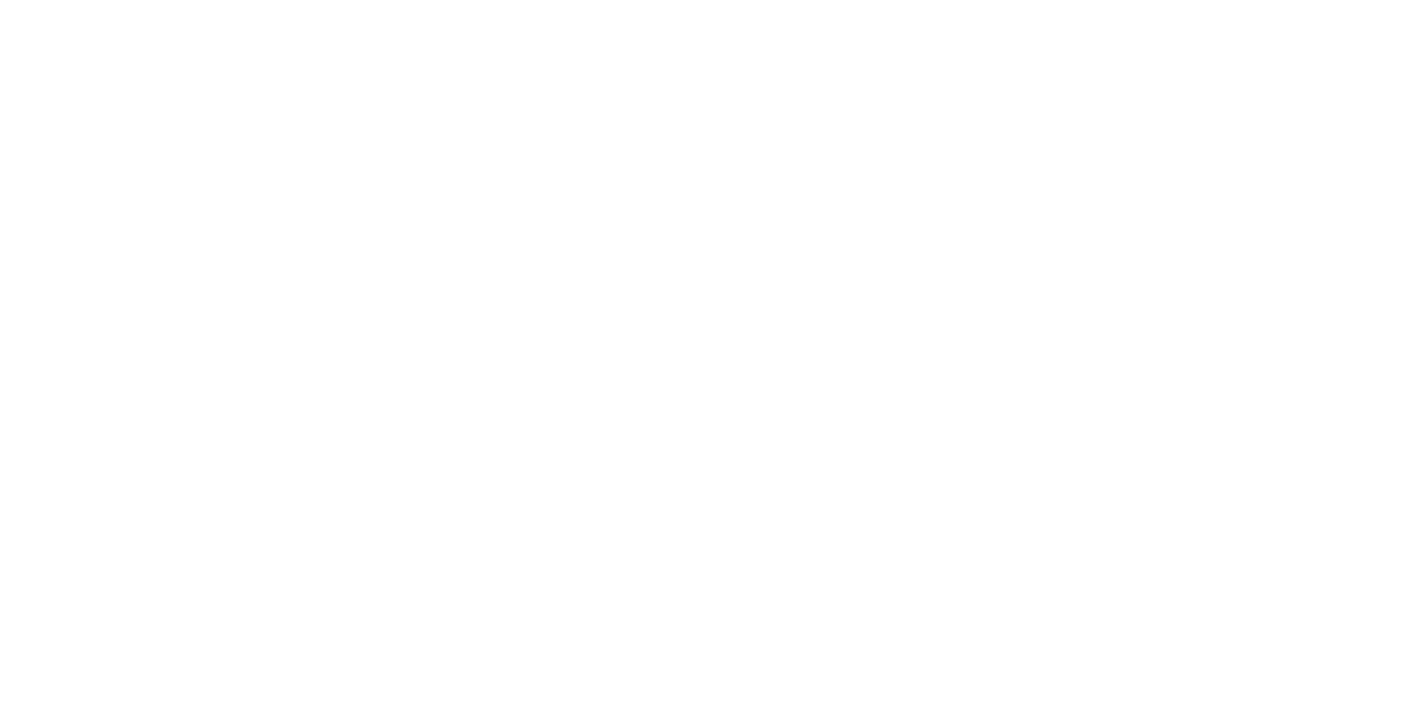 scroll, scrollTop: 0, scrollLeft: 0, axis: both 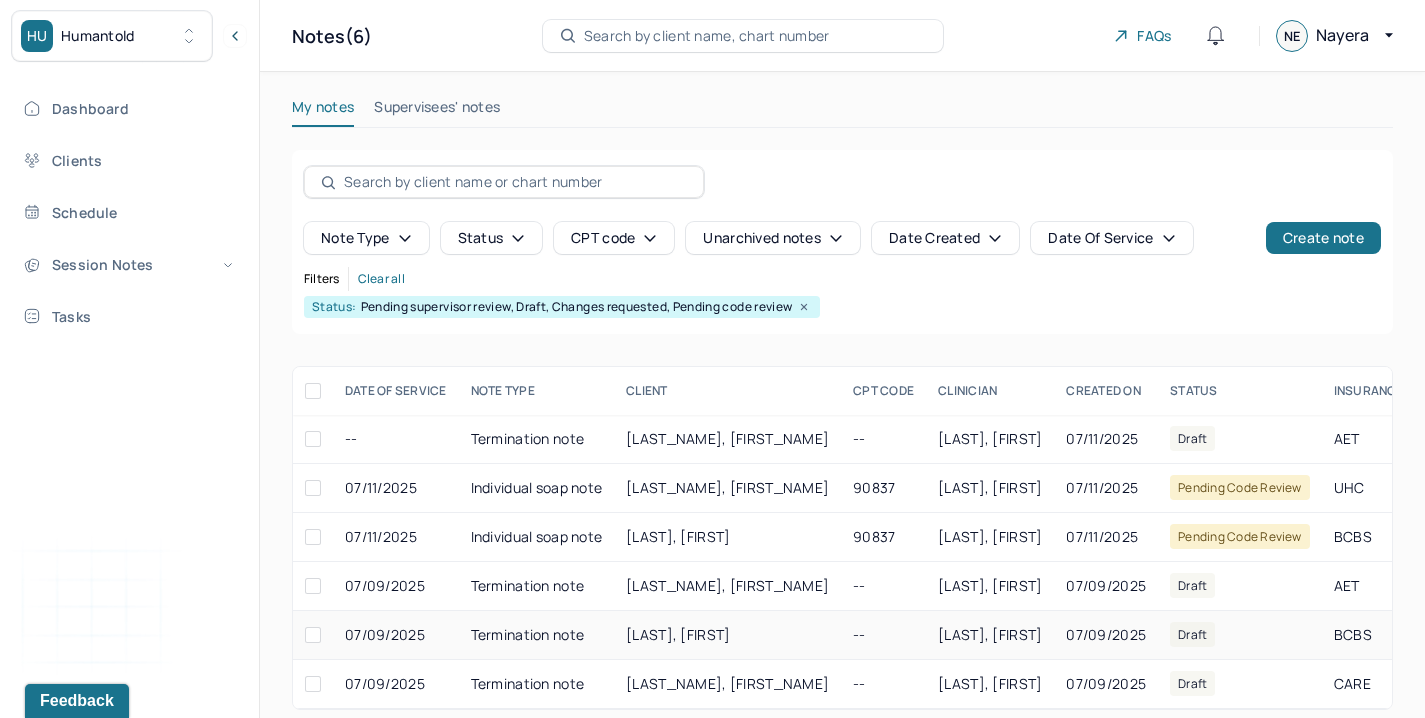 click on "[LAST], [FIRST]" at bounding box center [678, 634] 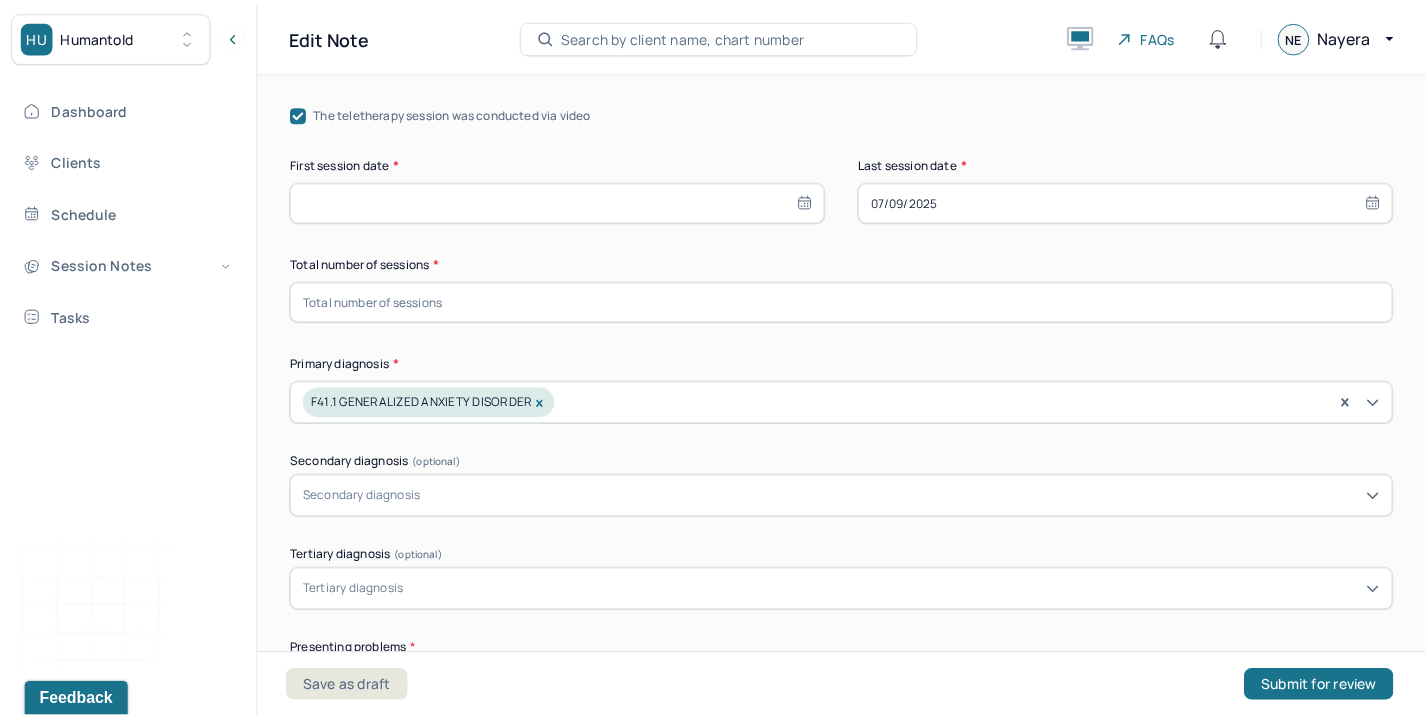 scroll, scrollTop: 507, scrollLeft: 0, axis: vertical 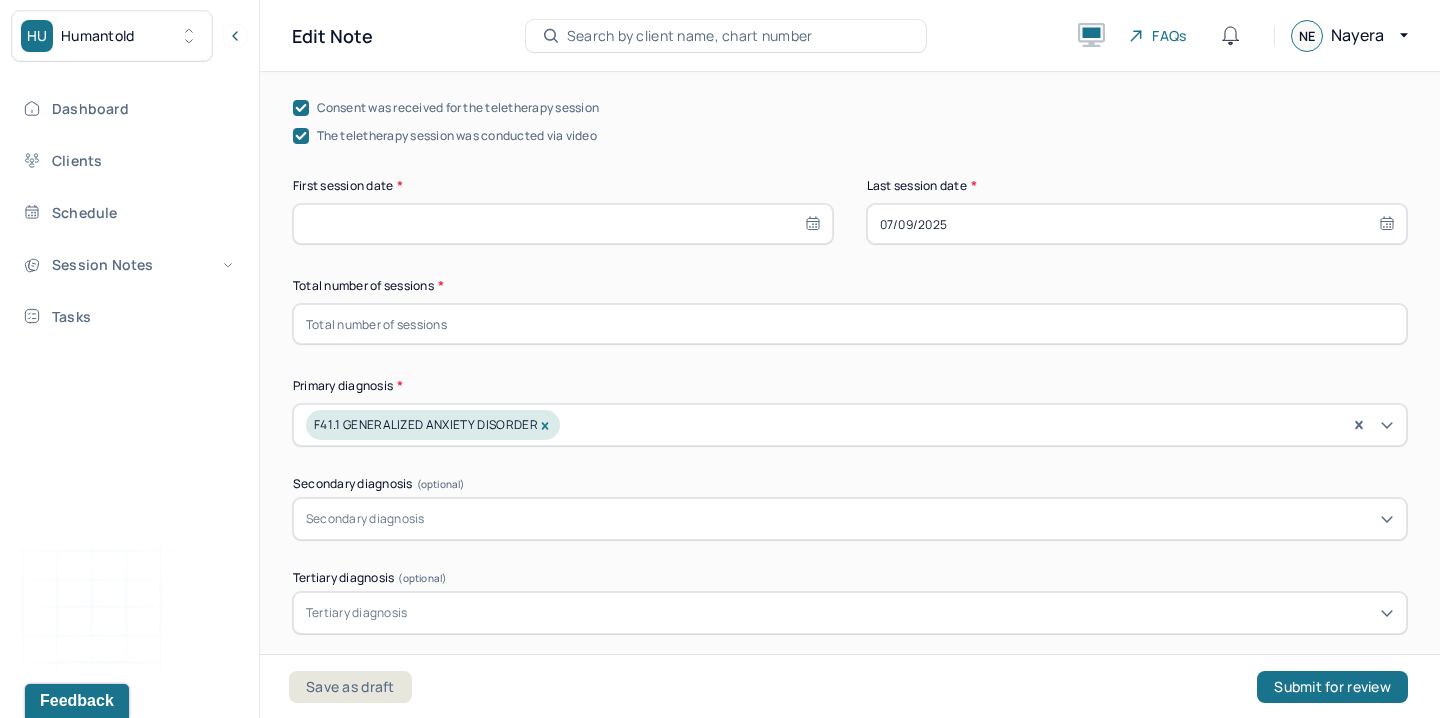 click at bounding box center [563, 224] 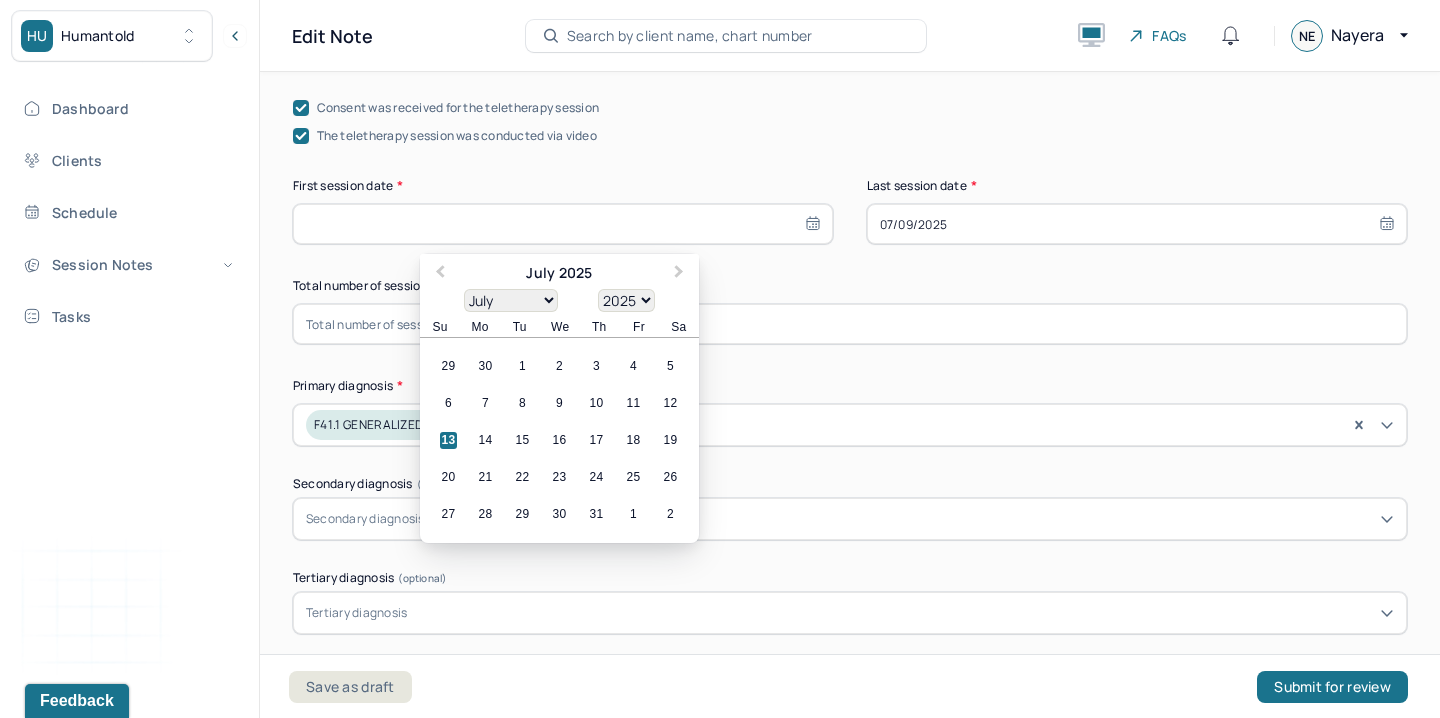 click on "[MONTH] [YEAR] [TIME_RANGE]" at bounding box center (559, 296) 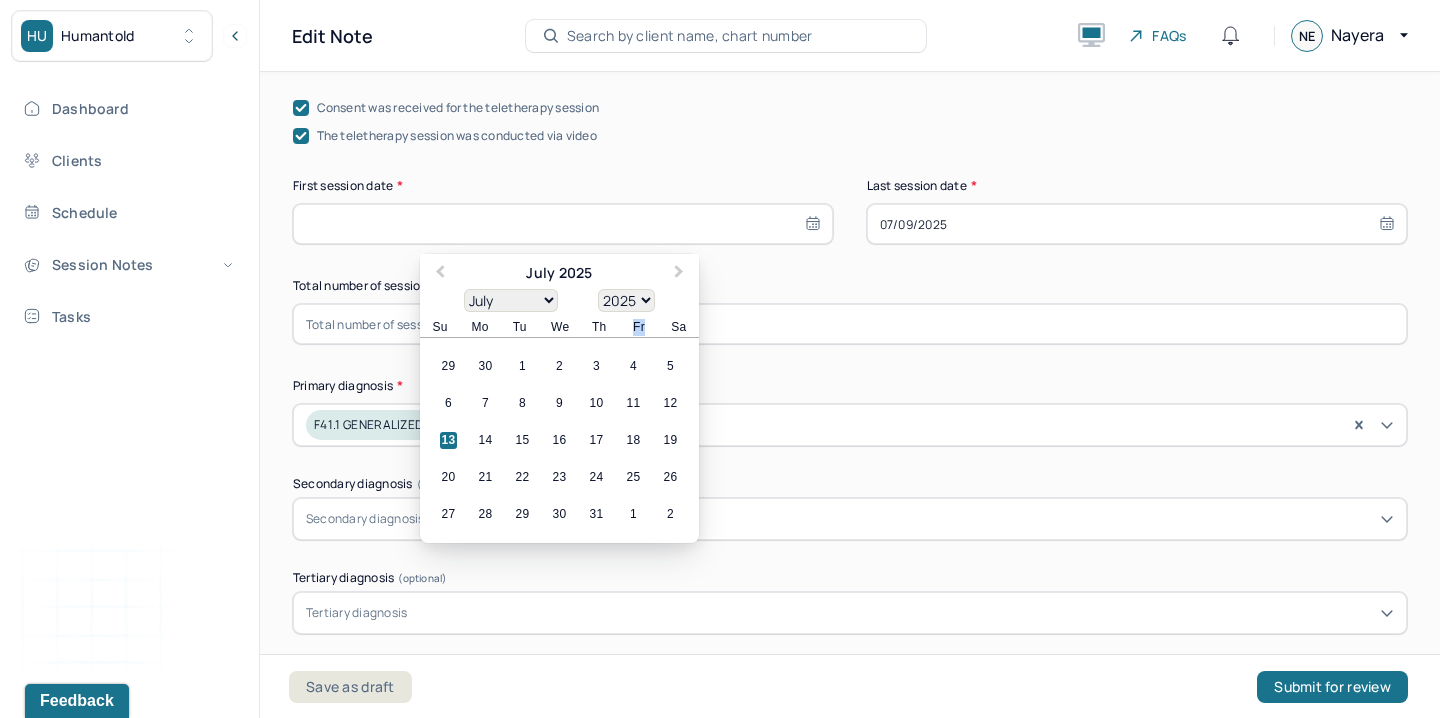 click on "[MONTH] [YEAR] [TIME_RANGE]" at bounding box center (559, 296) 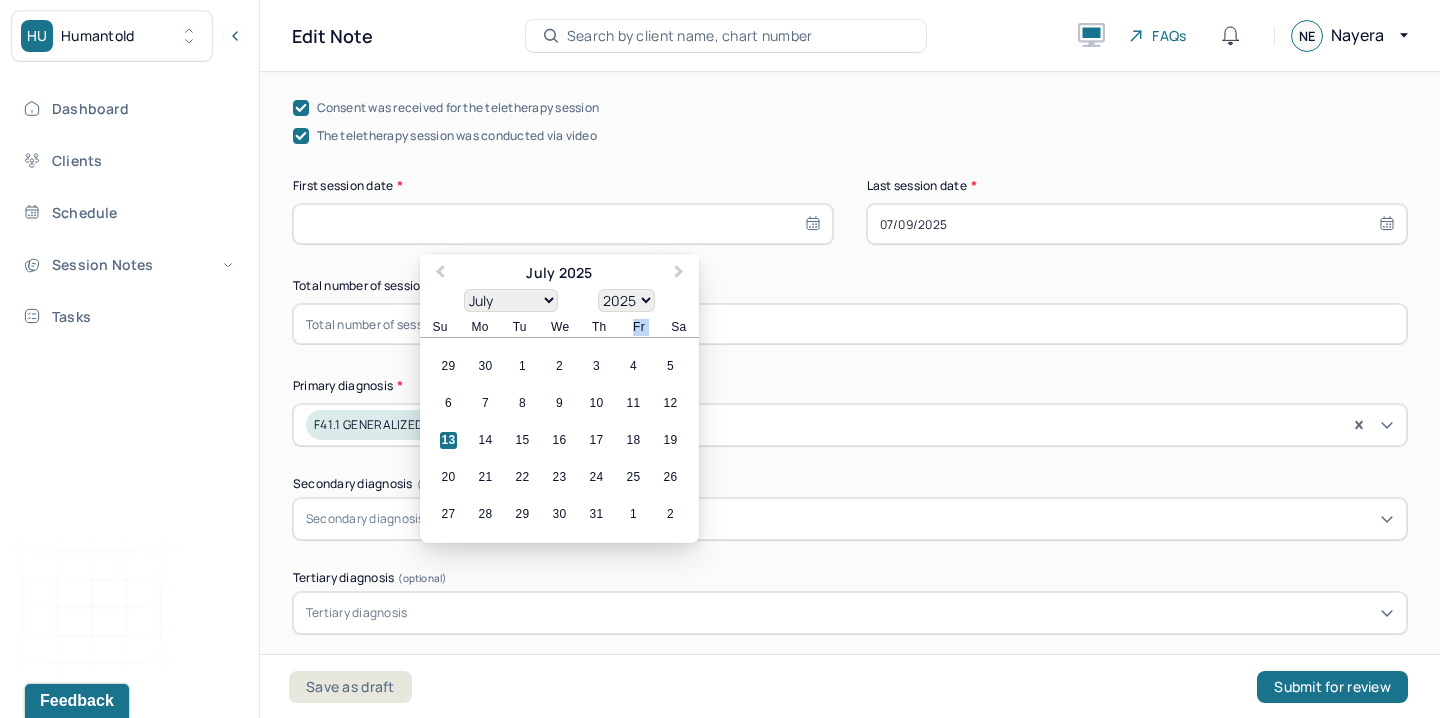 click on "1900 1901 1902 1903 1904 1905 1906 1907 1908 1909 1910 1911 1912 1913 1914 1915 1916 1917 1918 1919 1920 1921 1922 1923 1924 1925 1926 1927 1928 1929 1930 1931 1932 1933 1934 1935 1936 1937 1938 1939 1940 1941 1942 1943 1944 1945 1946 1947 1948 1949 1950 1951 1952 1953 1954 1955 1956 1957 1958 1959 1960 1961 1962 1963 1964 1965 1966 1967 1968 1969 1970 1971 1972 1973 1974 1975 1976 1977 1978 1979 1980 1981 1982 1983 1984 1985 1986 1987 1988 1989 1990 1991 1992 1993 1994 1995 1996 1997 1998 1999 2000 2001 2002 2003 2004 2005 2006 2007 2008 2009 2010 2011 2012 2013 2014 2015 2016 2017 2018 2019 2020 2021 2022 2023 2024 2025 2026 2027 2028 2029 2030 2031 2032 2033 2034 2035 2036 2037 2038 2039 2040 2041 2042 2043 2044 2045 2046 2047 2048 2049 2050 2051 2052 2053 2054 2055 2056 2057 2058 2059 2060 2061 2062 2063 2064 2065 2066 2067 2068 2069 2070 2071 2072 2073 2074 2075 2076 2077 2078 2079 2080 2081 2082 2083 2084 2085 2086 2087 2088 2089 2090 2091 2092 2093 2094 2095 2096 2097 2098 2099 2100" at bounding box center [626, 300] 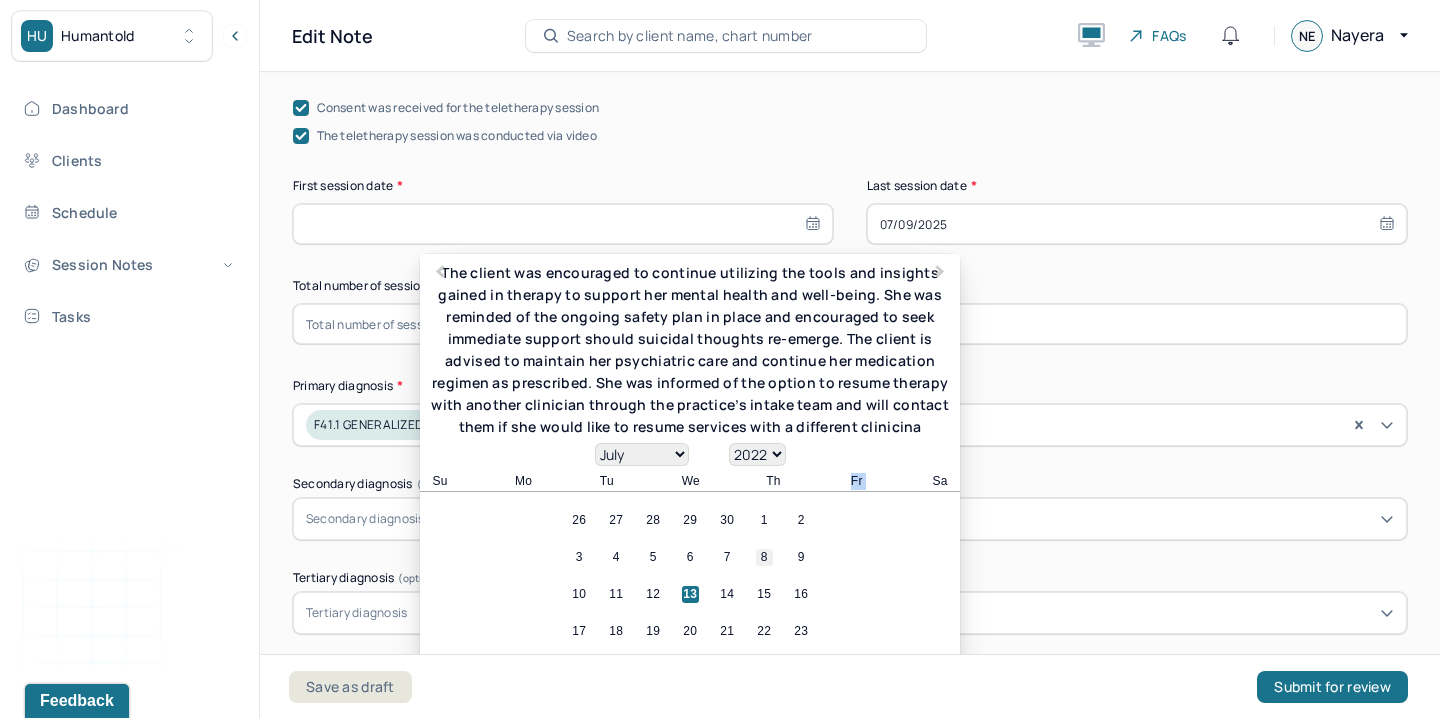 click on "8" at bounding box center [764, 557] 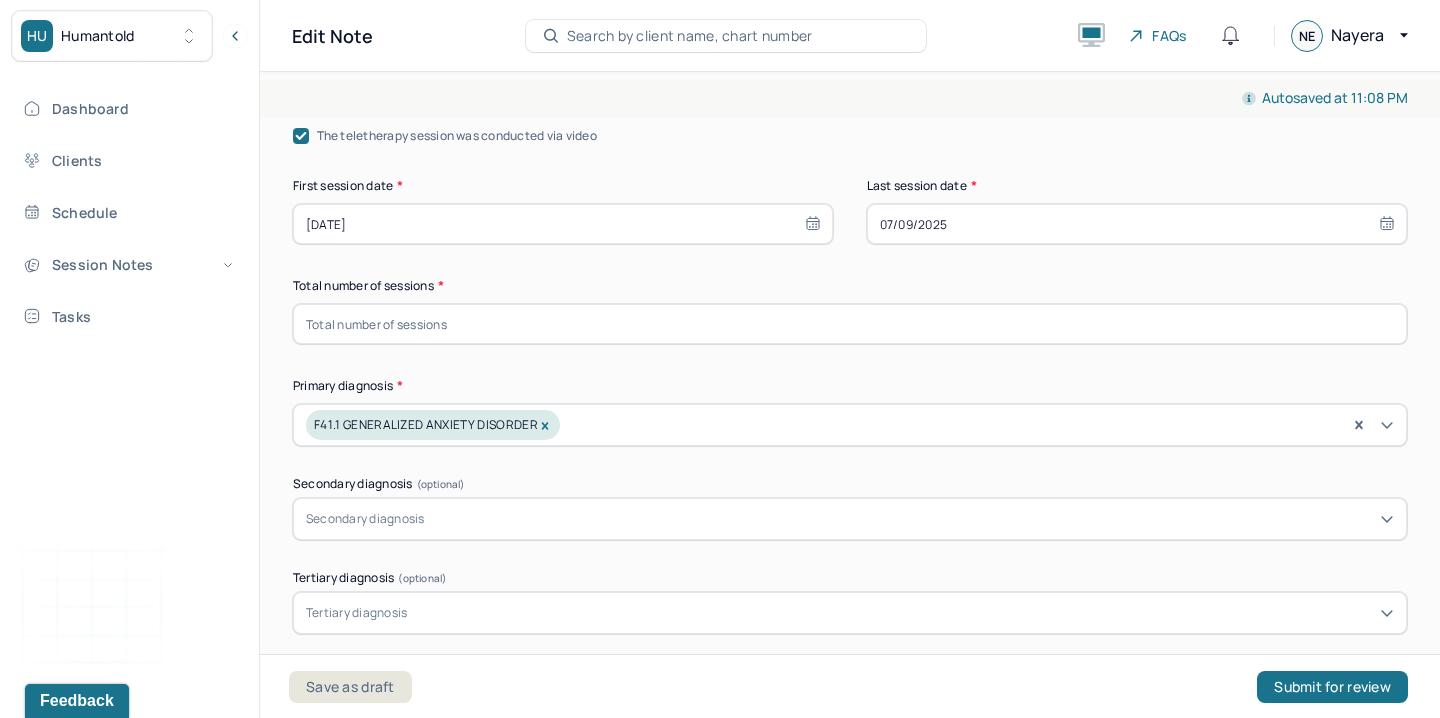 select on "6" 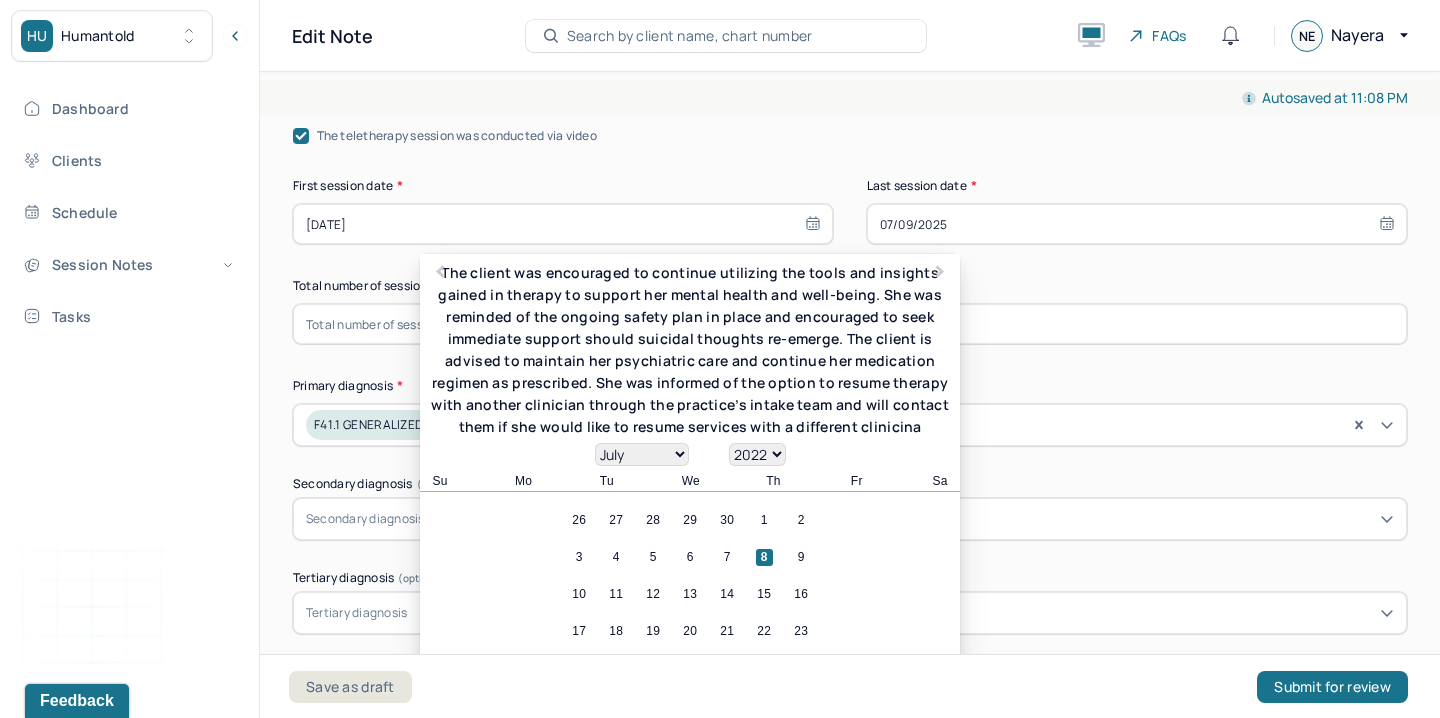 click on "07/09/2025" at bounding box center [1137, 224] 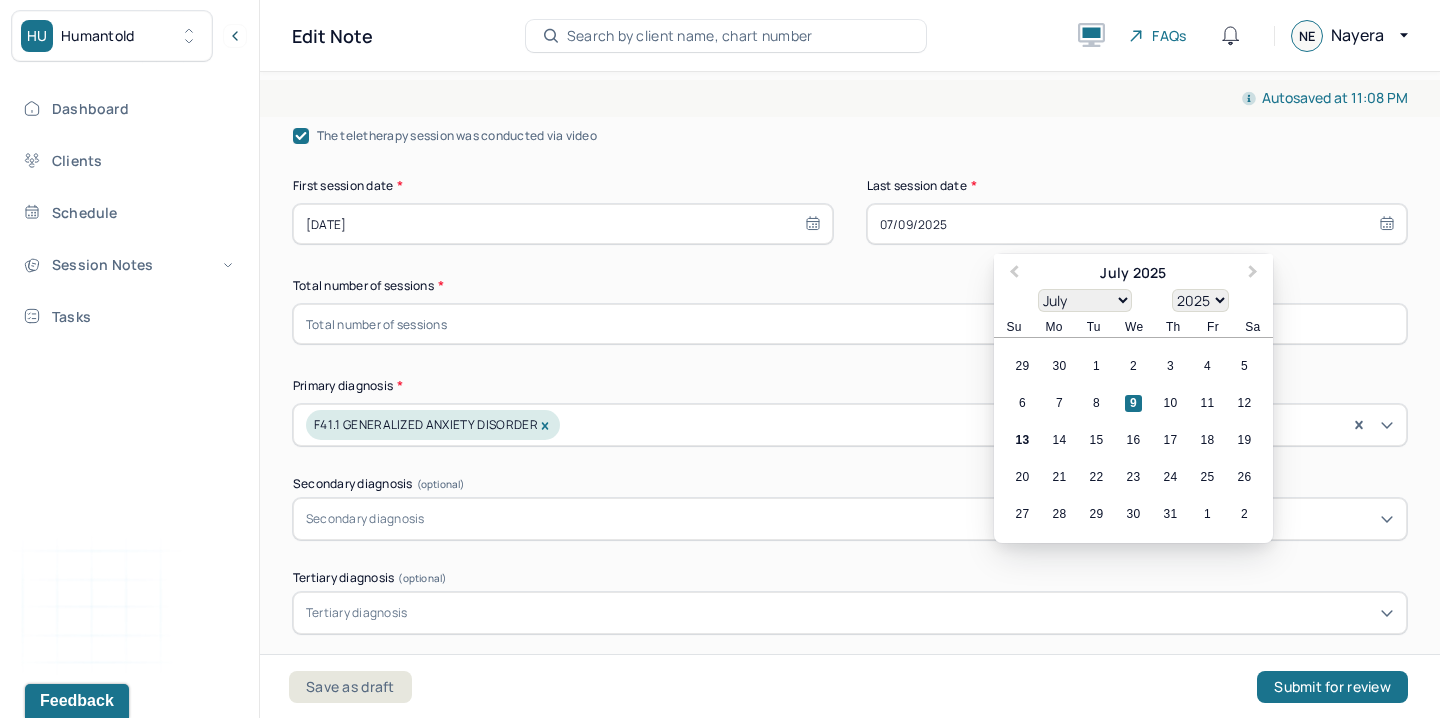click on "9" at bounding box center (1133, 403) 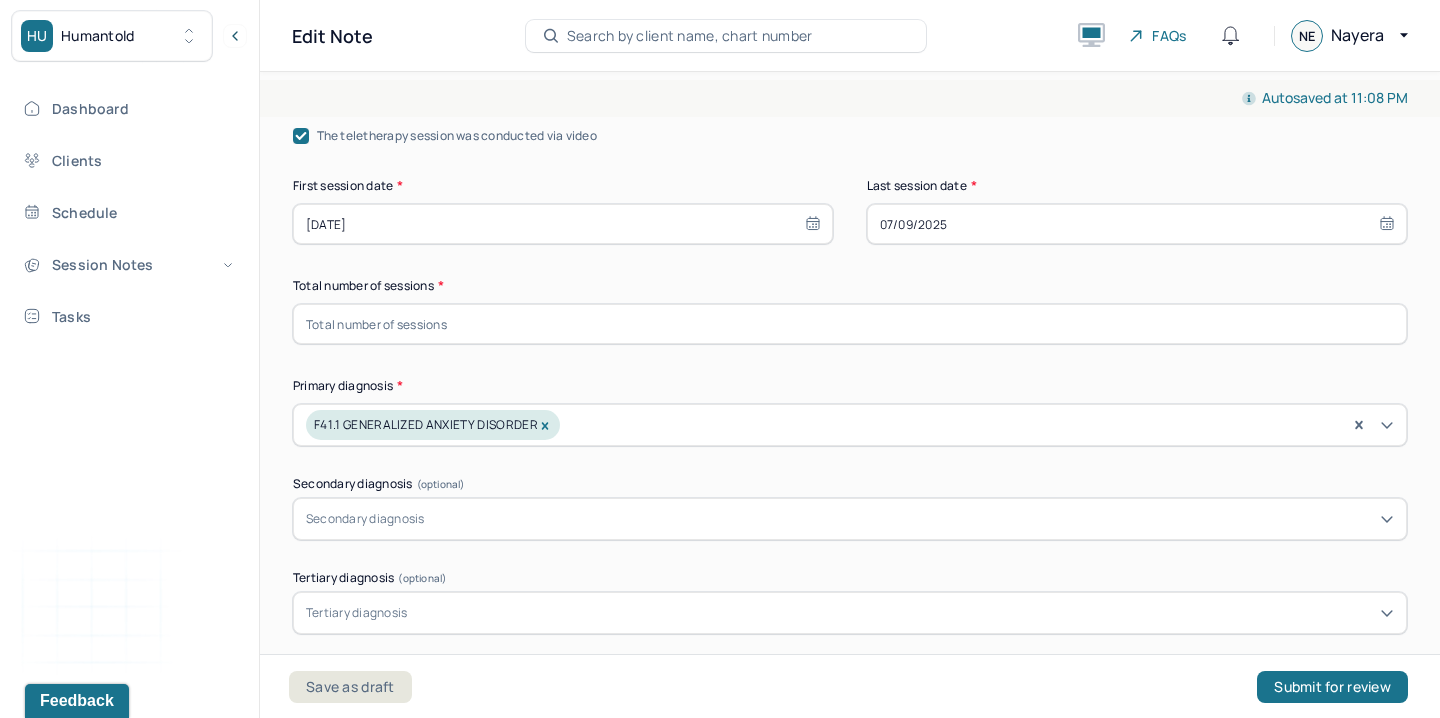 select on "6" 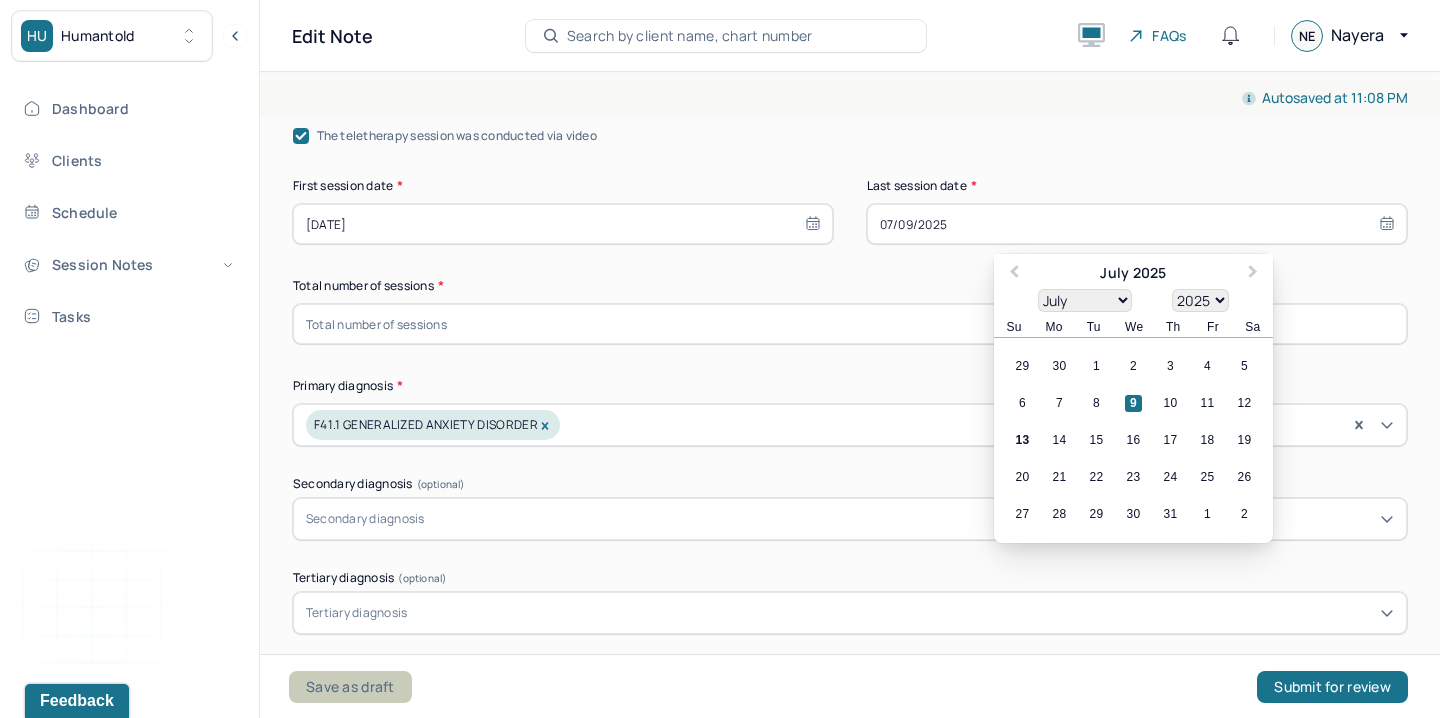 click on "Save as draft" at bounding box center [350, 687] 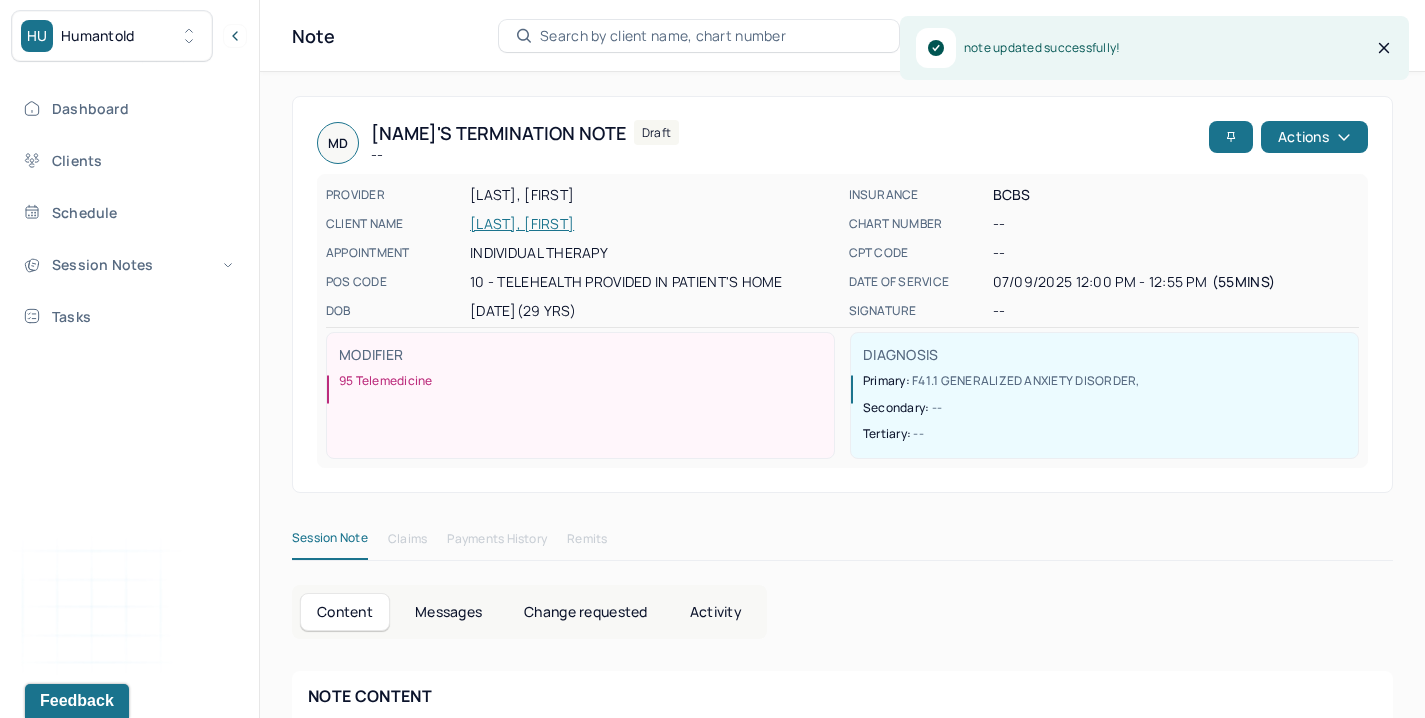 click on "[LAST], [FIRST]" at bounding box center [653, 224] 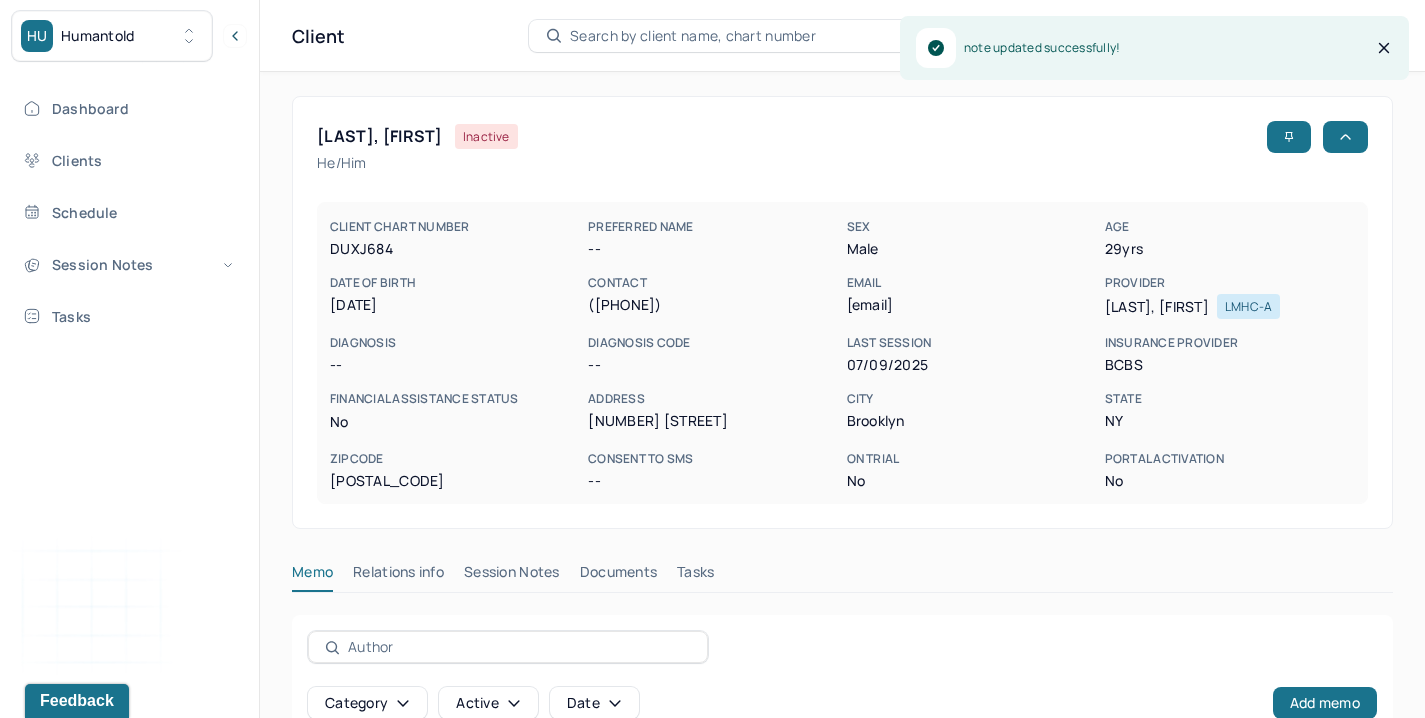 click on "Session Notes" at bounding box center [512, 576] 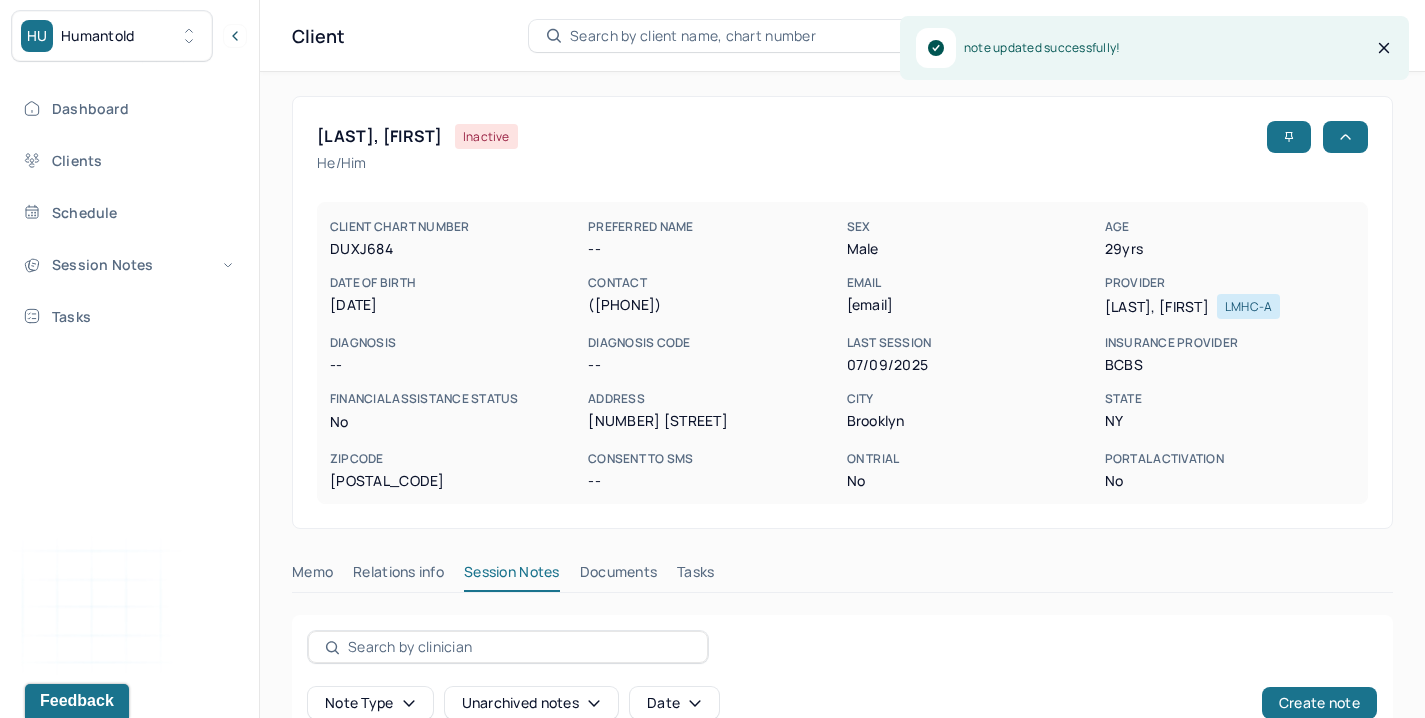 scroll, scrollTop: 417, scrollLeft: 0, axis: vertical 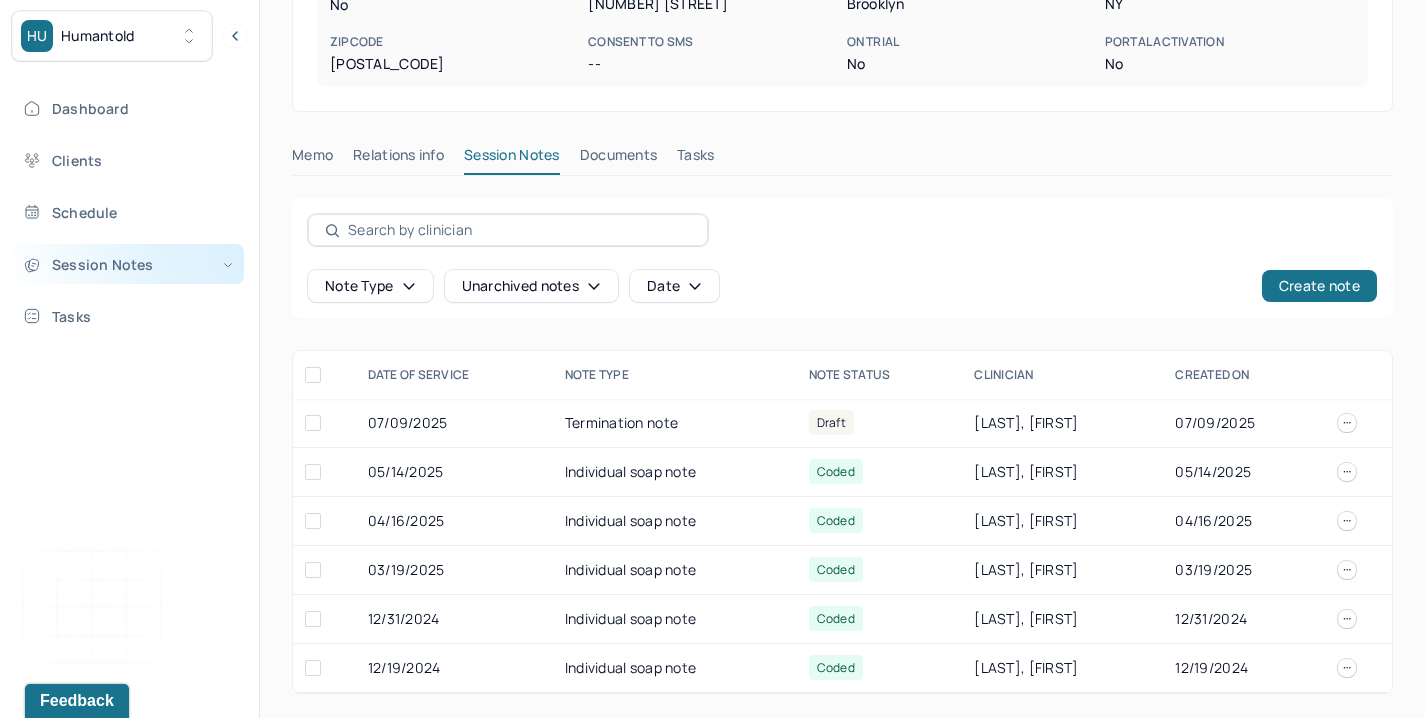 click on "Session Notes" at bounding box center [128, 264] 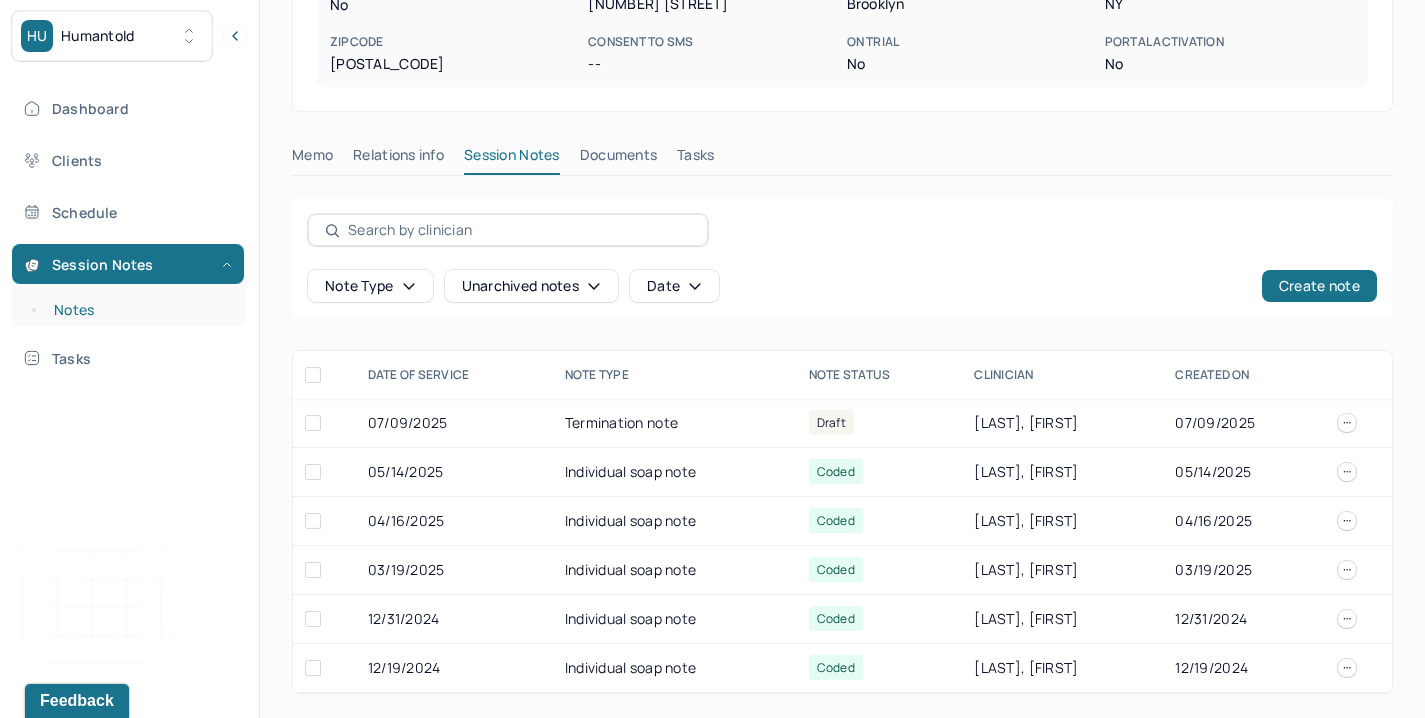 click on "Notes" at bounding box center (139, 310) 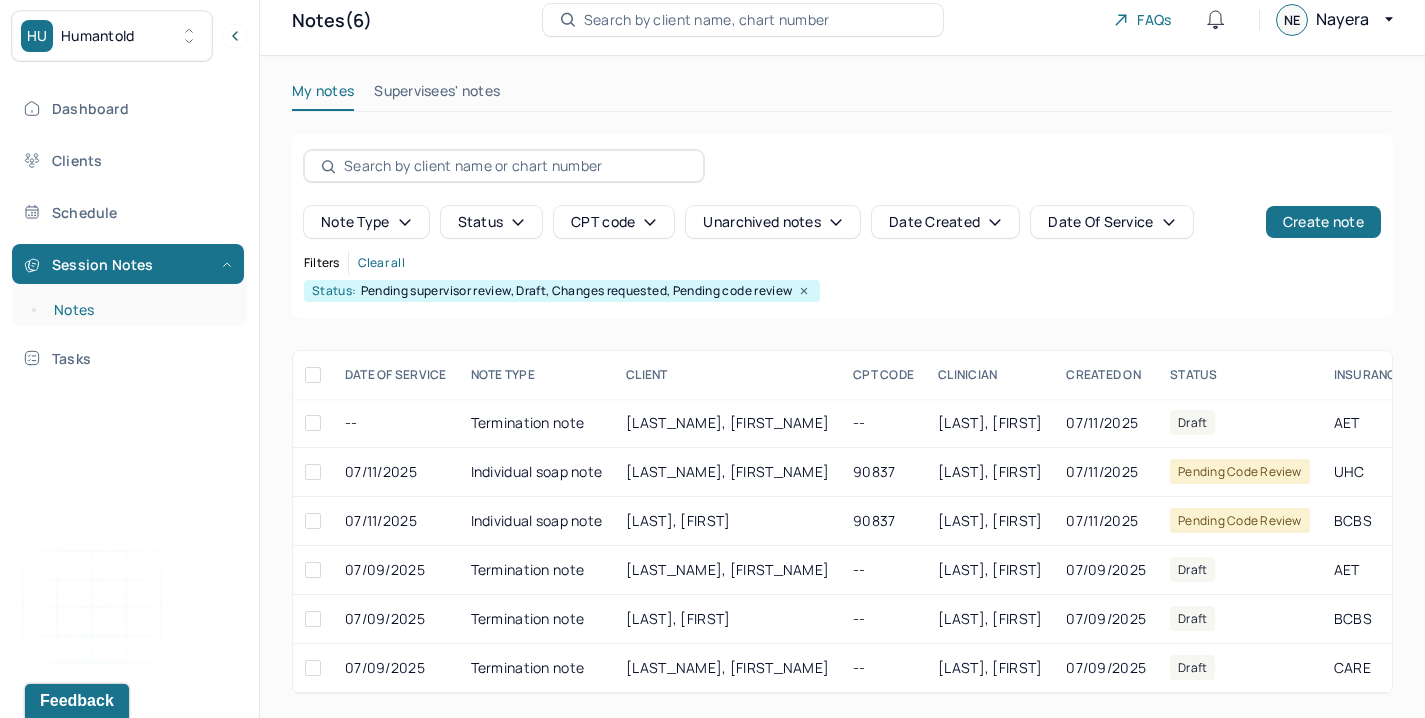 scroll, scrollTop: 32, scrollLeft: 0, axis: vertical 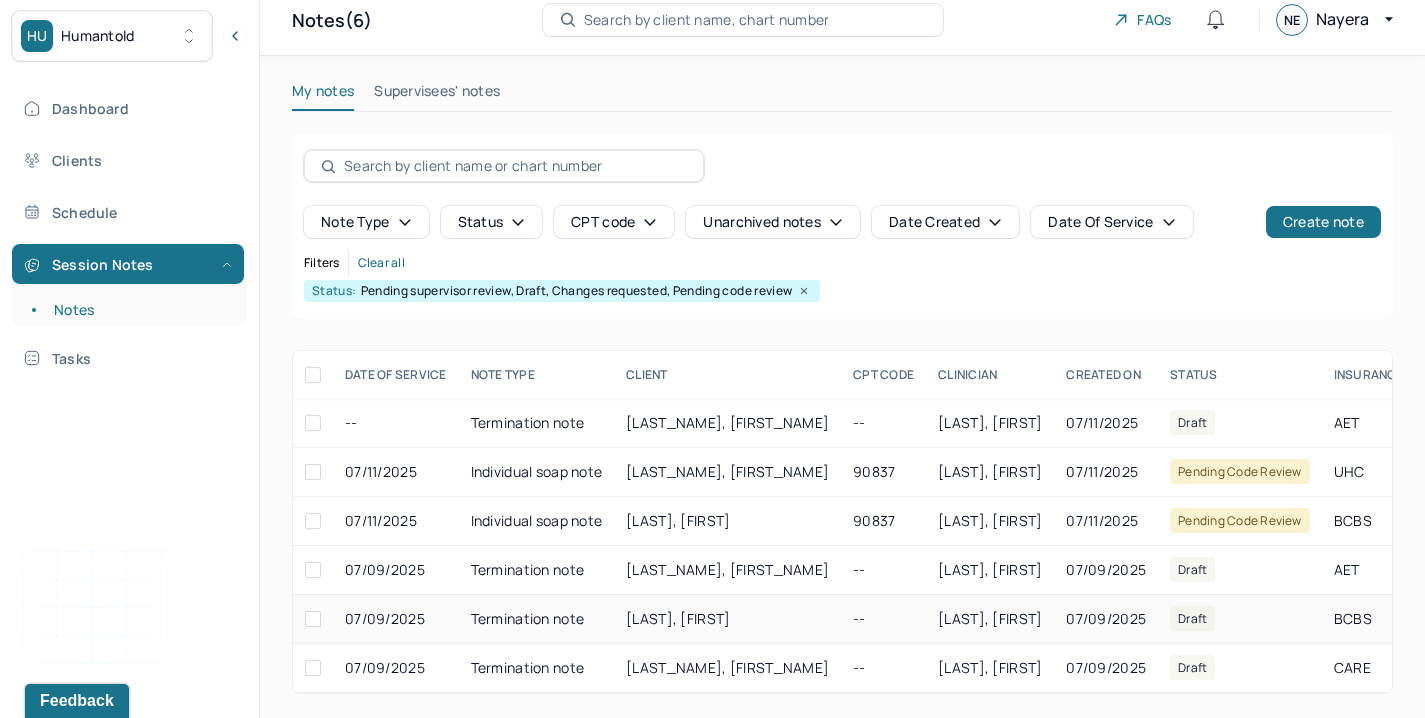 click on "Termination note" at bounding box center [537, 619] 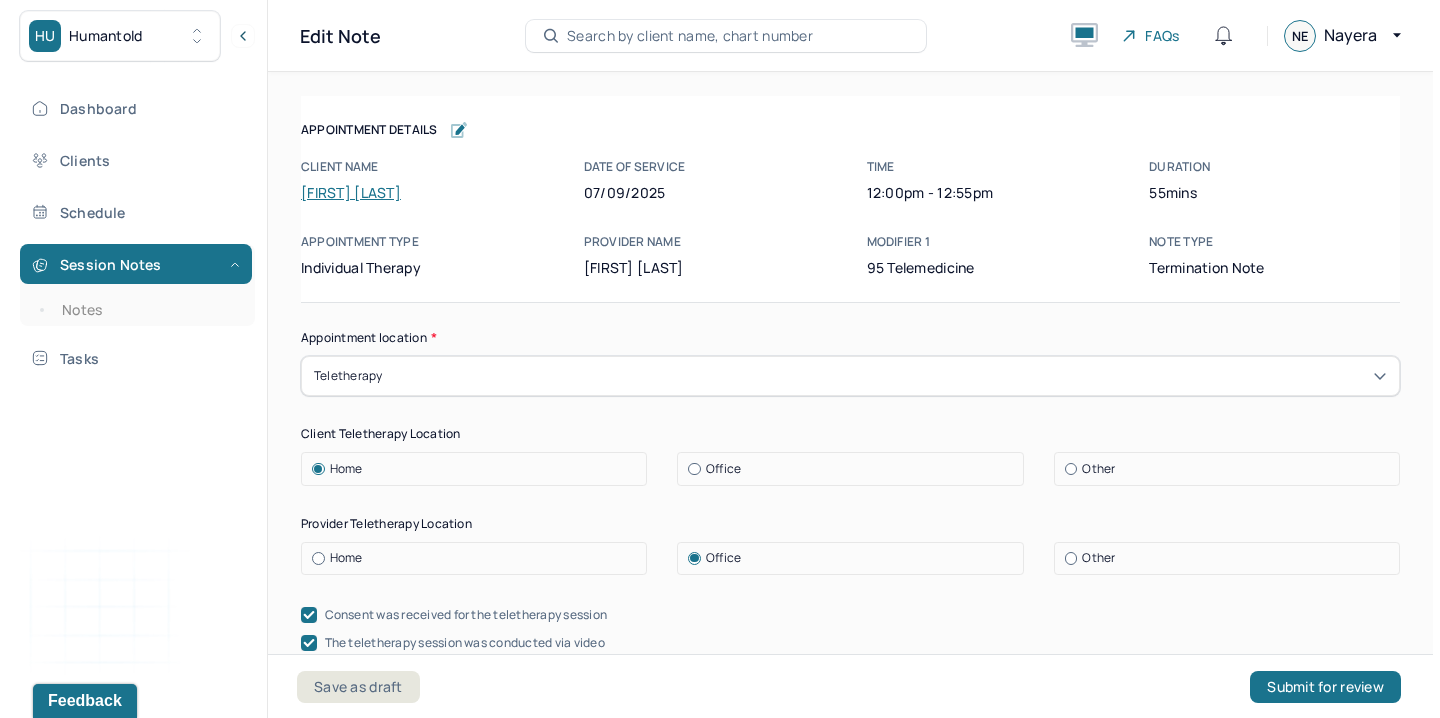 scroll, scrollTop: 0, scrollLeft: 0, axis: both 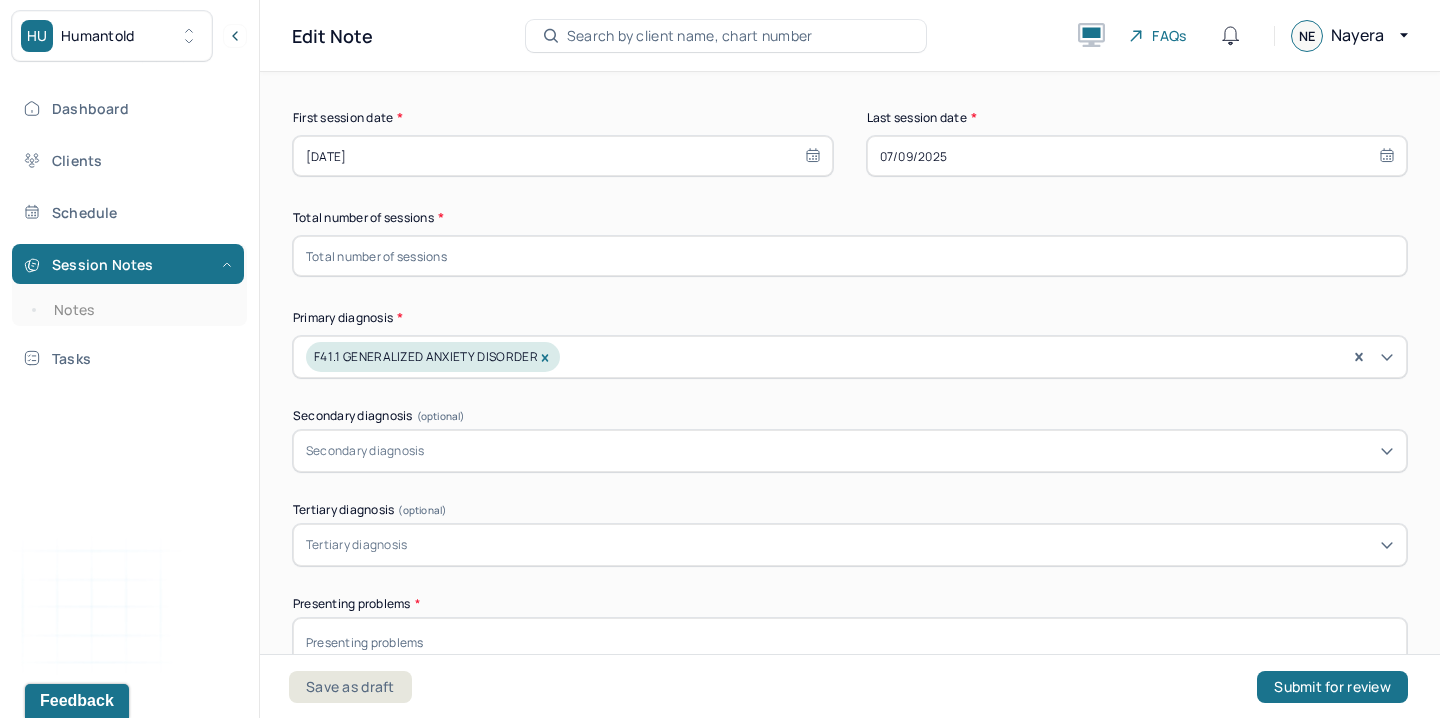 click at bounding box center [850, 256] 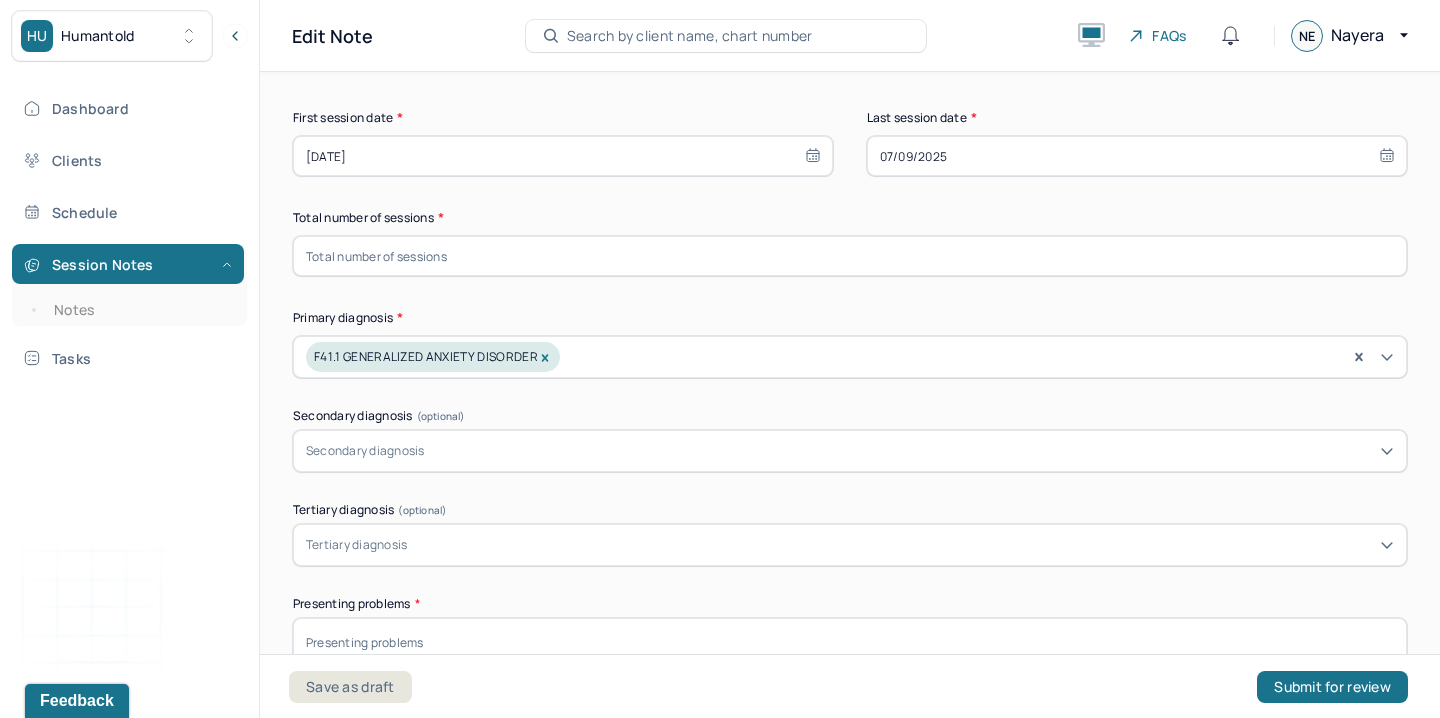 type on "t" 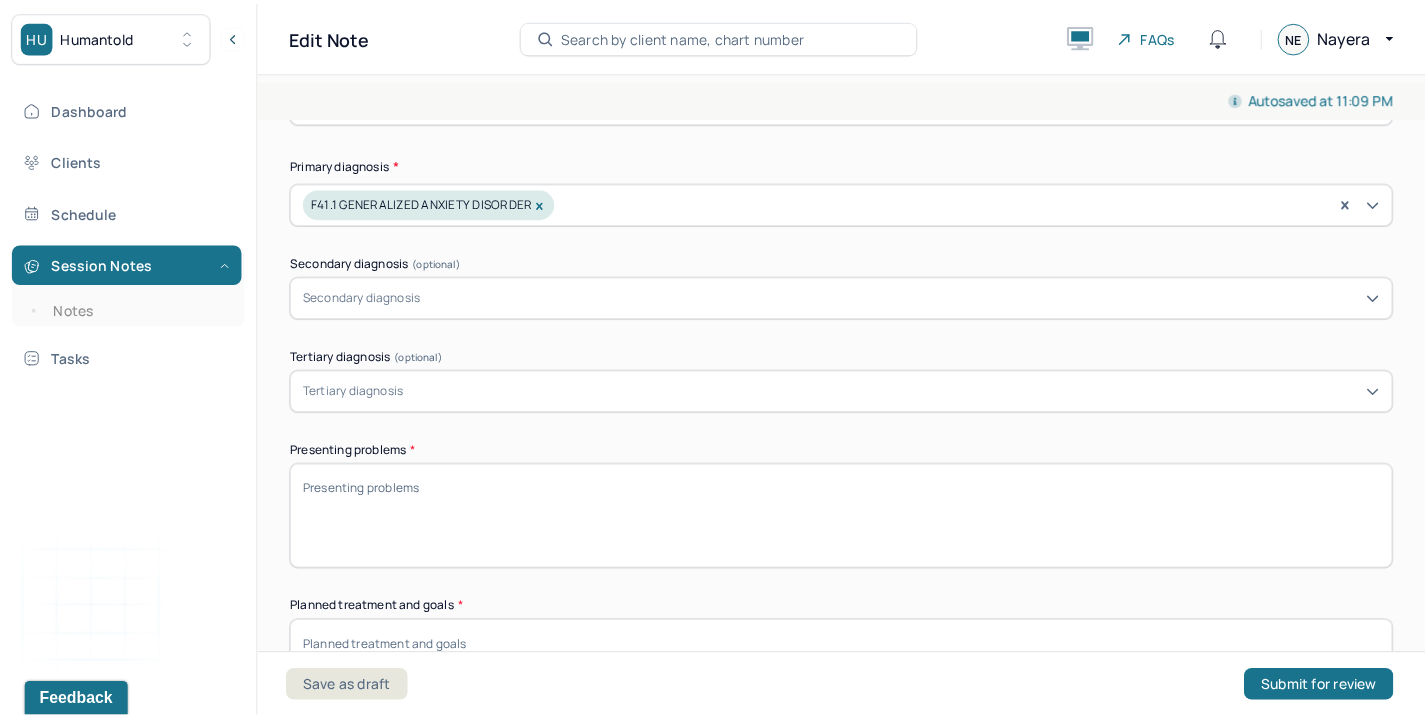 scroll, scrollTop: 733, scrollLeft: 0, axis: vertical 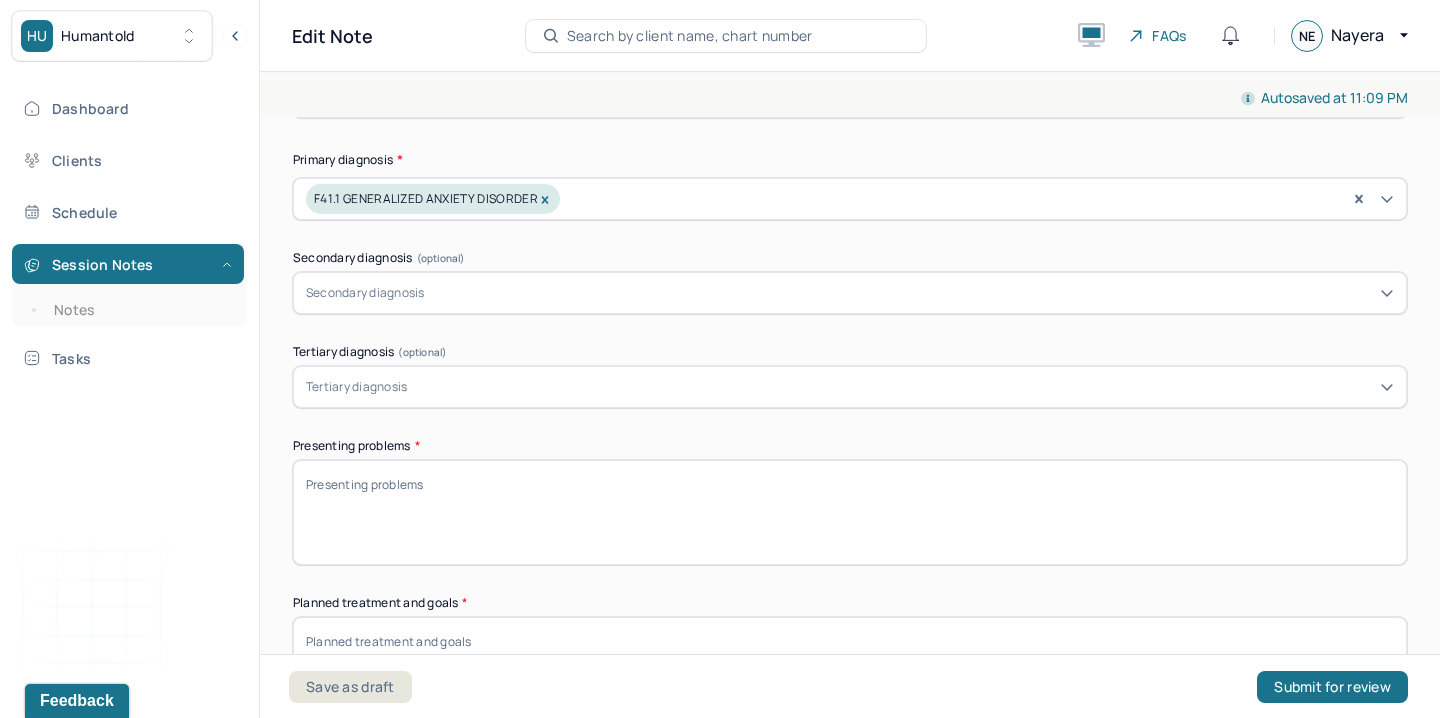 type on "60" 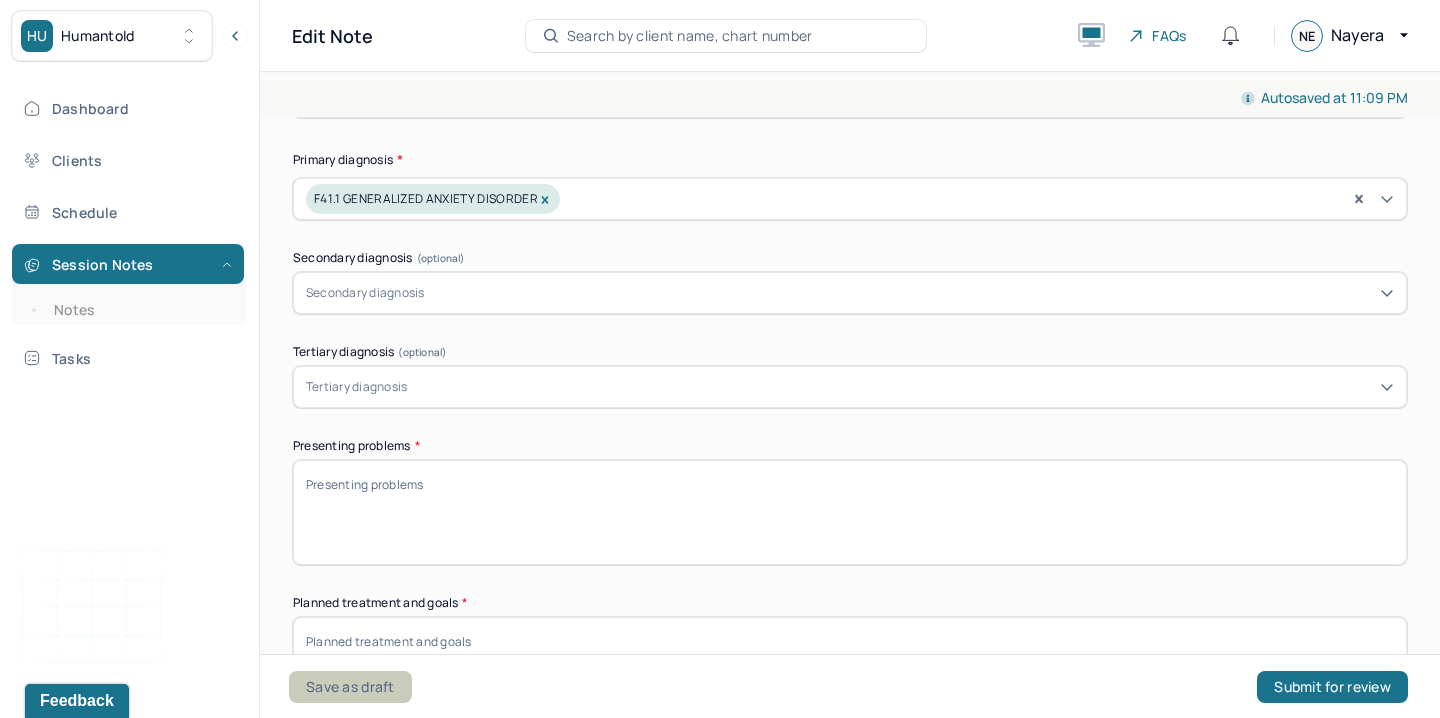 click on "Save as draft" at bounding box center [350, 687] 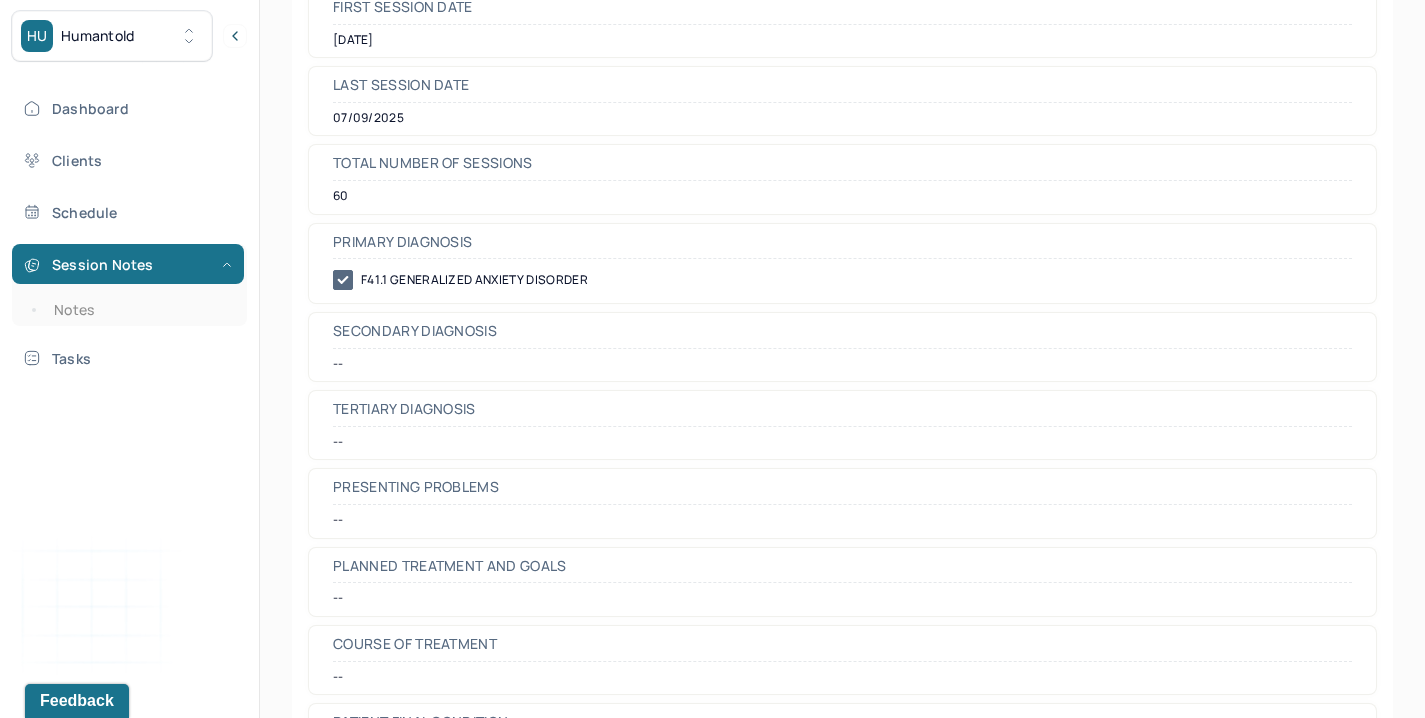 scroll, scrollTop: 0, scrollLeft: 0, axis: both 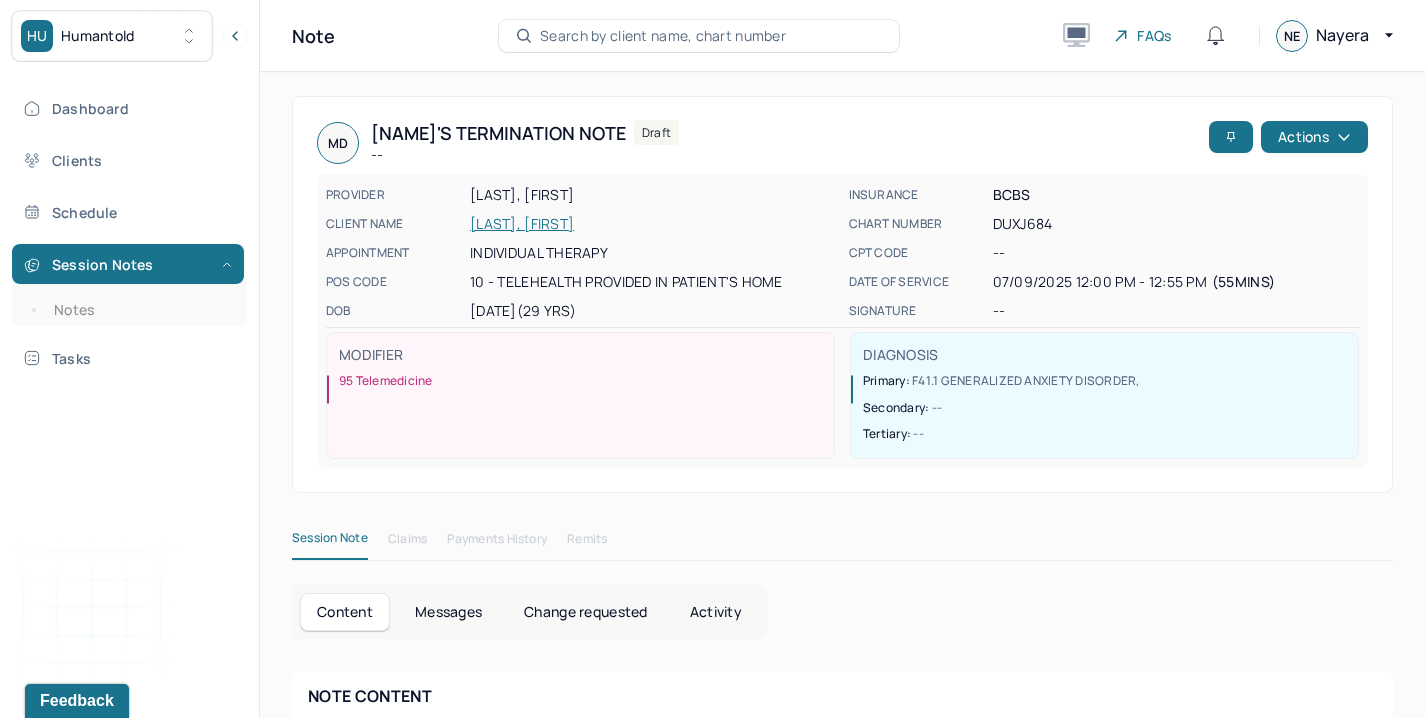 click on "Session Note     Claims     Payments History     Remits" at bounding box center (842, 543) 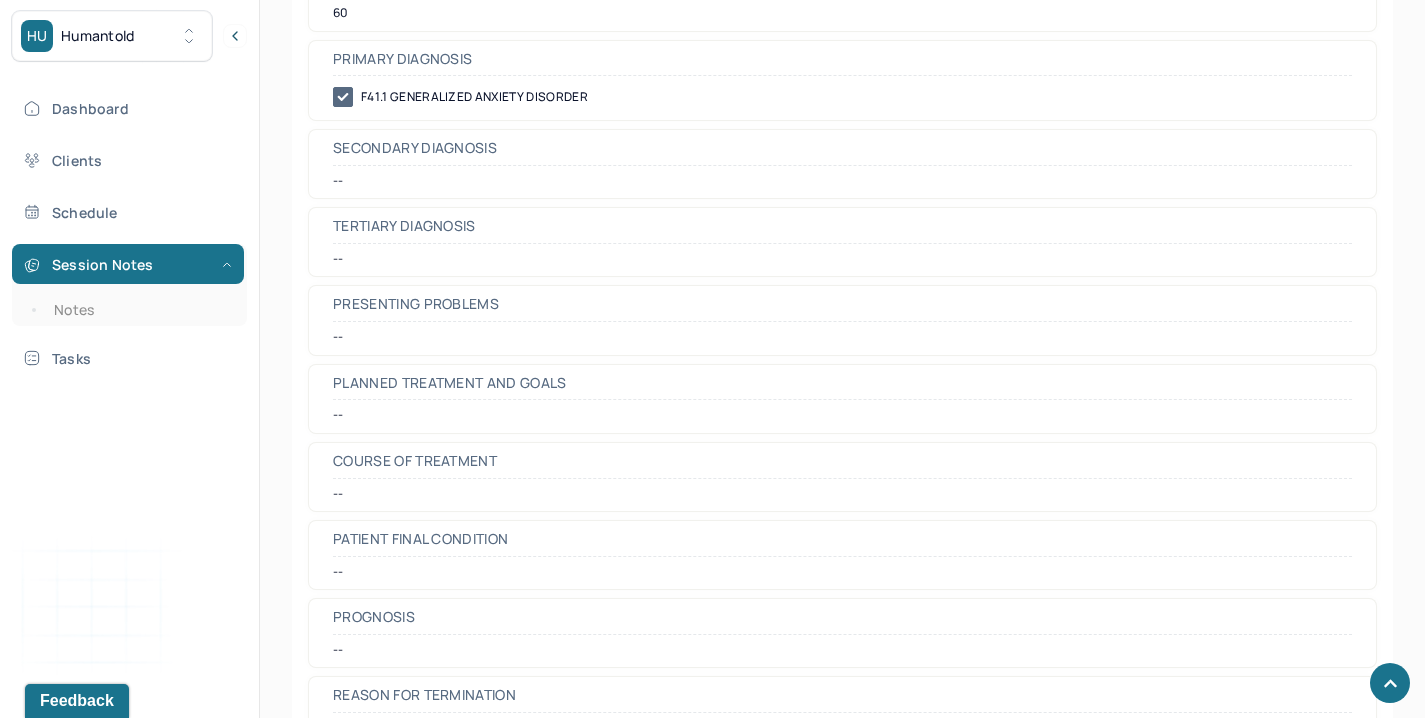 scroll, scrollTop: 1542, scrollLeft: 0, axis: vertical 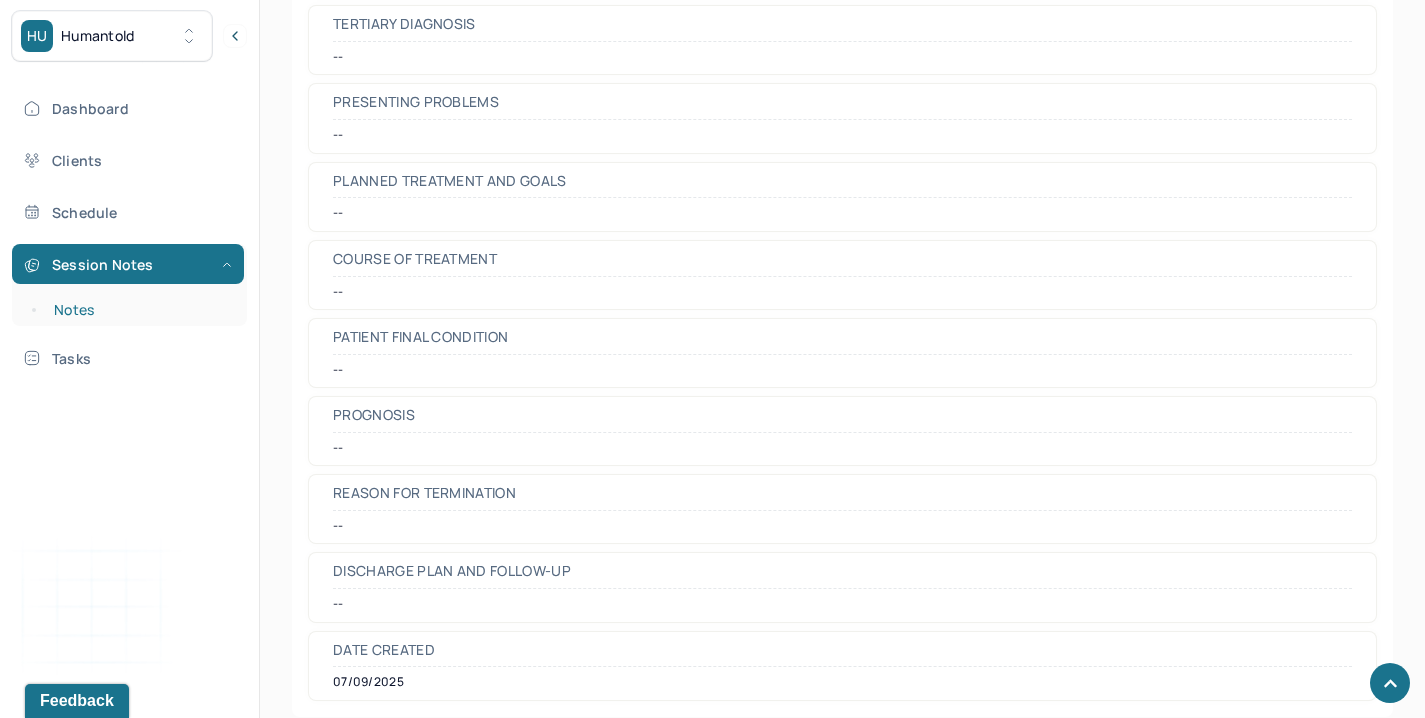 click on "Notes" at bounding box center [139, 310] 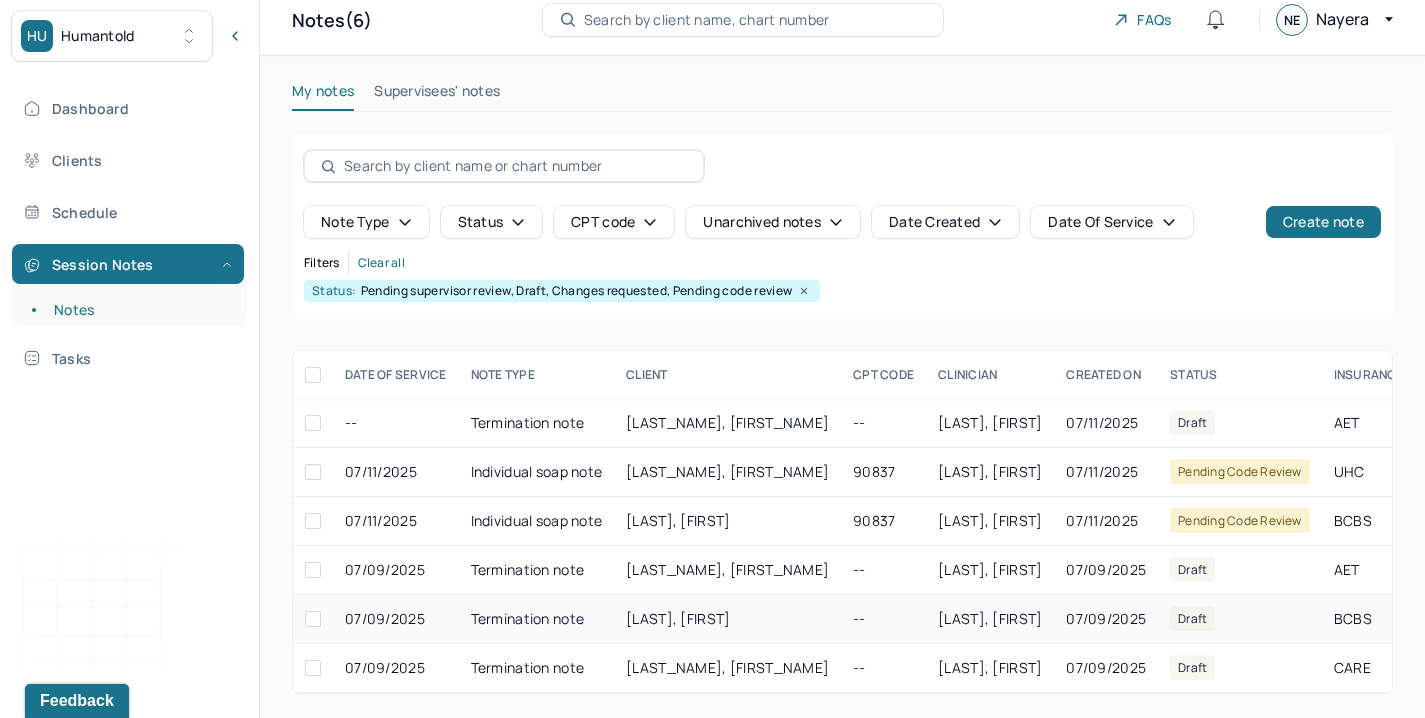 click on "Termination note" at bounding box center (537, 619) 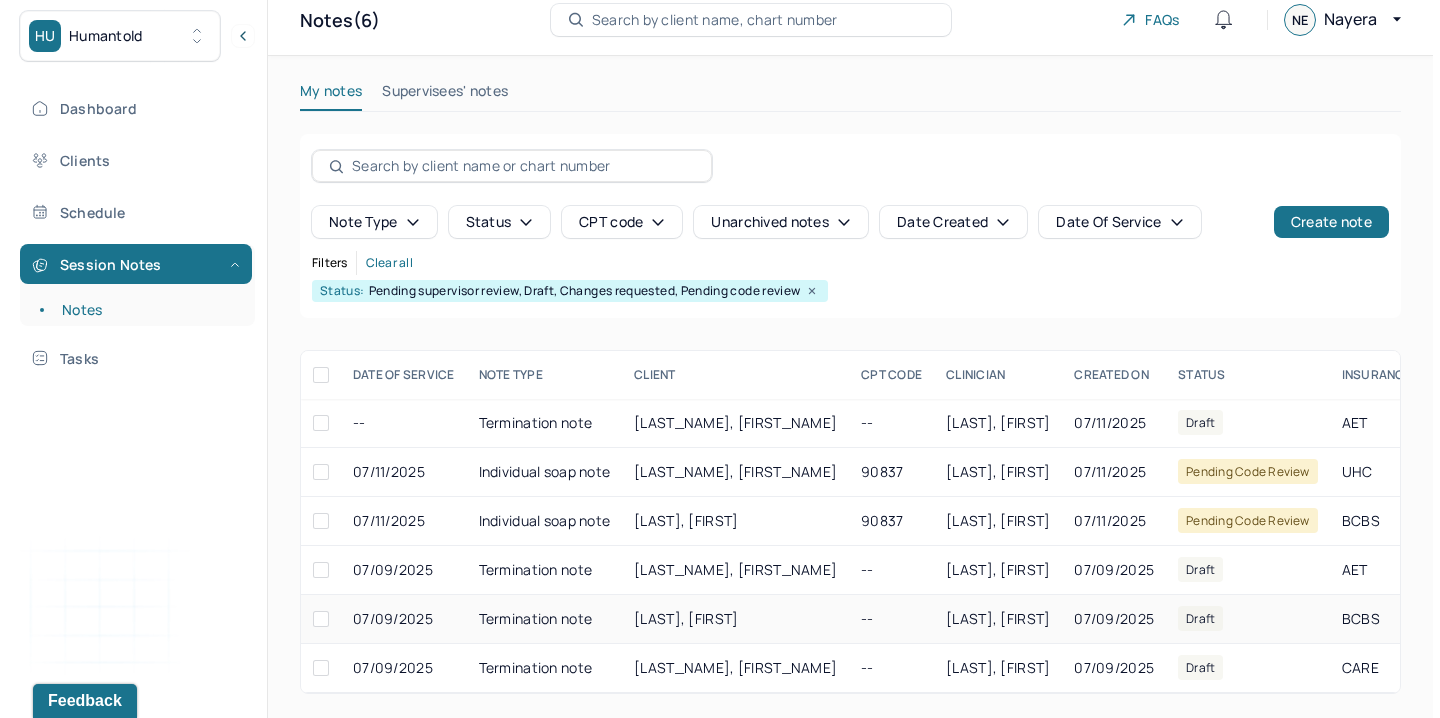 scroll, scrollTop: 0, scrollLeft: 0, axis: both 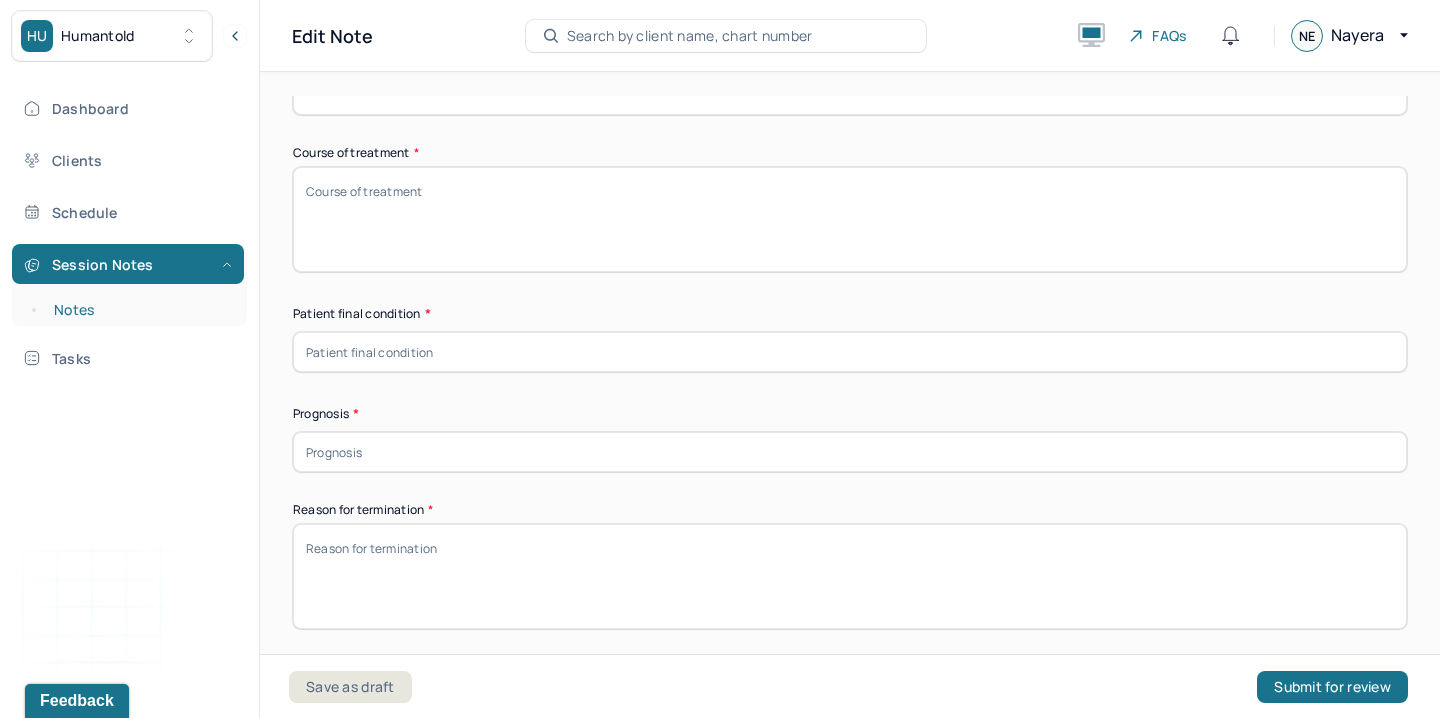 click on "Notes" at bounding box center (139, 310) 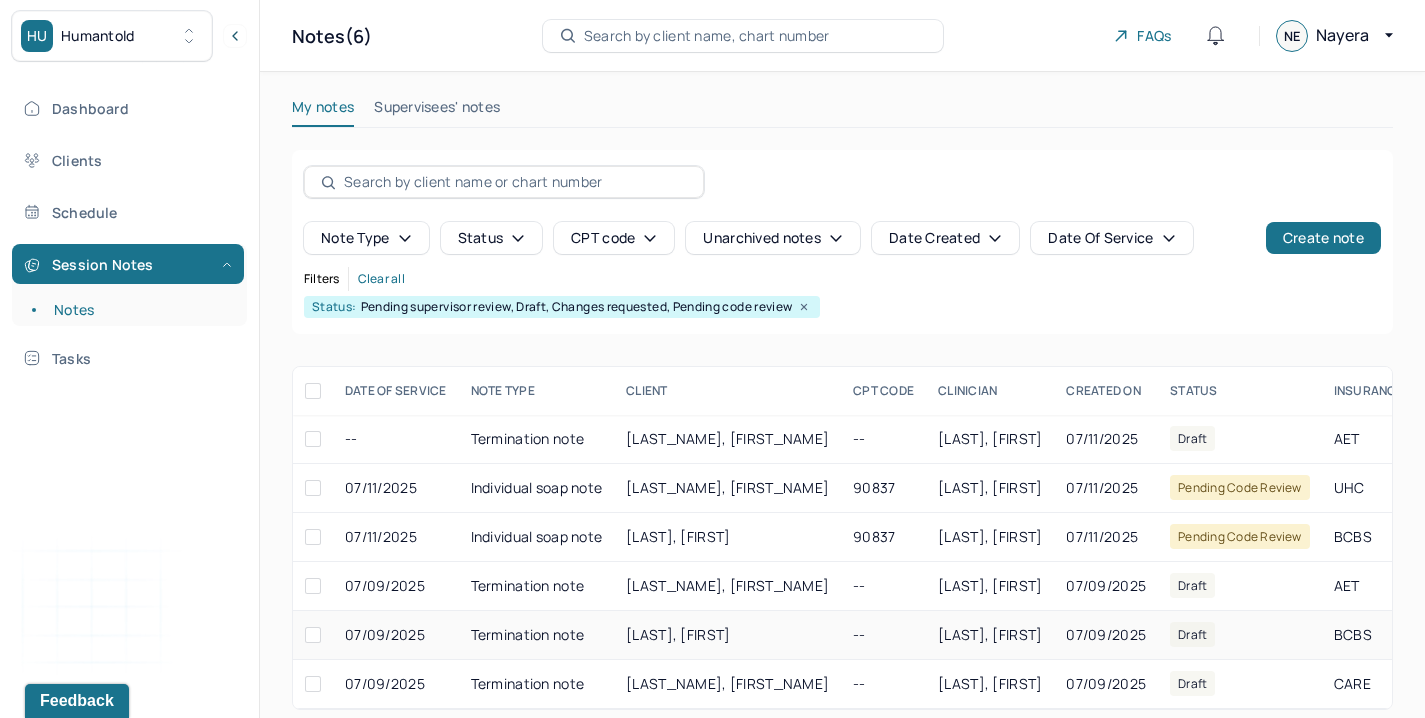 click on "Termination note" at bounding box center [537, 635] 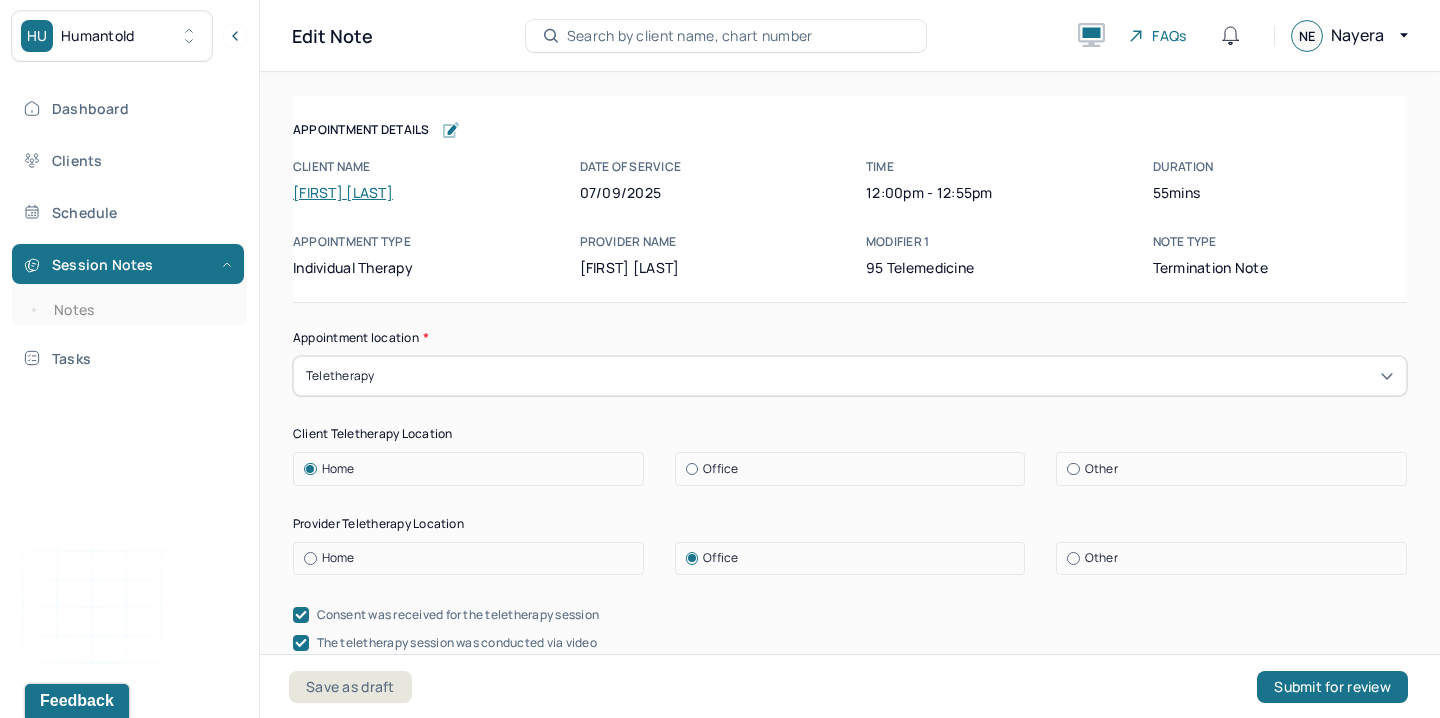 click on "[FIRST] [LAST]" at bounding box center [343, 192] 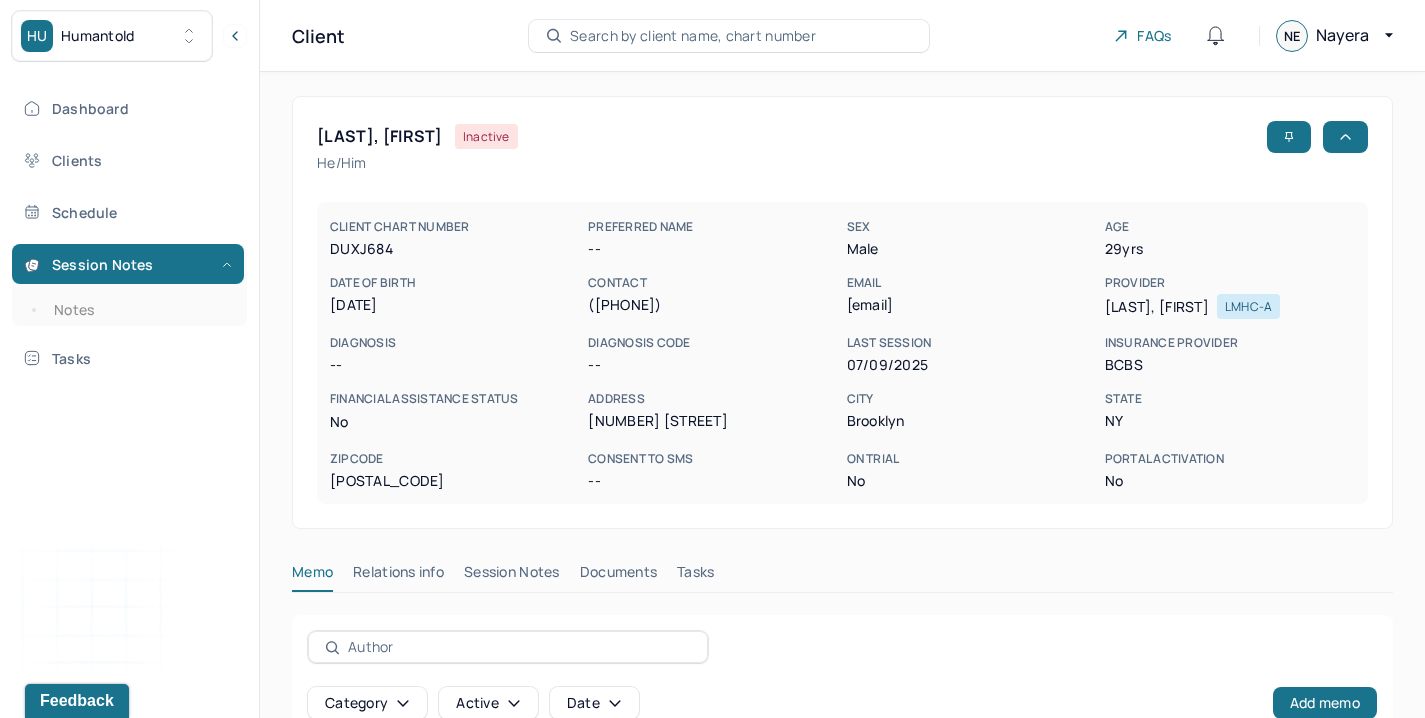 click on "Session Notes" at bounding box center [512, 576] 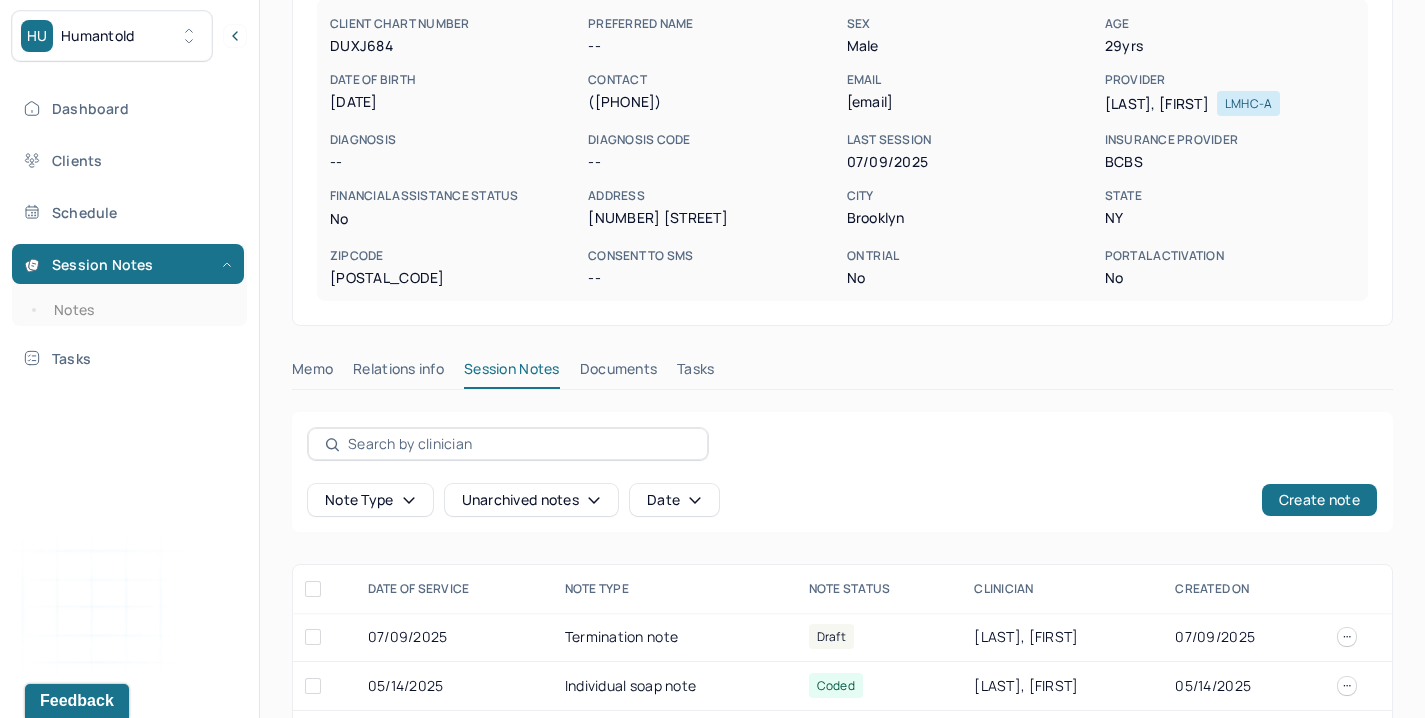 scroll, scrollTop: 417, scrollLeft: 0, axis: vertical 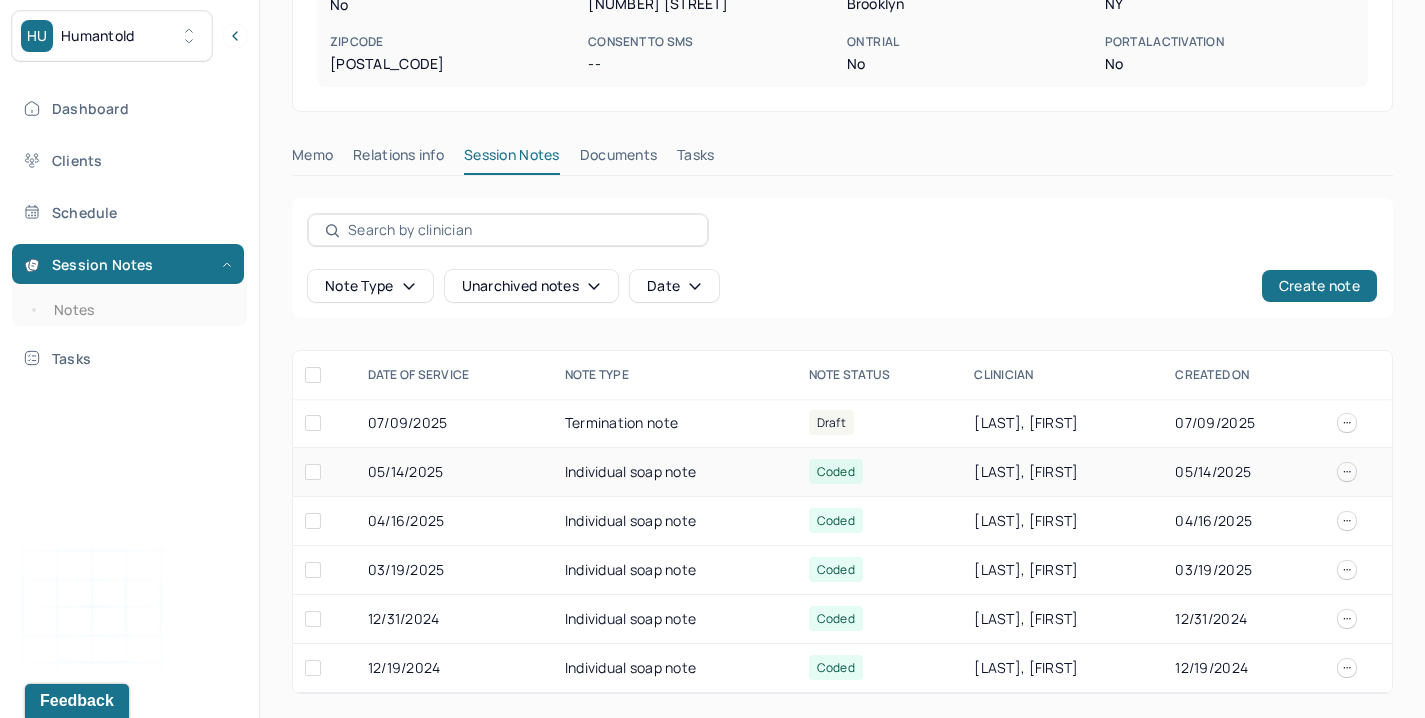 click on "Individual soap note" at bounding box center [675, 472] 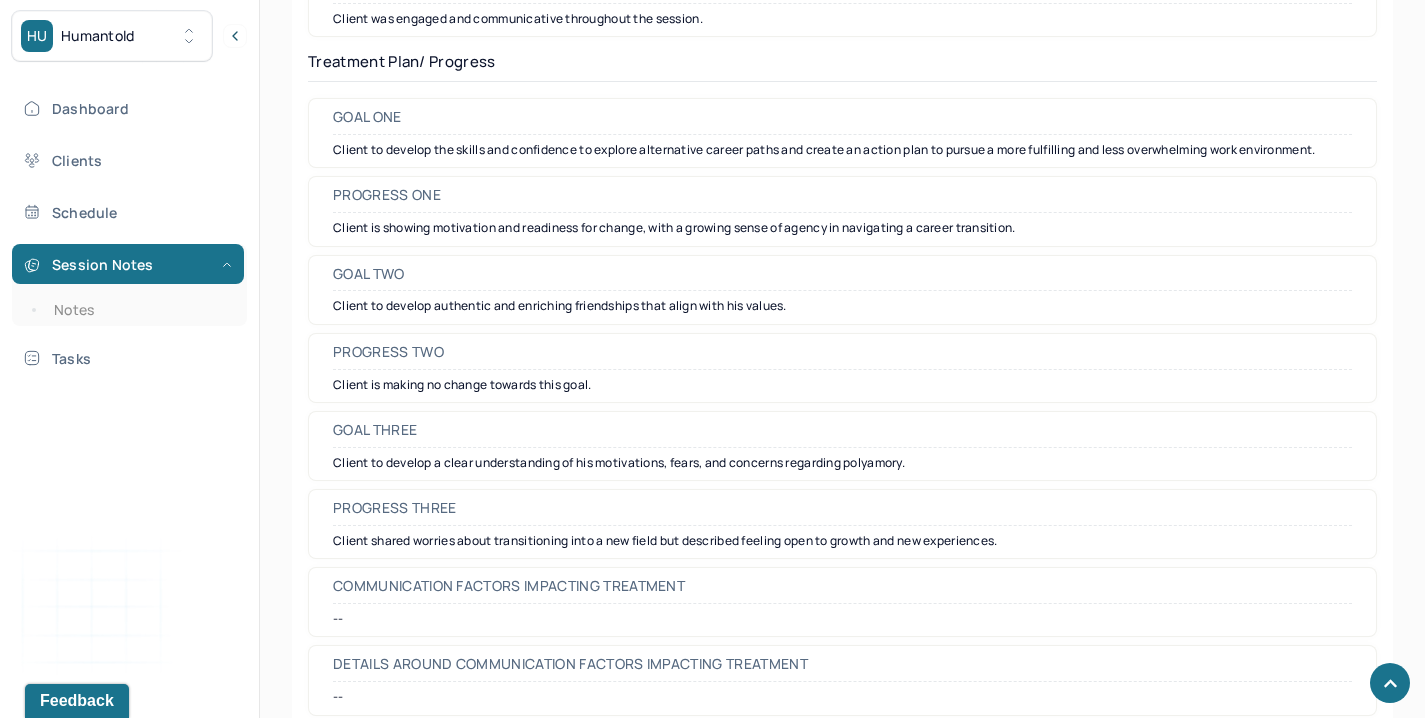 scroll, scrollTop: 2907, scrollLeft: 0, axis: vertical 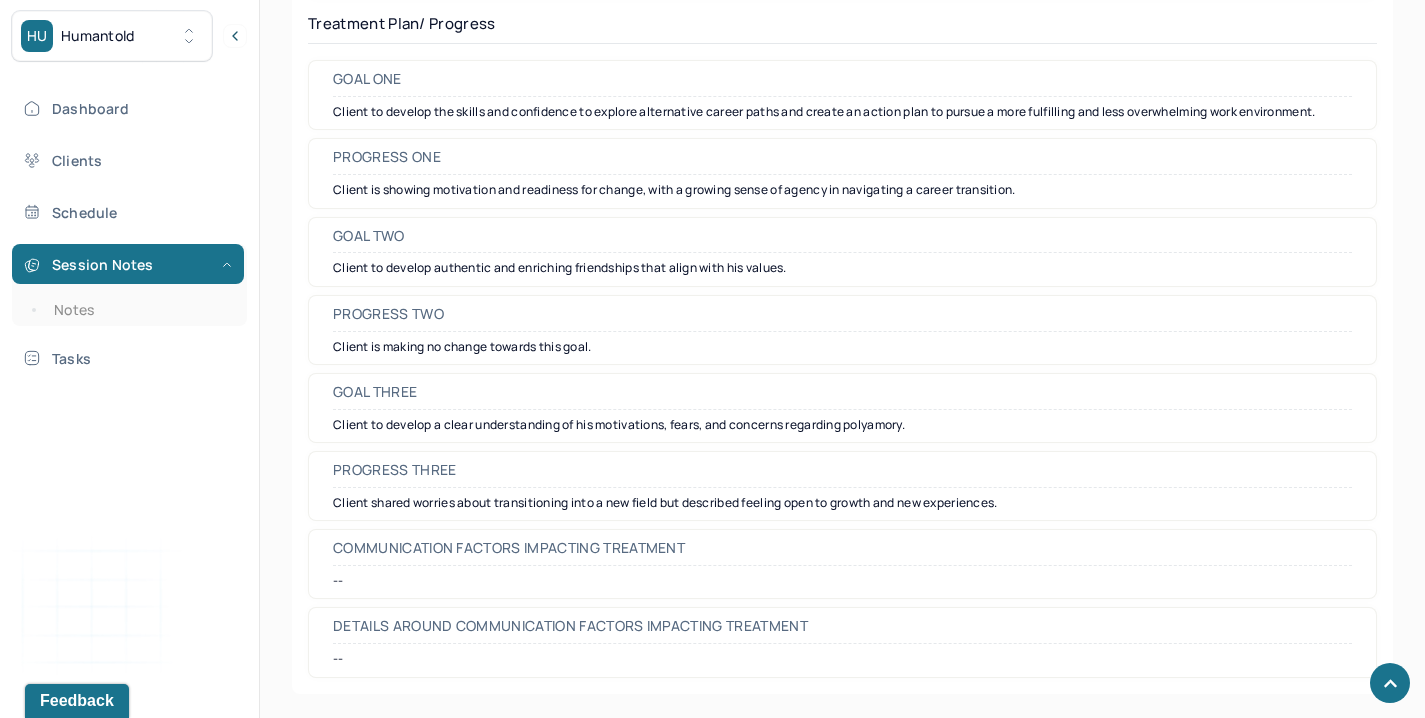 click on "Client to develop the skills and confidence to explore alternative career paths and create an action plan to pursue a more fulfilling and less overwhelming work environment." at bounding box center [842, 112] 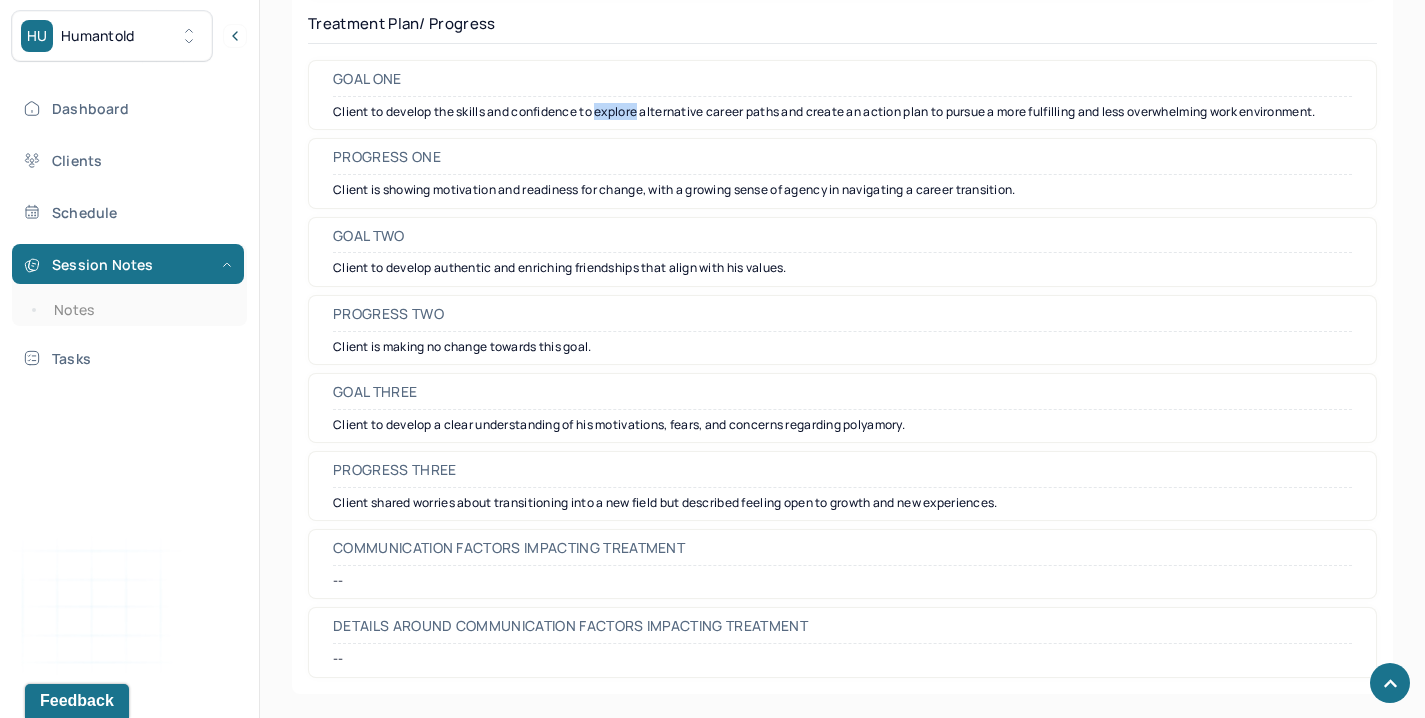 click on "Client to develop the skills and confidence to explore alternative career paths and create an action plan to pursue a more fulfilling and less overwhelming work environment." at bounding box center (842, 112) 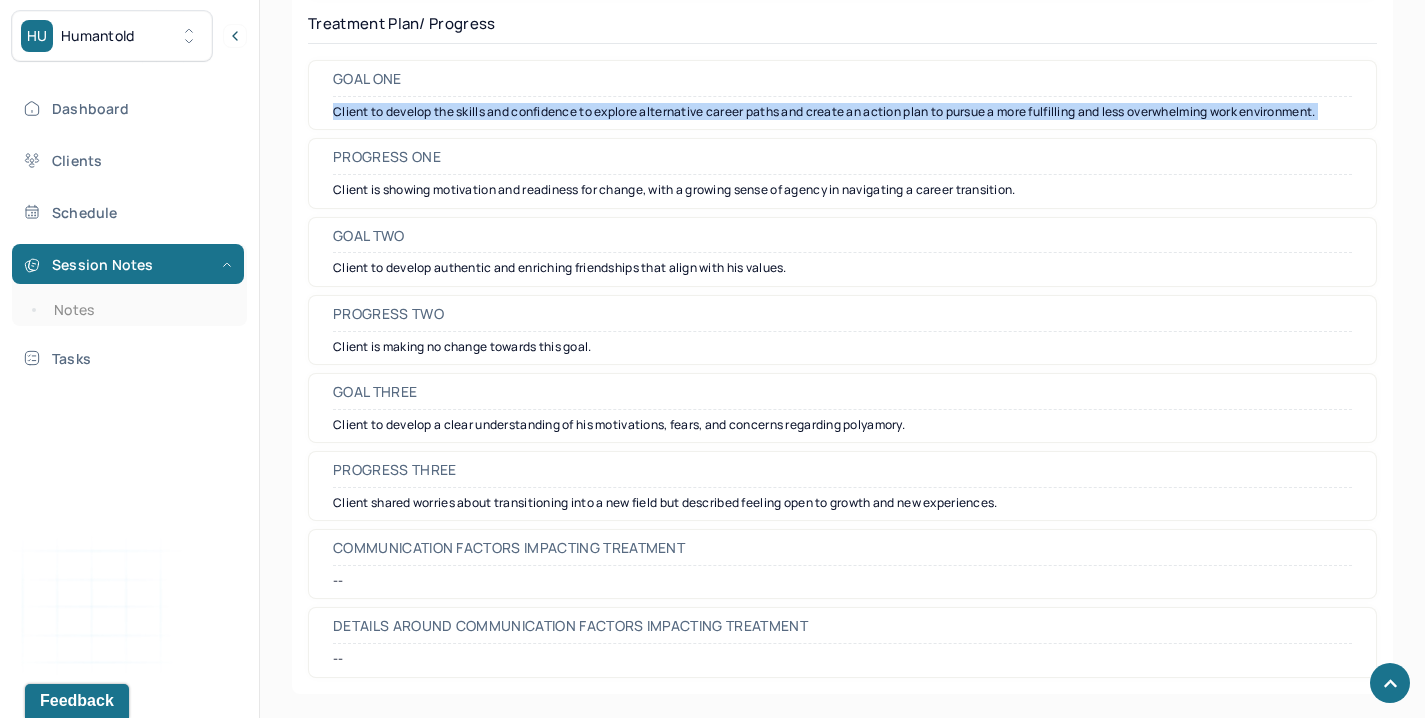 copy on "Client to develop the skills and confidence to explore alternative career paths and create an action plan to pursue a more fulfilling and less overwhelming work environment." 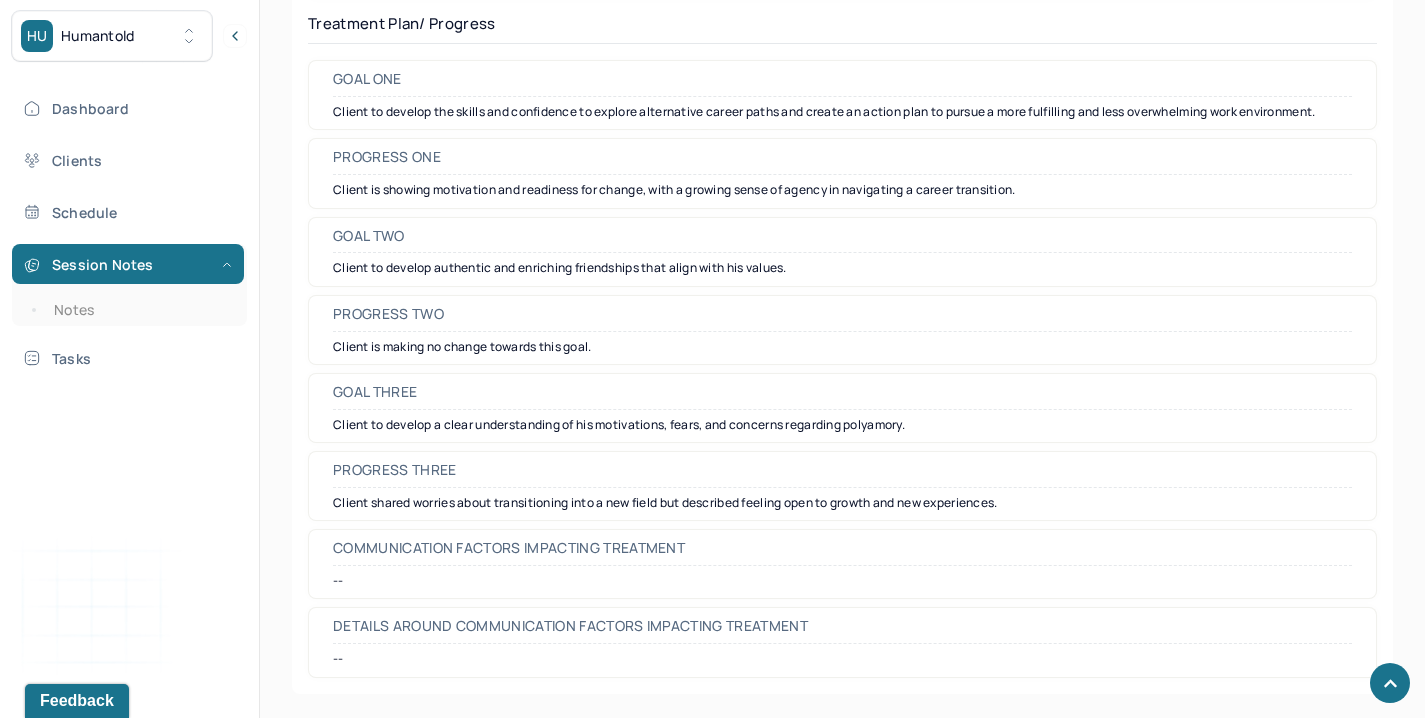 click on "Client is making no change towards this goal." at bounding box center [842, 347] 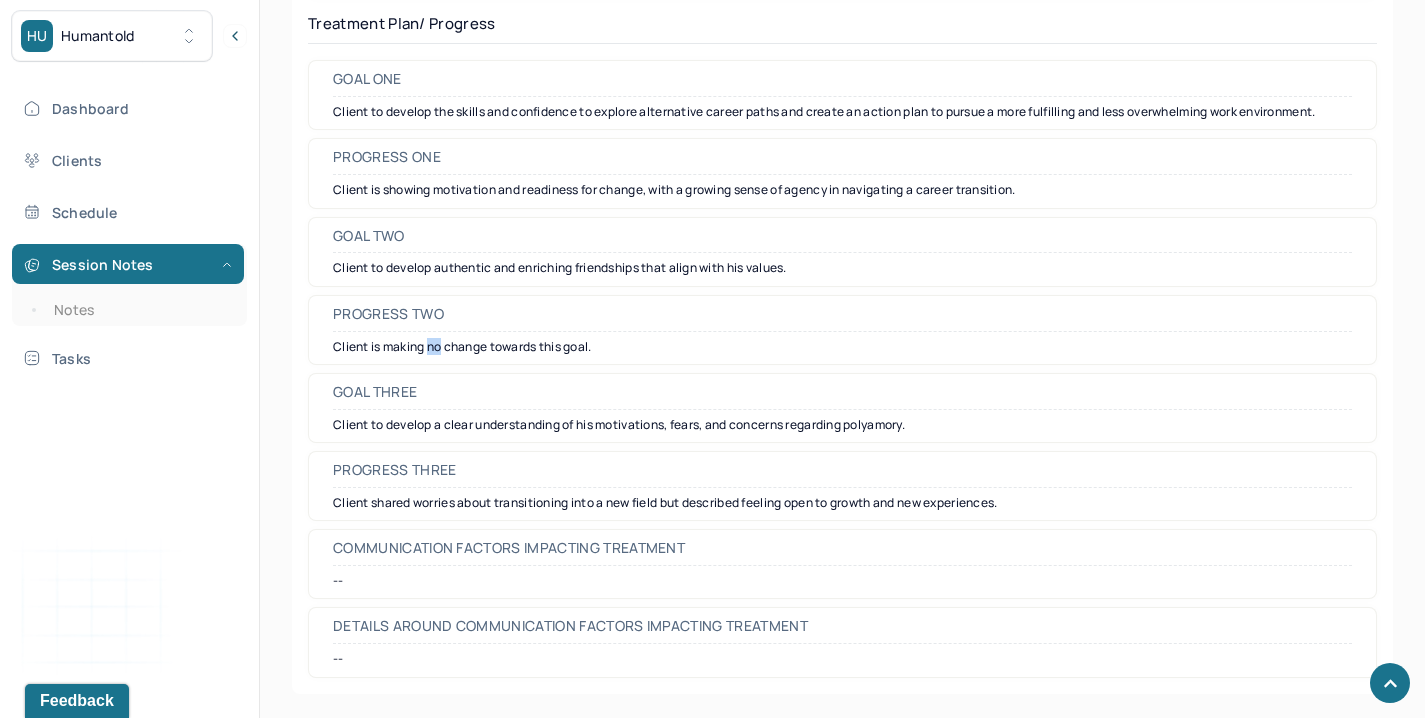 click on "Progress two Client is making no change towards this goal." at bounding box center (842, 330) 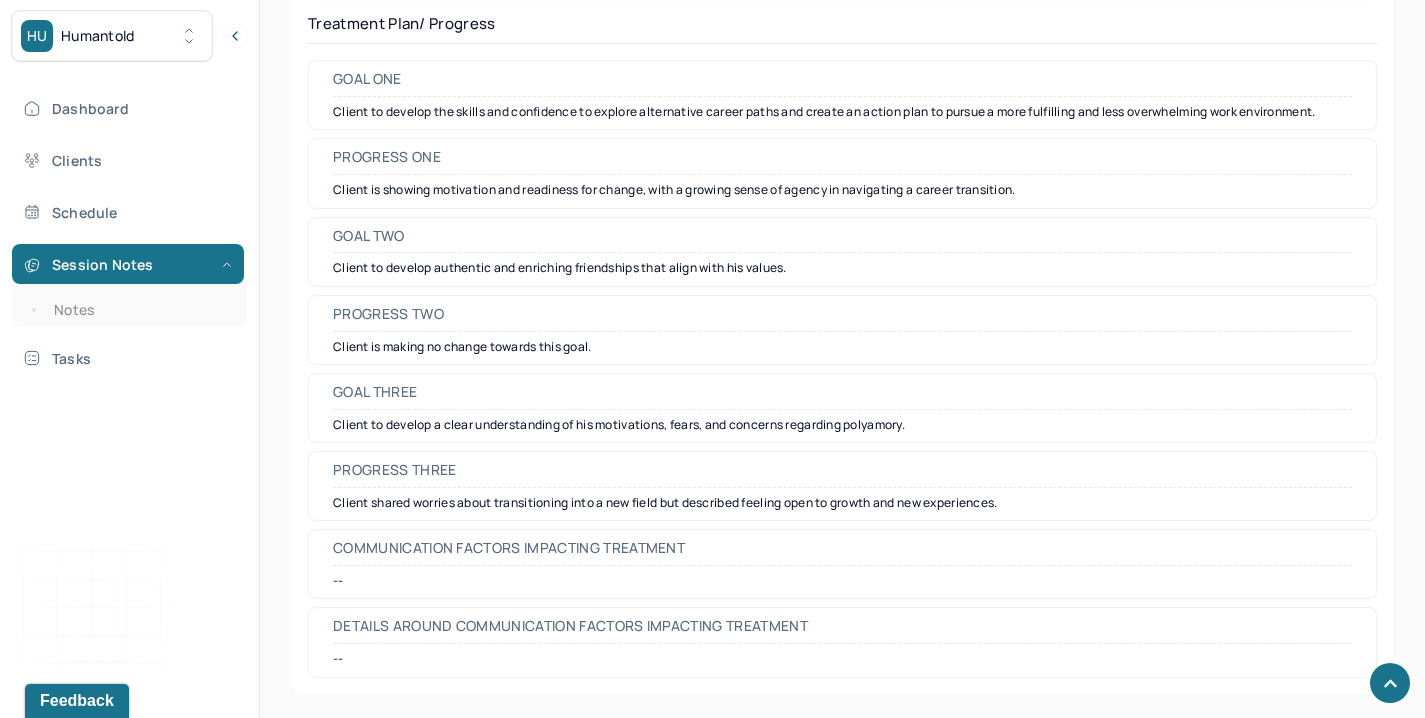 click on "Client to develop authentic and enriching friendships that align with his values." at bounding box center [842, 268] 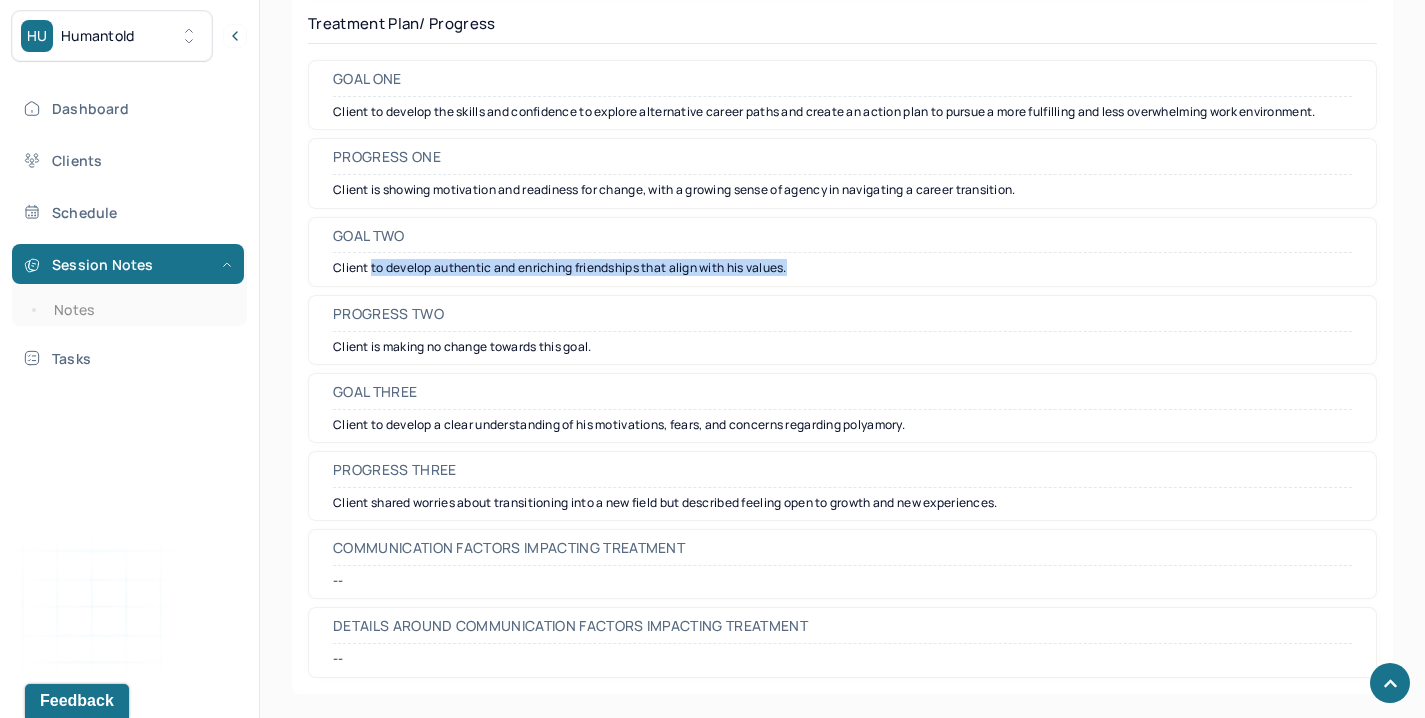 drag, startPoint x: 372, startPoint y: 271, endPoint x: 847, endPoint y: 269, distance: 475.0042 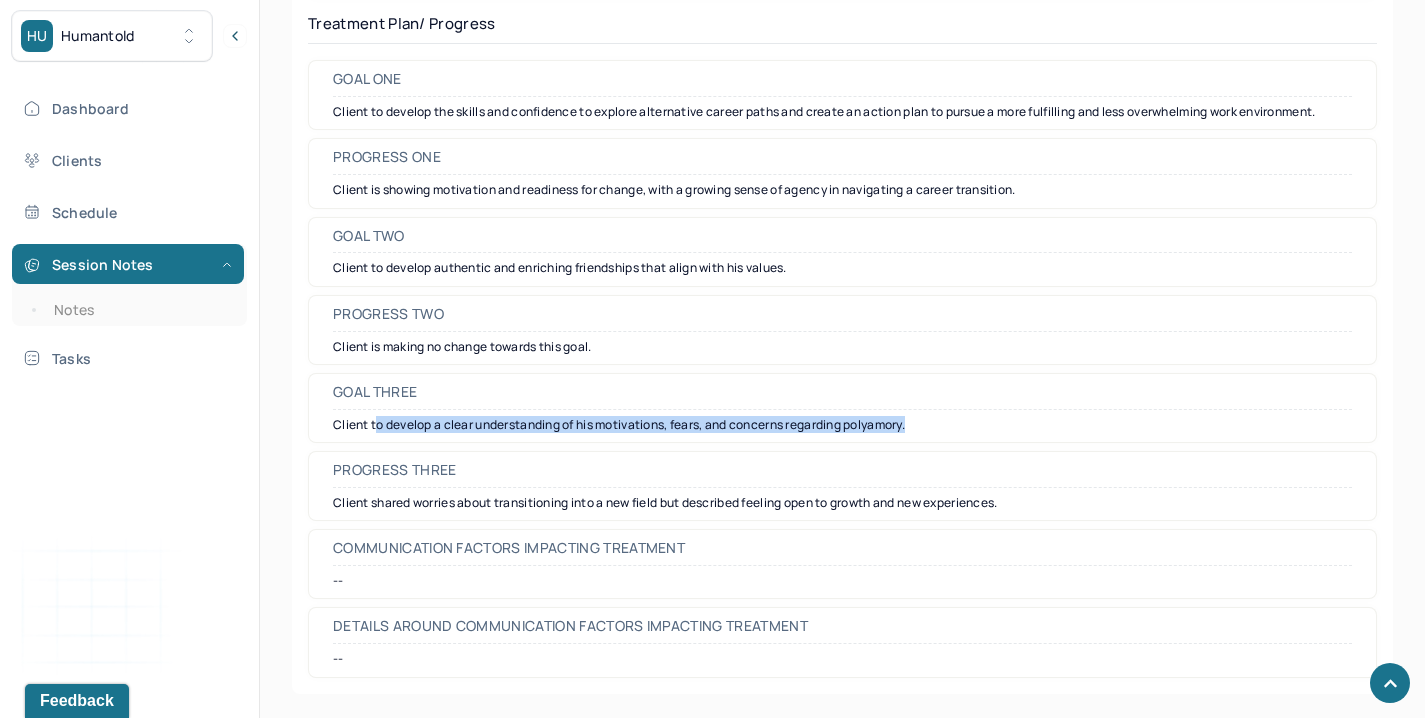 drag, startPoint x: 378, startPoint y: 427, endPoint x: 926, endPoint y: 422, distance: 548.0228 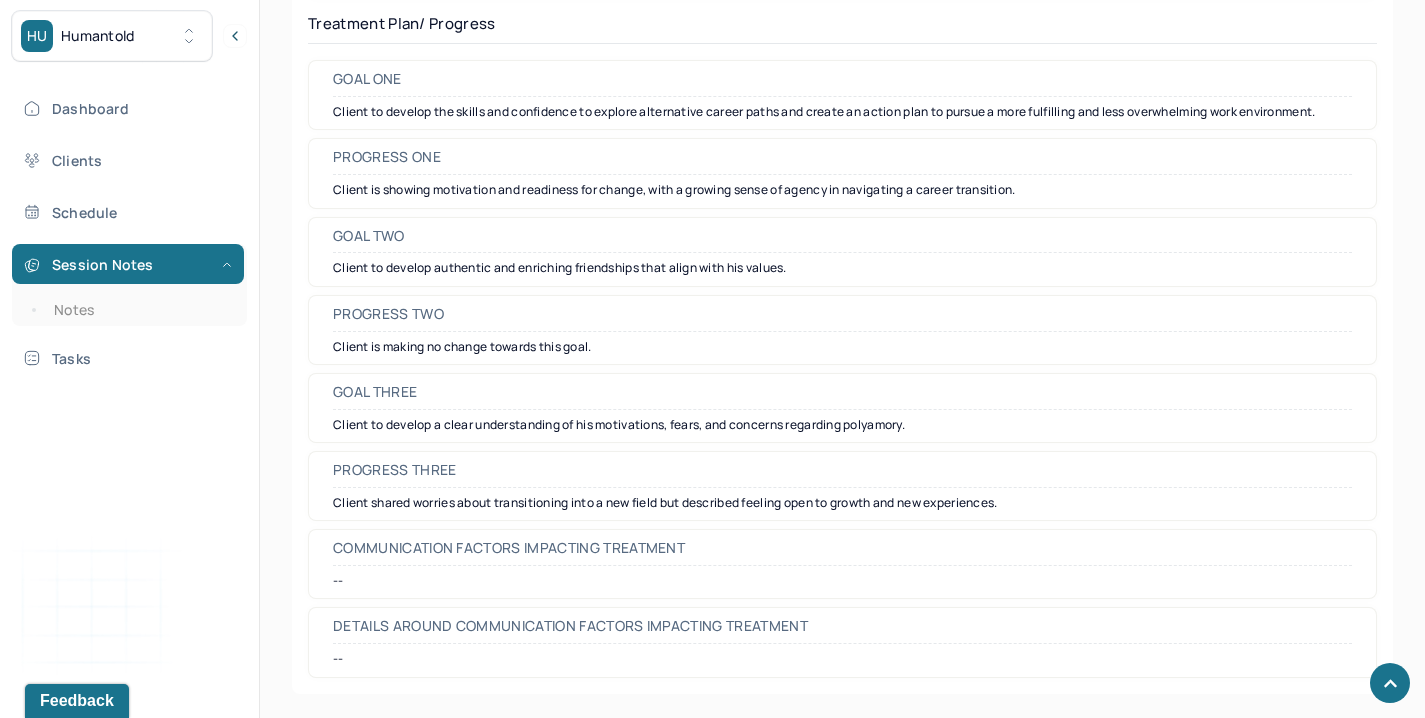 click on "Client is showing motivation and readiness for change, with a growing sense of agency in navigating a career transition." at bounding box center [842, 190] 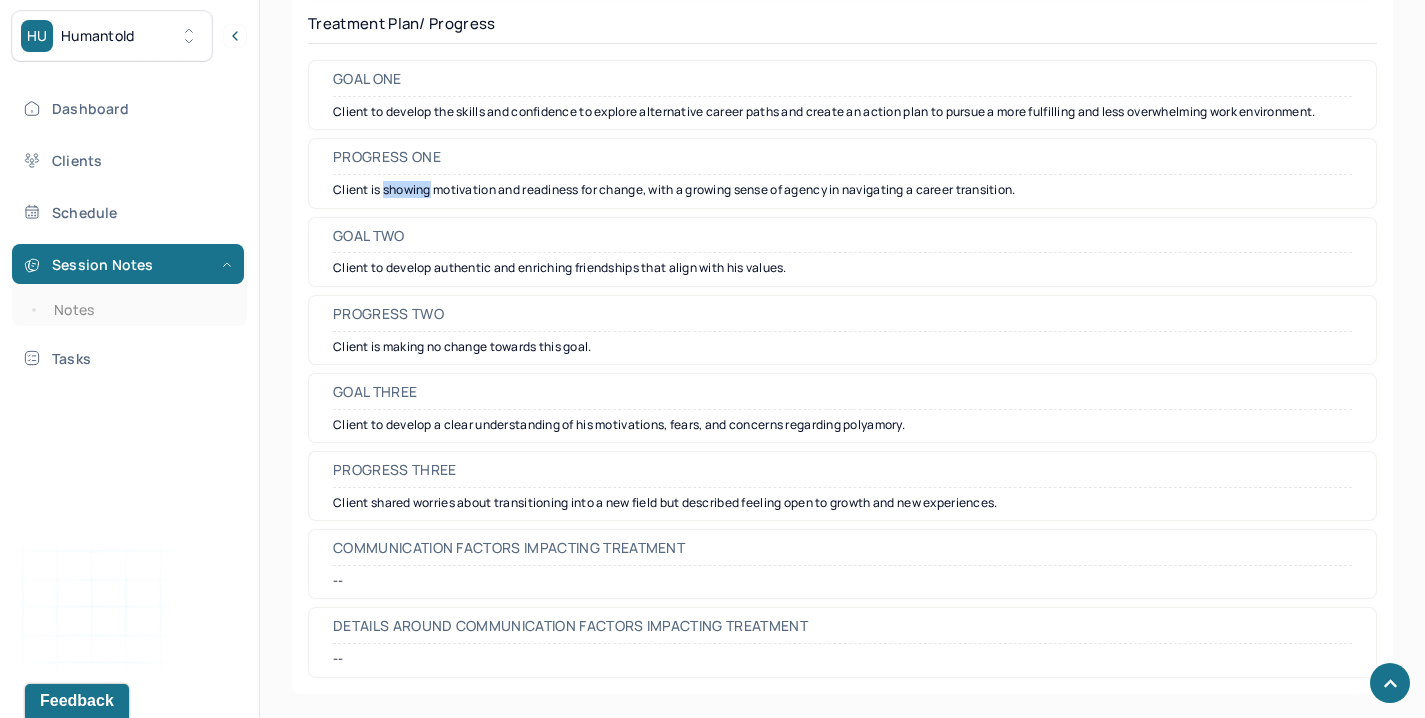 click on "Client is showing motivation and readiness for change, with a growing sense of agency in navigating a career transition." at bounding box center [842, 190] 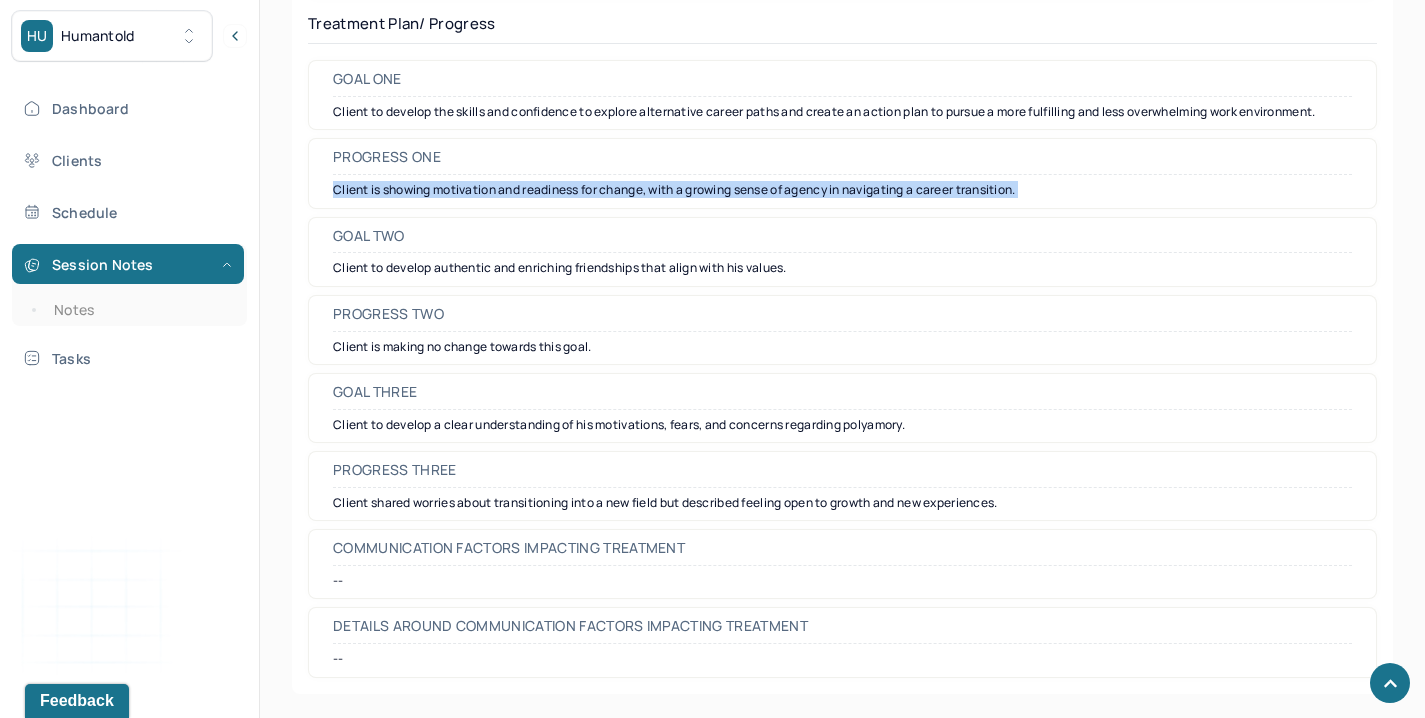 copy on "Client is showing motivation and readiness for change, with a growing sense of agency in navigating a career transition." 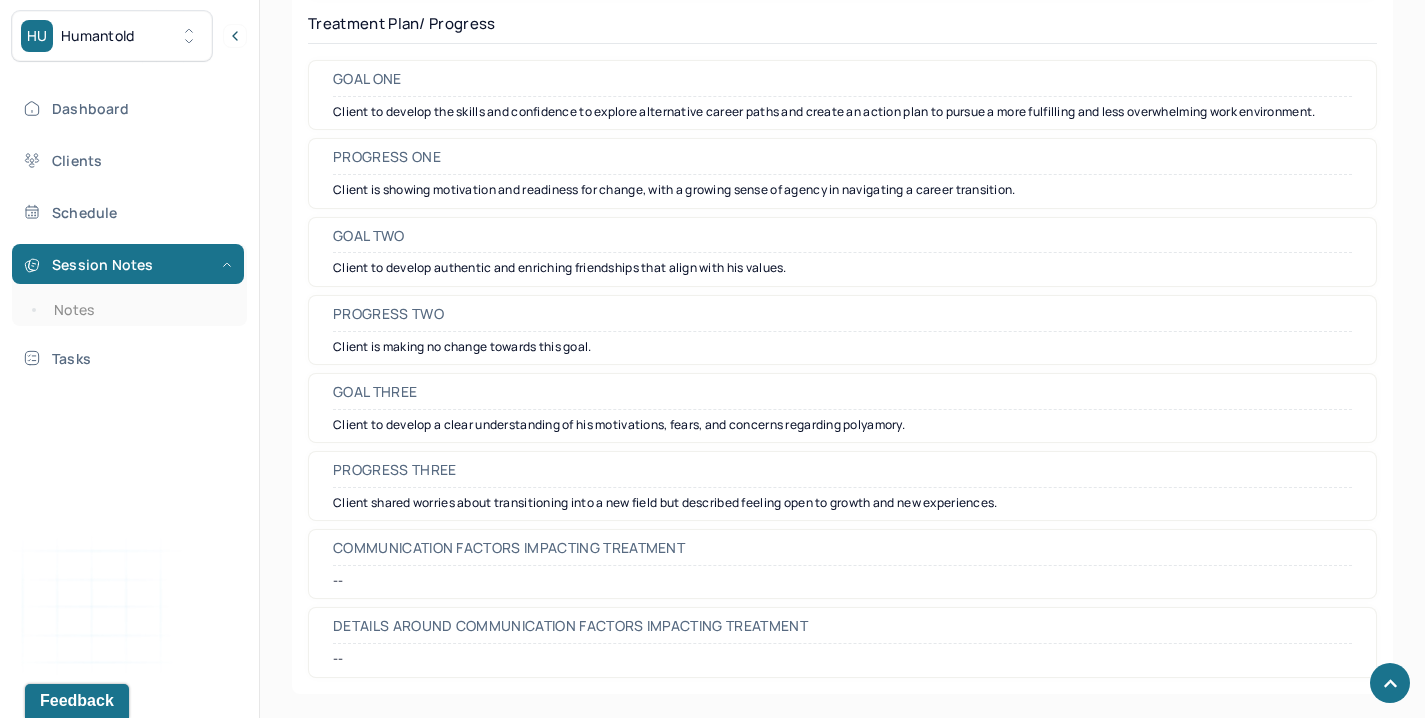 click on "Progress three Client shared worries about transitioning into a new field but described feeling open to growth and new experiences." at bounding box center [842, 486] 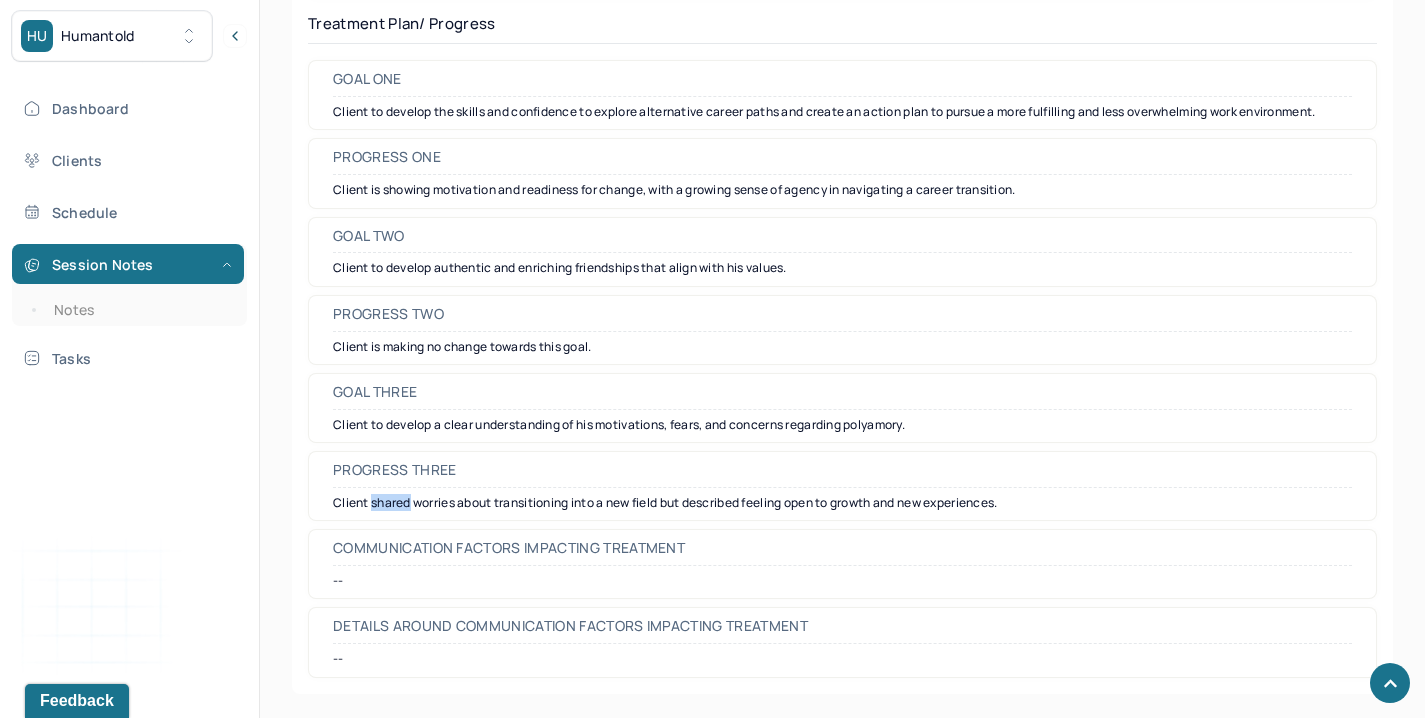 click on "Client shared worries about transitioning into a new field but described feeling open to growth and new experiences." at bounding box center [842, 503] 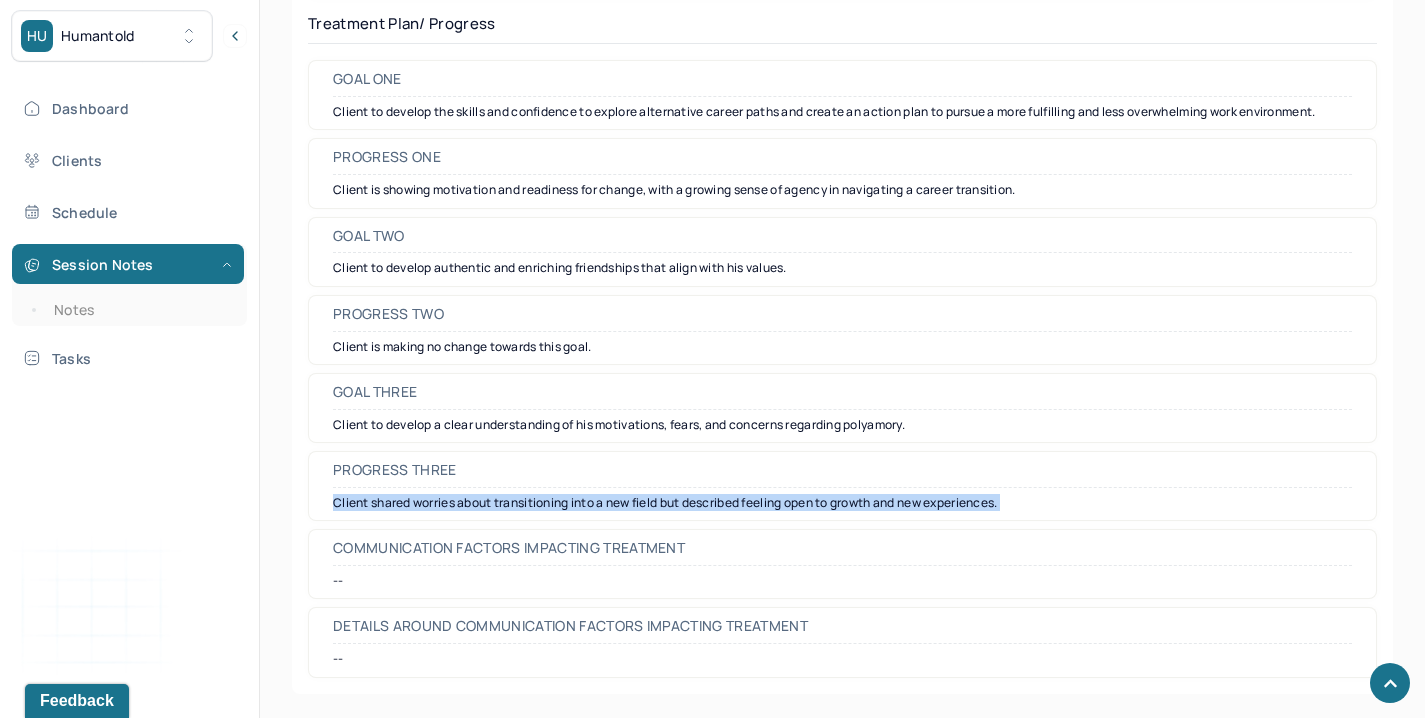 copy on "Client shared worries about transitioning into a new field but described feeling open to growth and new experiences." 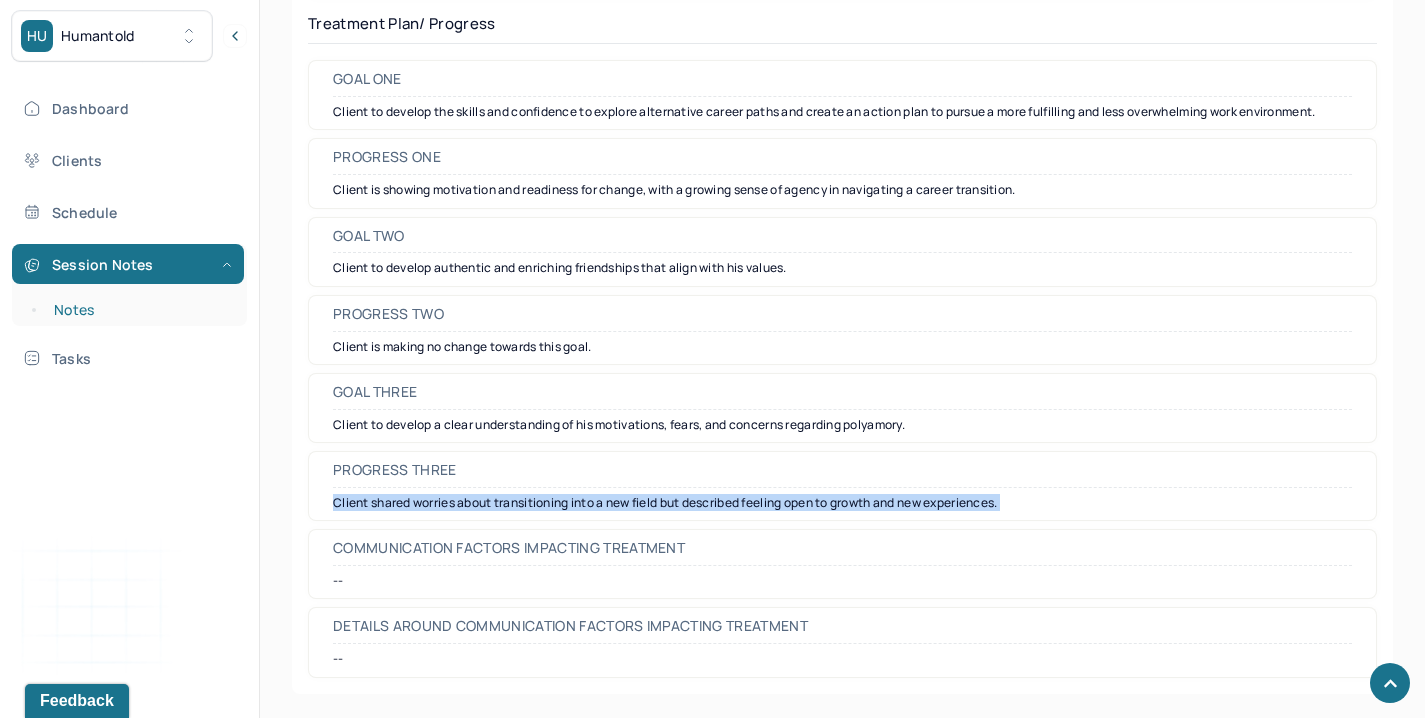 click on "Notes" at bounding box center [139, 310] 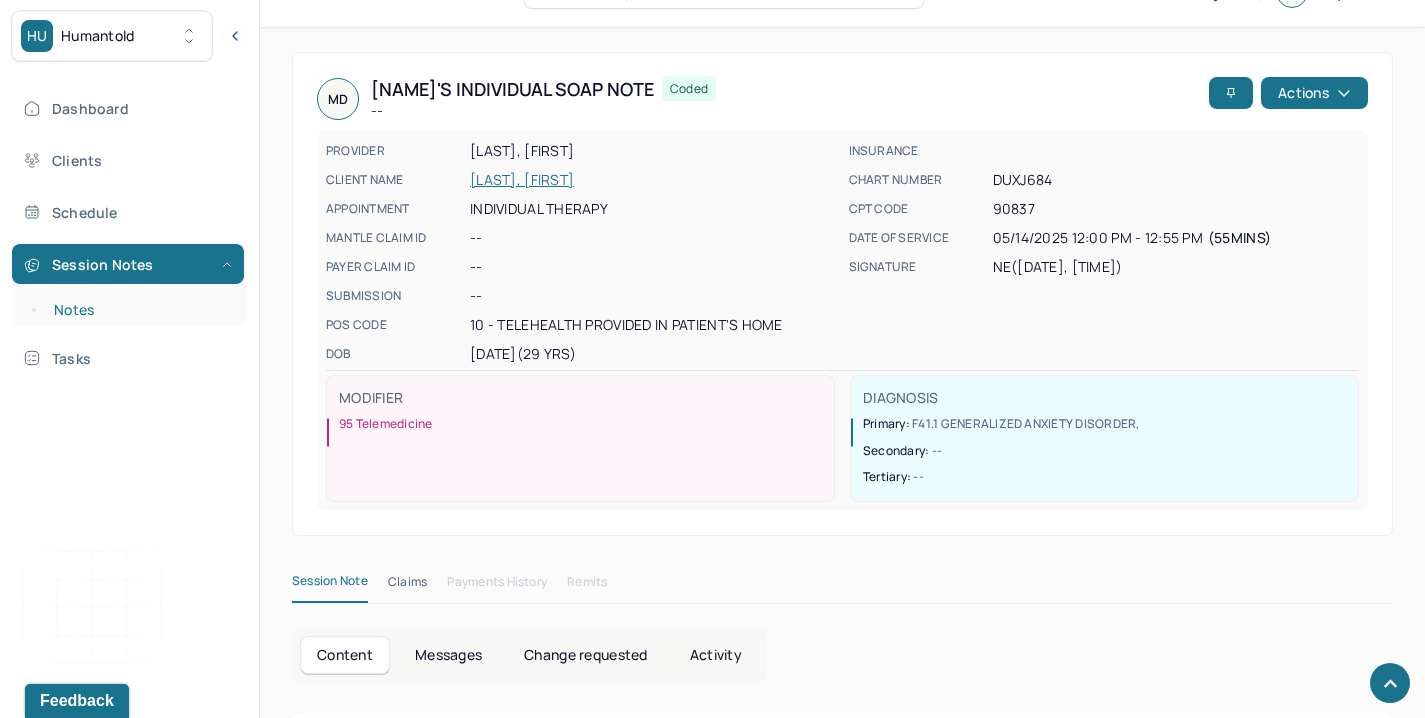 click on "Notes" at bounding box center (139, 310) 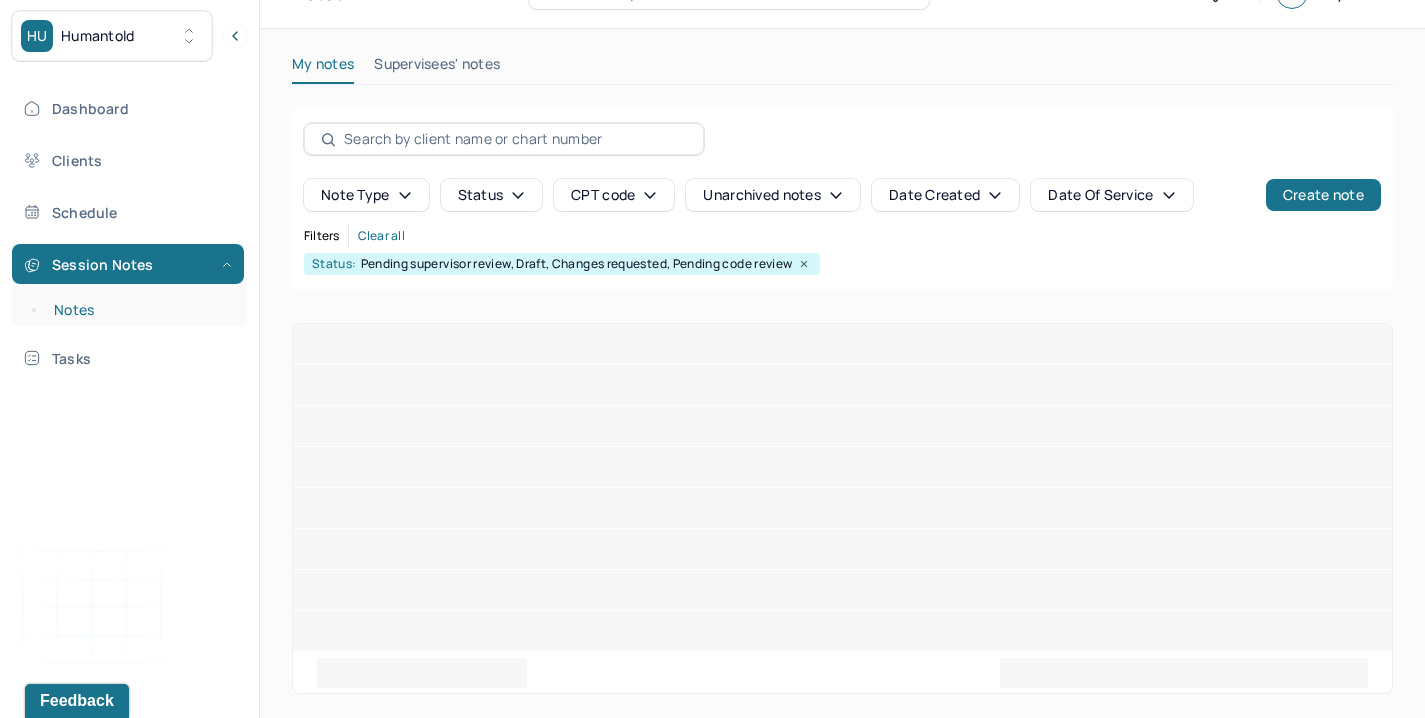 scroll, scrollTop: 32, scrollLeft: 0, axis: vertical 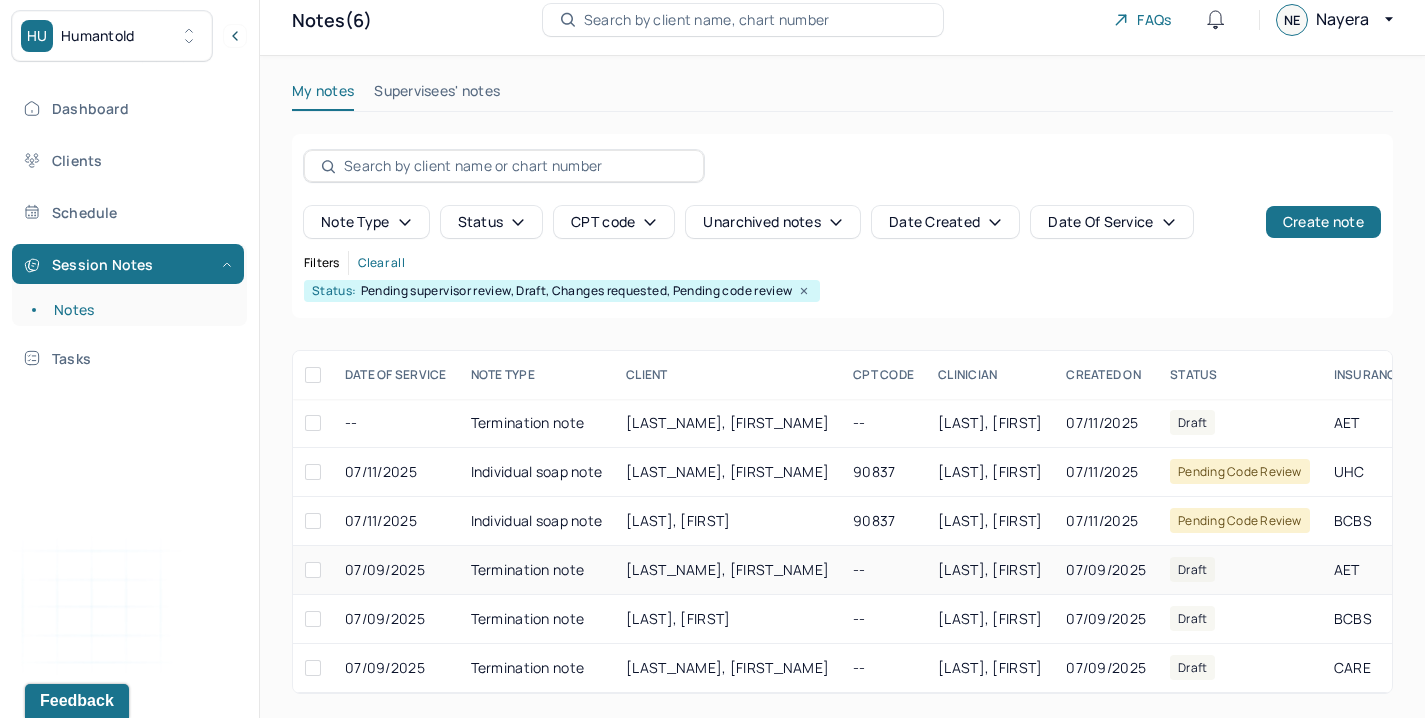 click on "[LAST_NAME], [FIRST_NAME]" at bounding box center [727, 569] 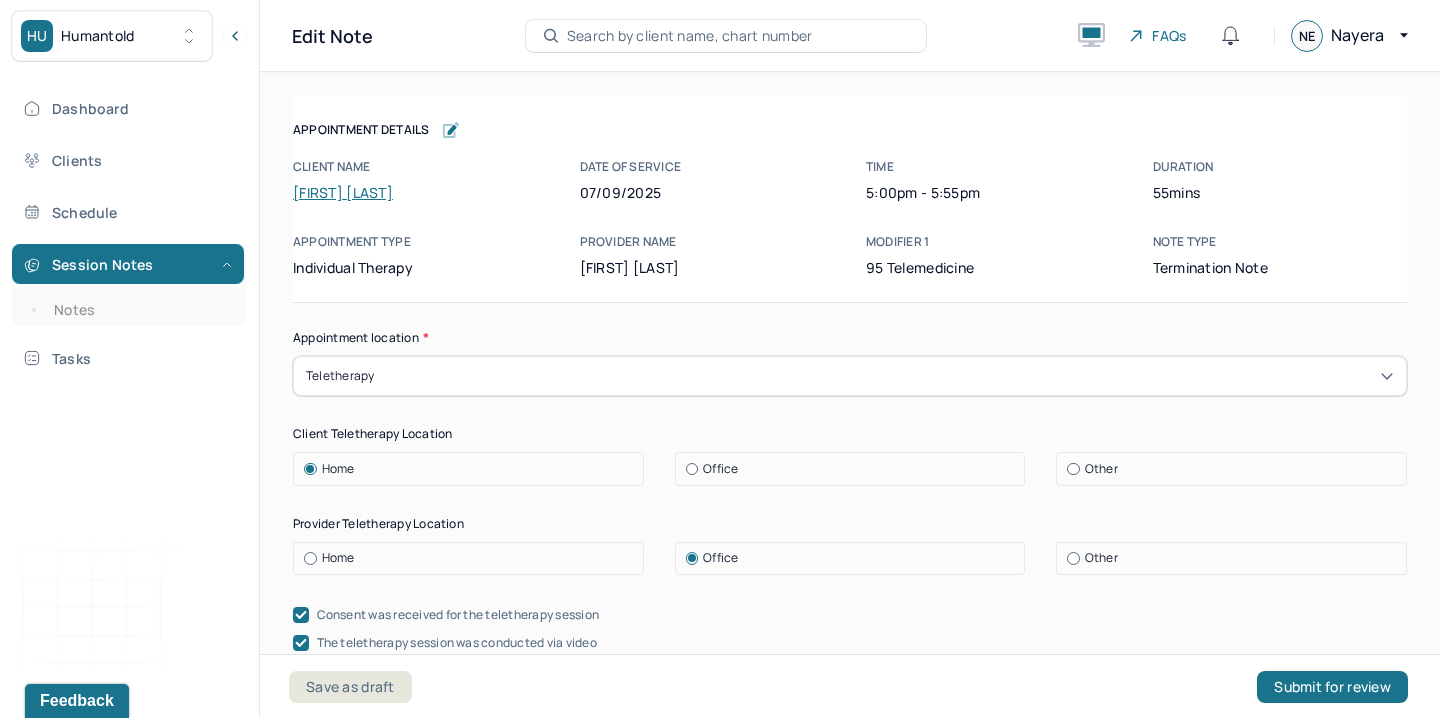 click on "[FIRST] [LAST]" at bounding box center [343, 192] 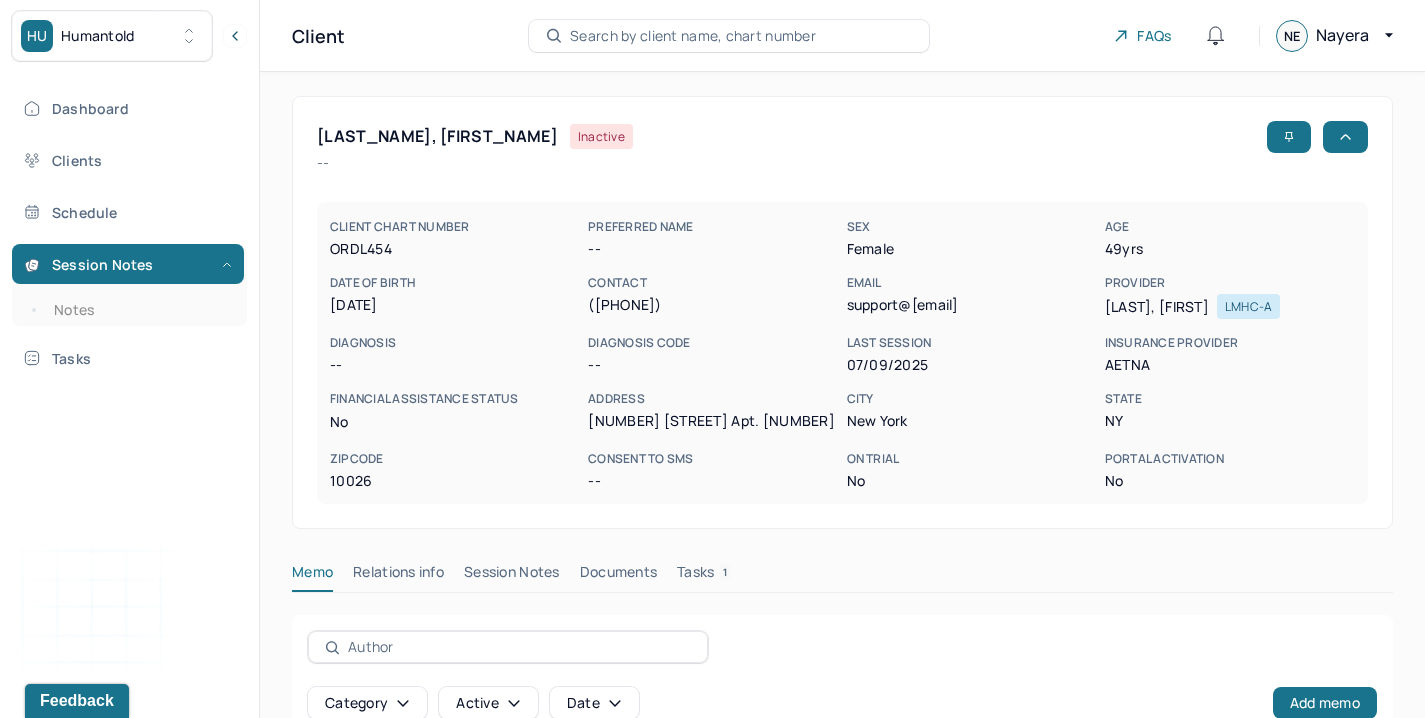 click on "Session Notes" at bounding box center [512, 576] 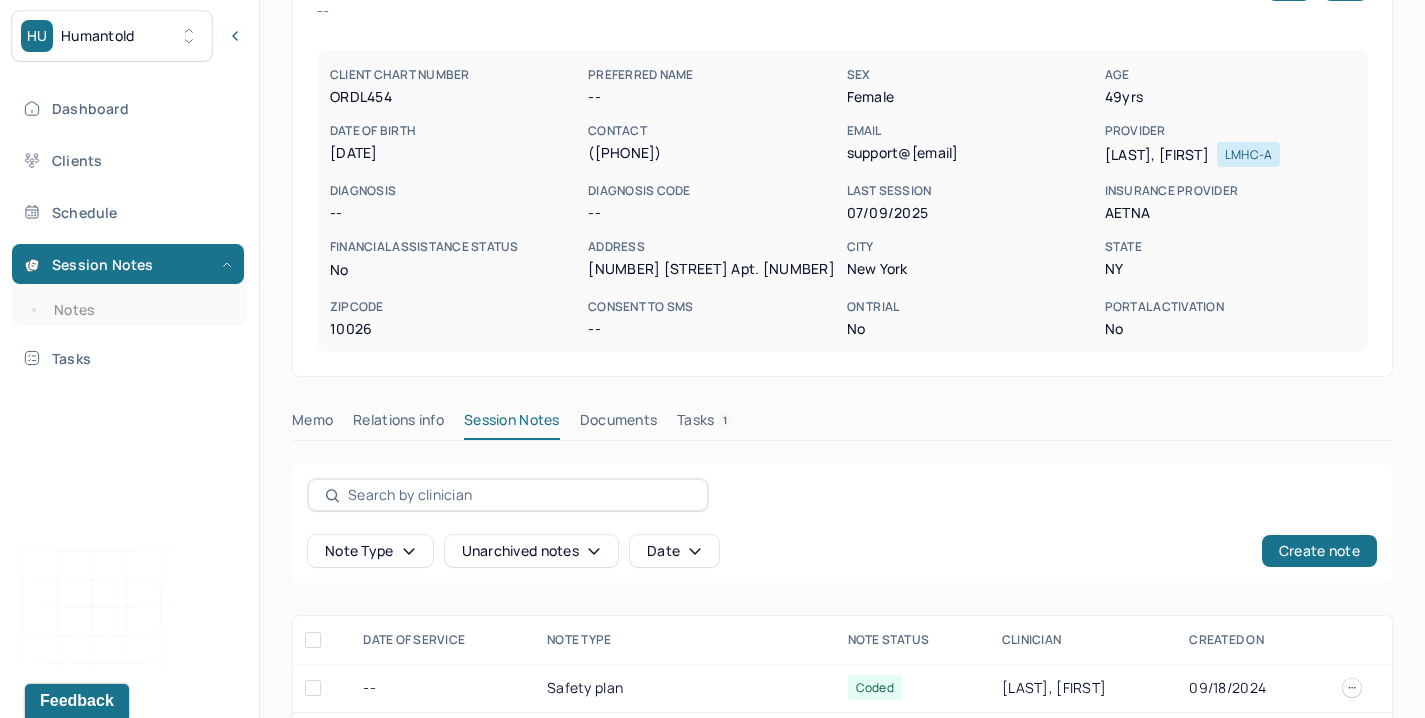 scroll, scrollTop: 561, scrollLeft: 0, axis: vertical 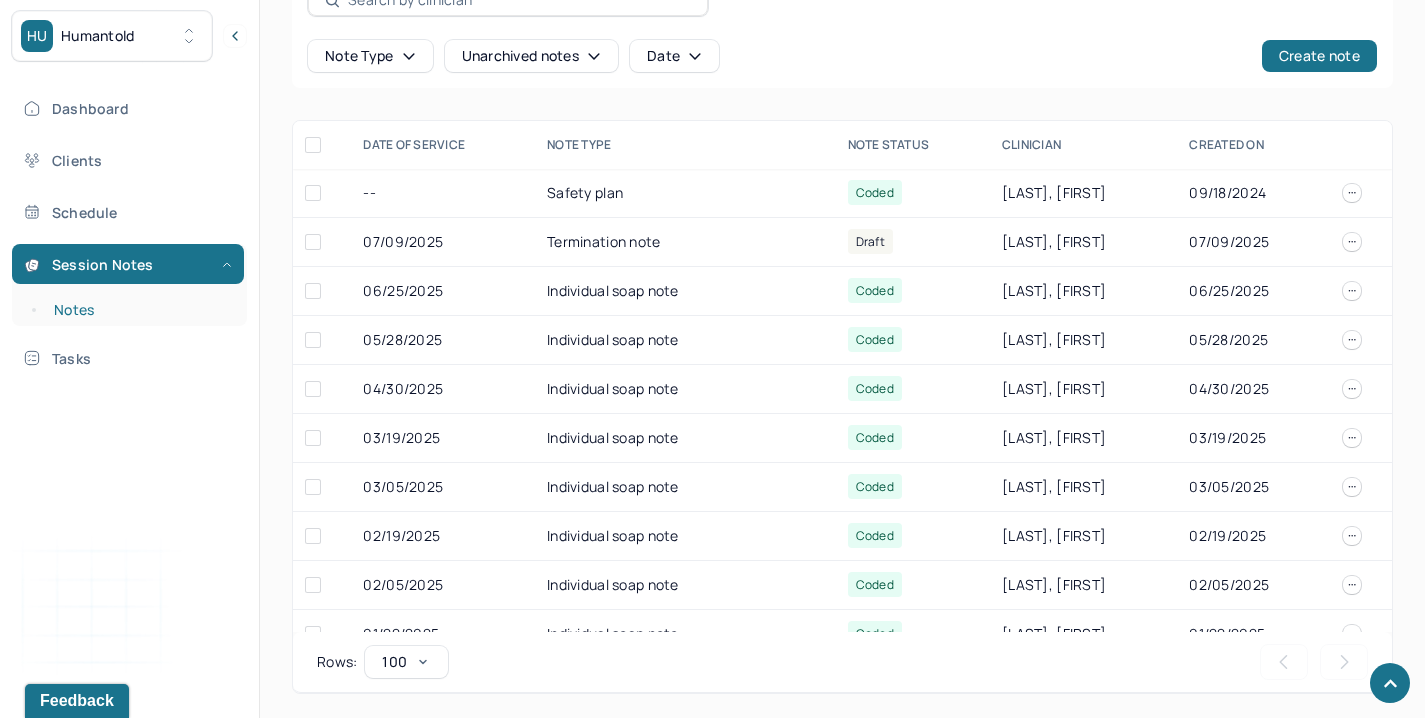 click on "Notes" at bounding box center [139, 310] 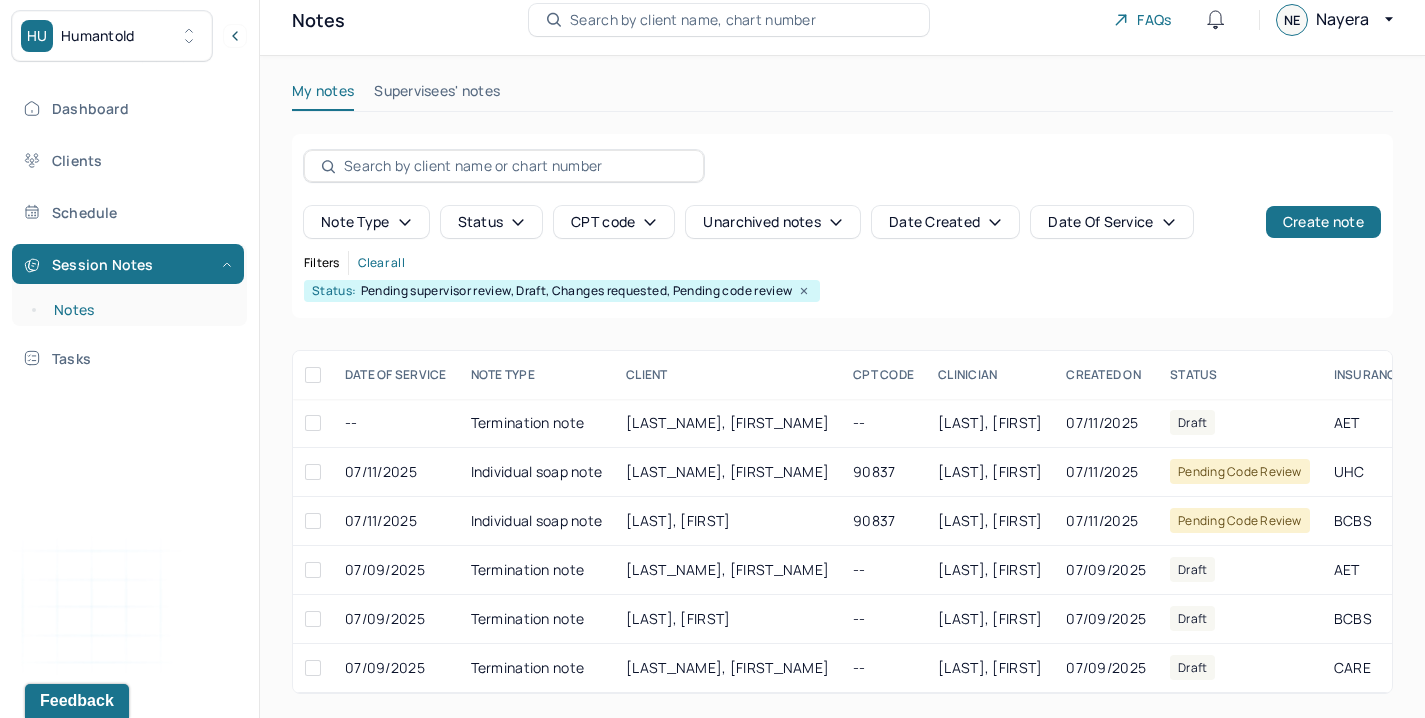 scroll, scrollTop: 32, scrollLeft: 0, axis: vertical 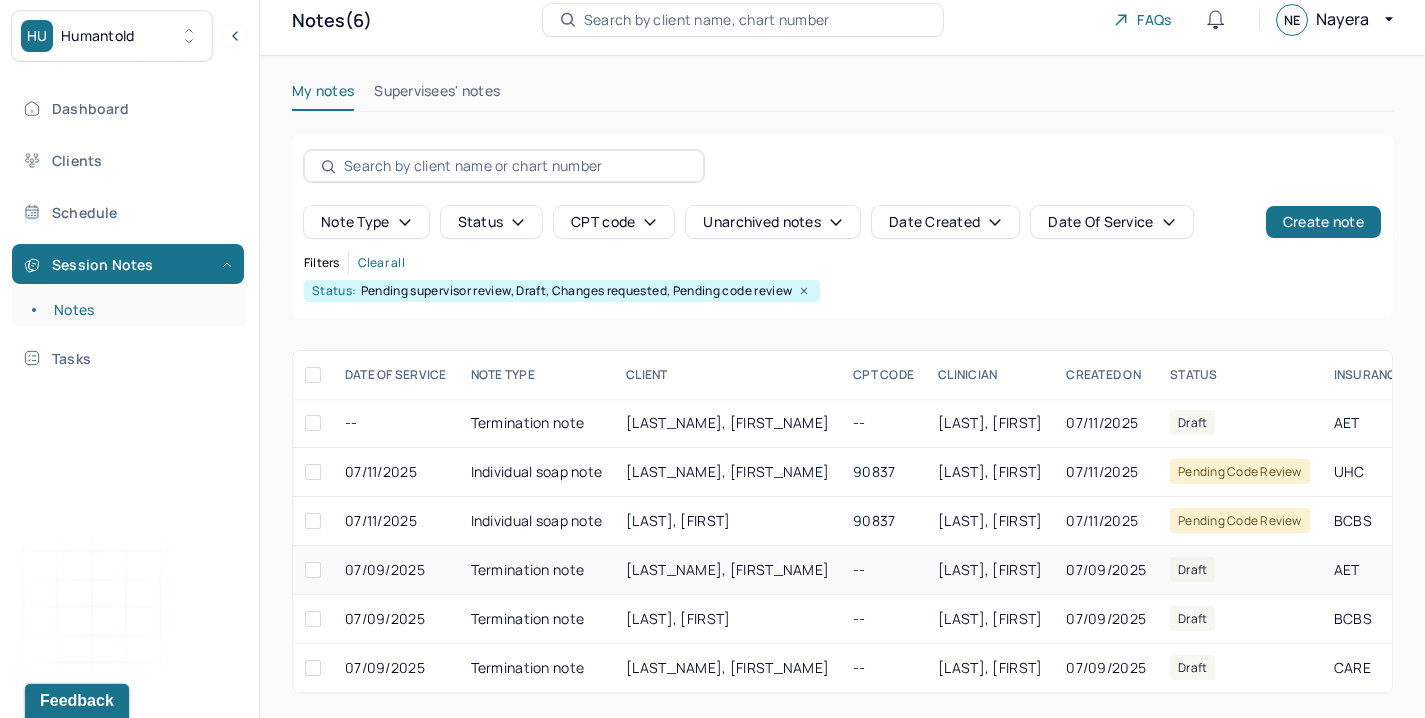 click on "[LAST_NAME], [FIRST_NAME]" at bounding box center [727, 569] 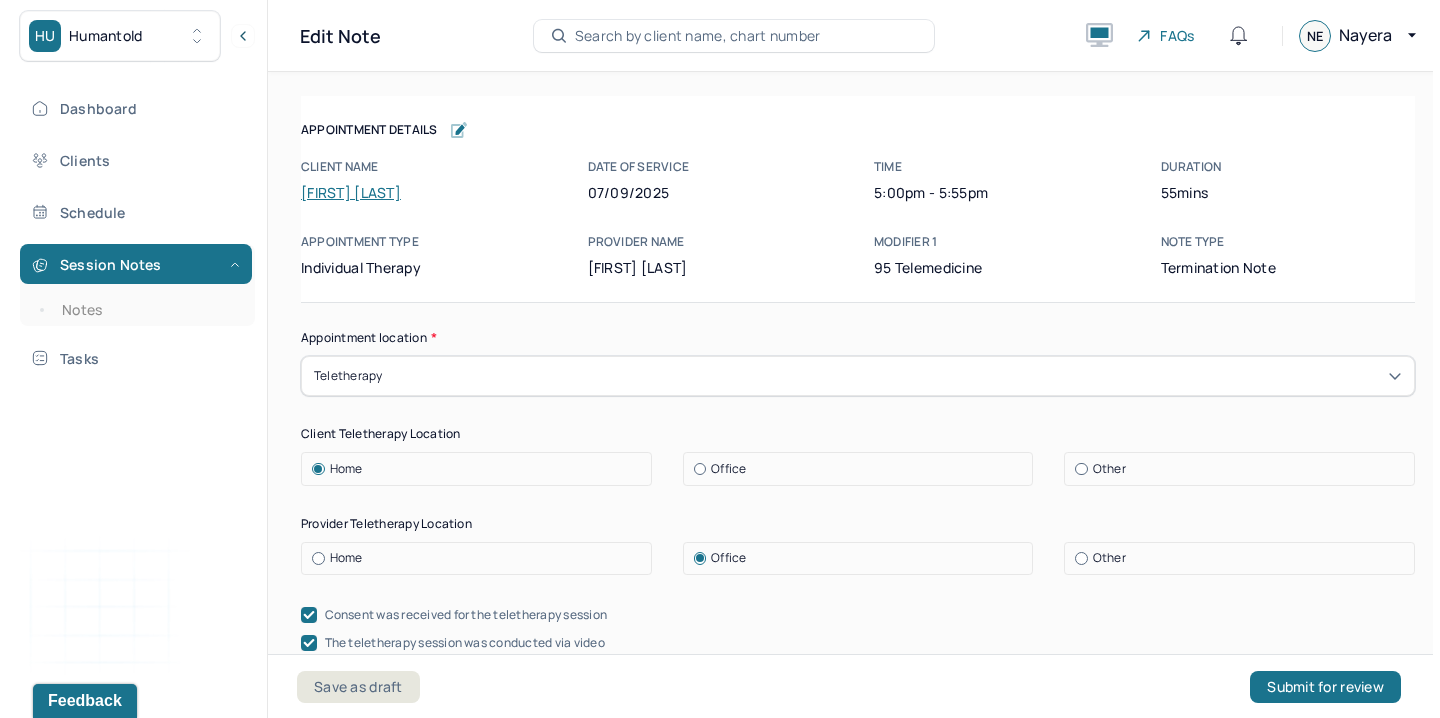 scroll, scrollTop: 0, scrollLeft: 0, axis: both 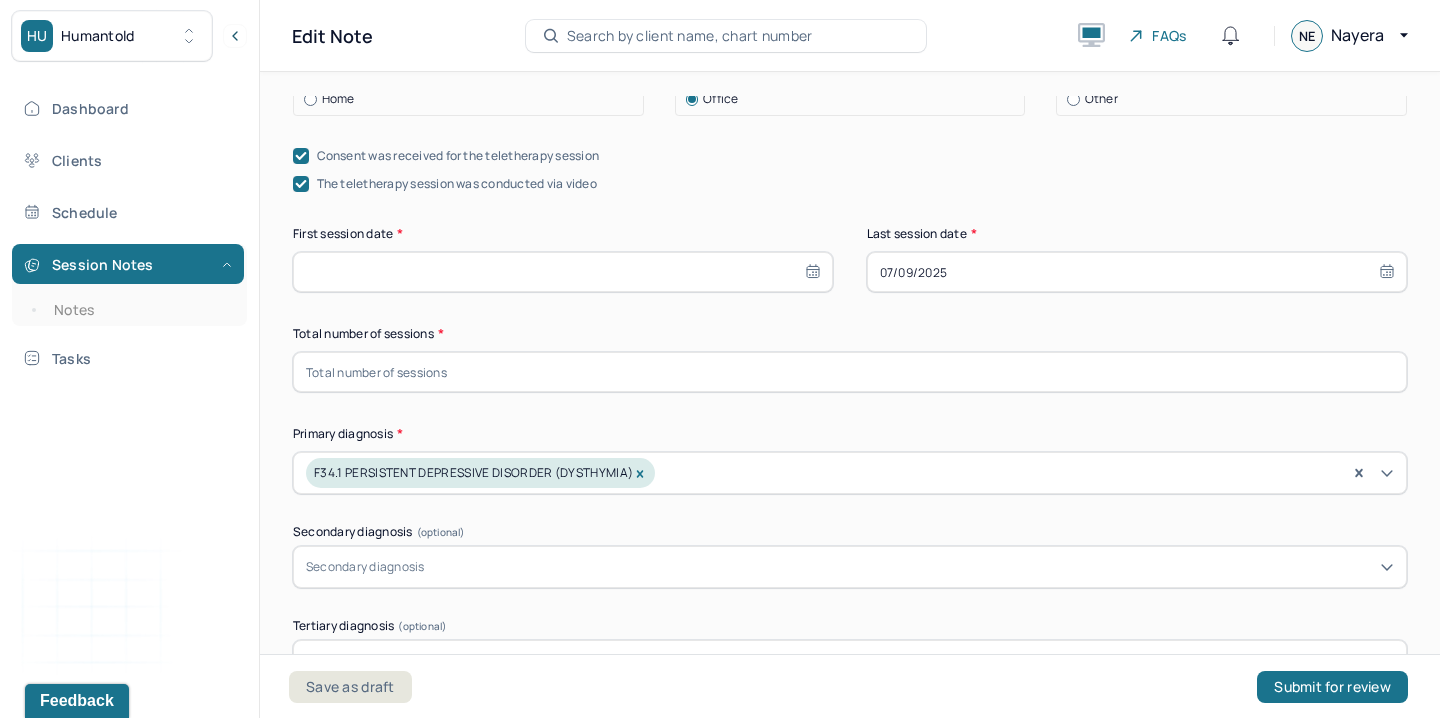 click at bounding box center [850, 372] 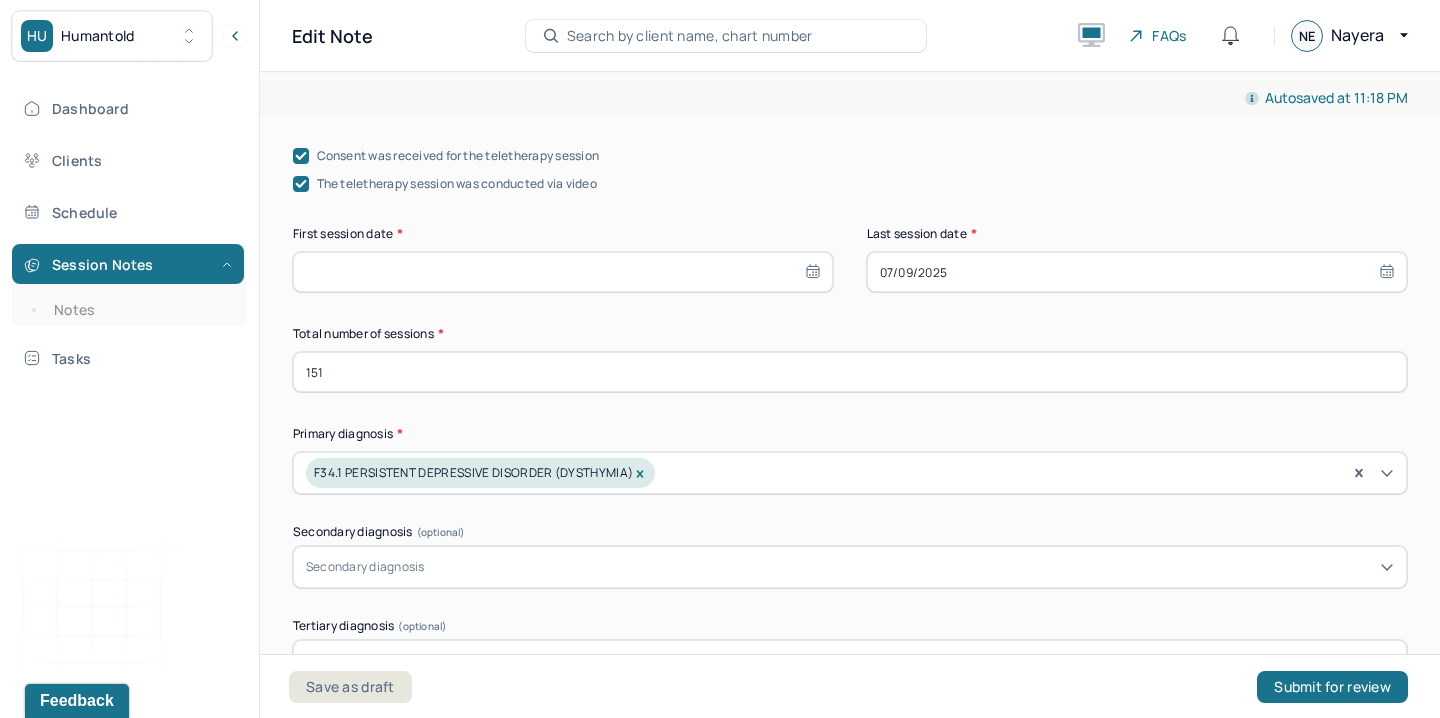 type on "151" 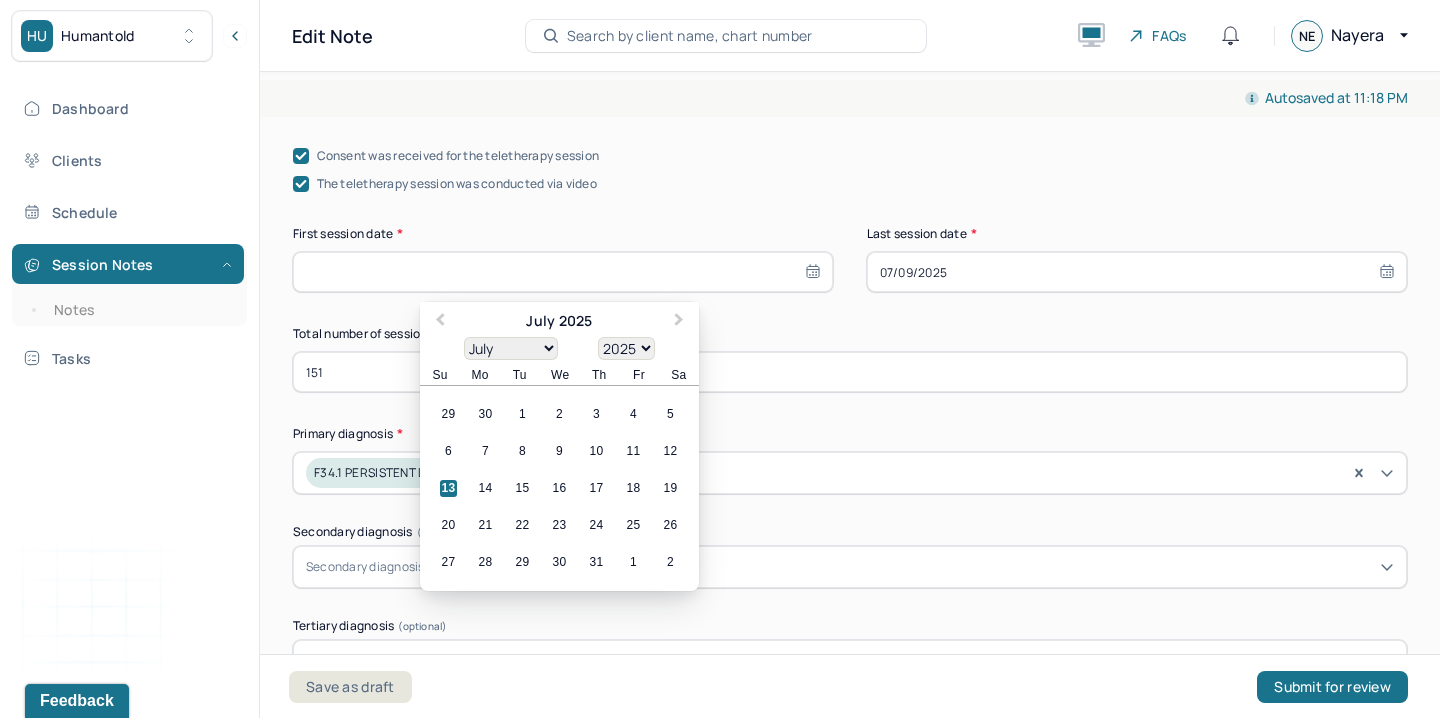 click on "1900 1901 1902 1903 1904 1905 1906 1907 1908 1909 1910 1911 1912 1913 1914 1915 1916 1917 1918 1919 1920 1921 1922 1923 1924 1925 1926 1927 1928 1929 1930 1931 1932 1933 1934 1935 1936 1937 1938 1939 1940 1941 1942 1943 1944 1945 1946 1947 1948 1949 1950 1951 1952 1953 1954 1955 1956 1957 1958 1959 1960 1961 1962 1963 1964 1965 1966 1967 1968 1969 1970 1971 1972 1973 1974 1975 1976 1977 1978 1979 1980 1981 1982 1983 1984 1985 1986 1987 1988 1989 1990 1991 1992 1993 1994 1995 1996 1997 1998 1999 2000 2001 2002 2003 2004 2005 2006 2007 2008 2009 2010 2011 2012 2013 2014 2015 2016 2017 2018 2019 2020 2021 2022 2023 2024 2025 2026 2027 2028 2029 2030 2031 2032 2033 2034 2035 2036 2037 2038 2039 2040 2041 2042 2043 2044 2045 2046 2047 2048 2049 2050 2051 2052 2053 2054 2055 2056 2057 2058 2059 2060 2061 2062 2063 2064 2065 2066 2067 2068 2069 2070 2071 2072 2073 2074 2075 2076 2077 2078 2079 2080 2081 2082 2083 2084 2085 2086 2087 2088 2089 2090 2091 2092 2093 2094 2095 2096 2097 2098 2099 2100" at bounding box center [626, 348] 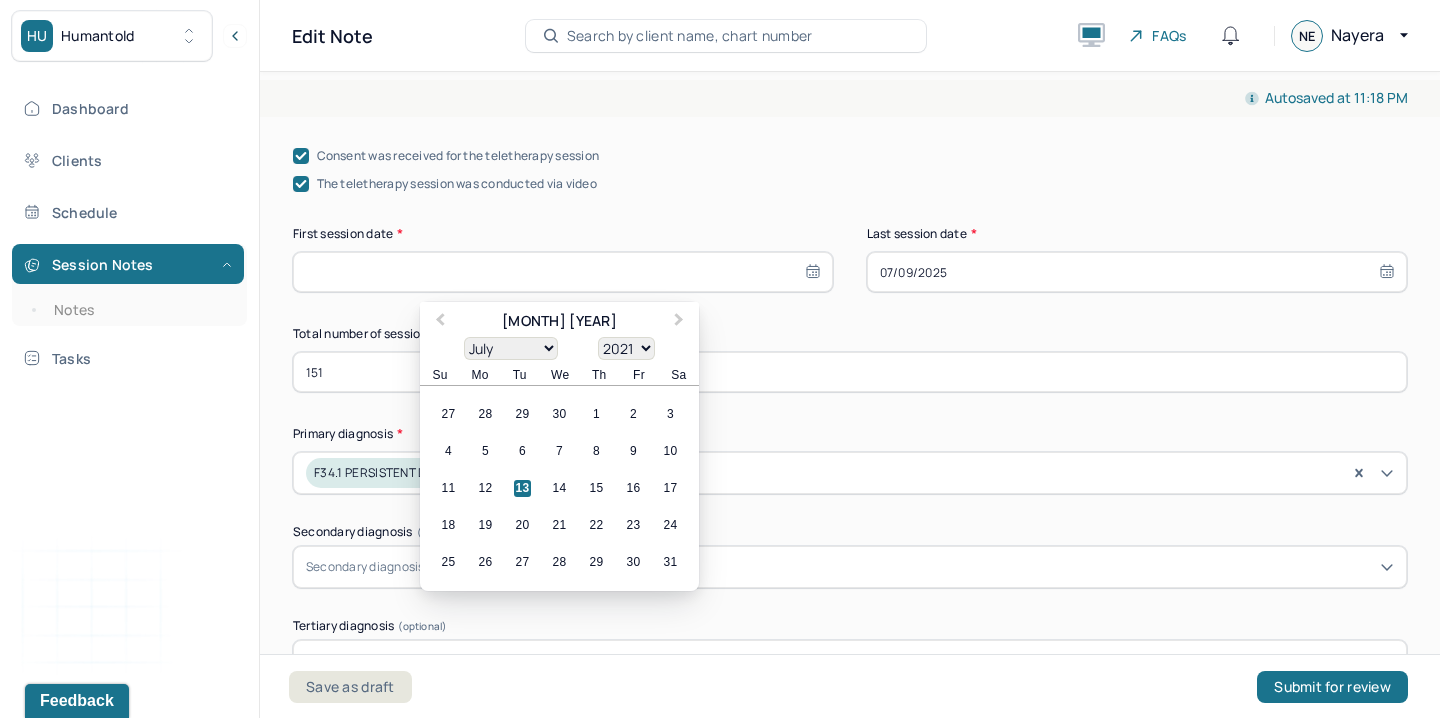 click on "January February March April May June July August September October November December" at bounding box center (511, 348) 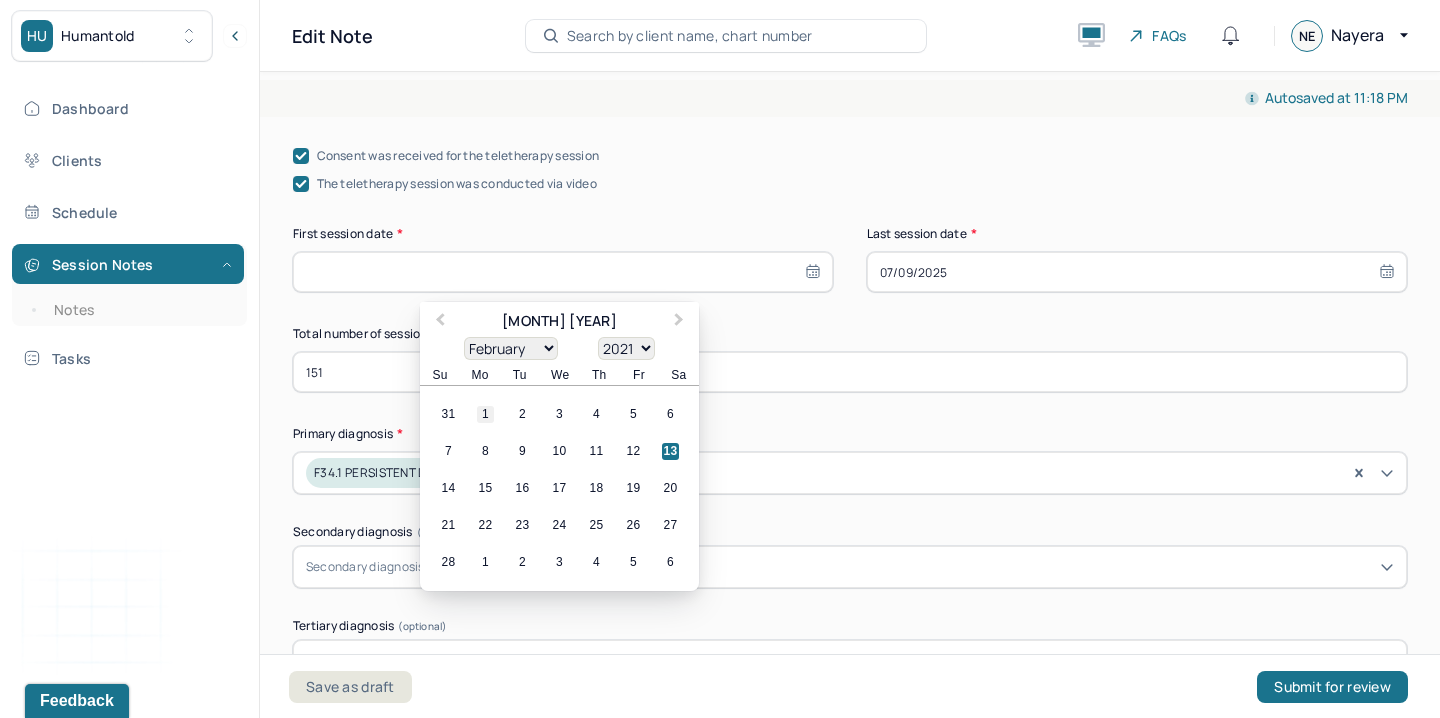 click on "1" at bounding box center (485, 414) 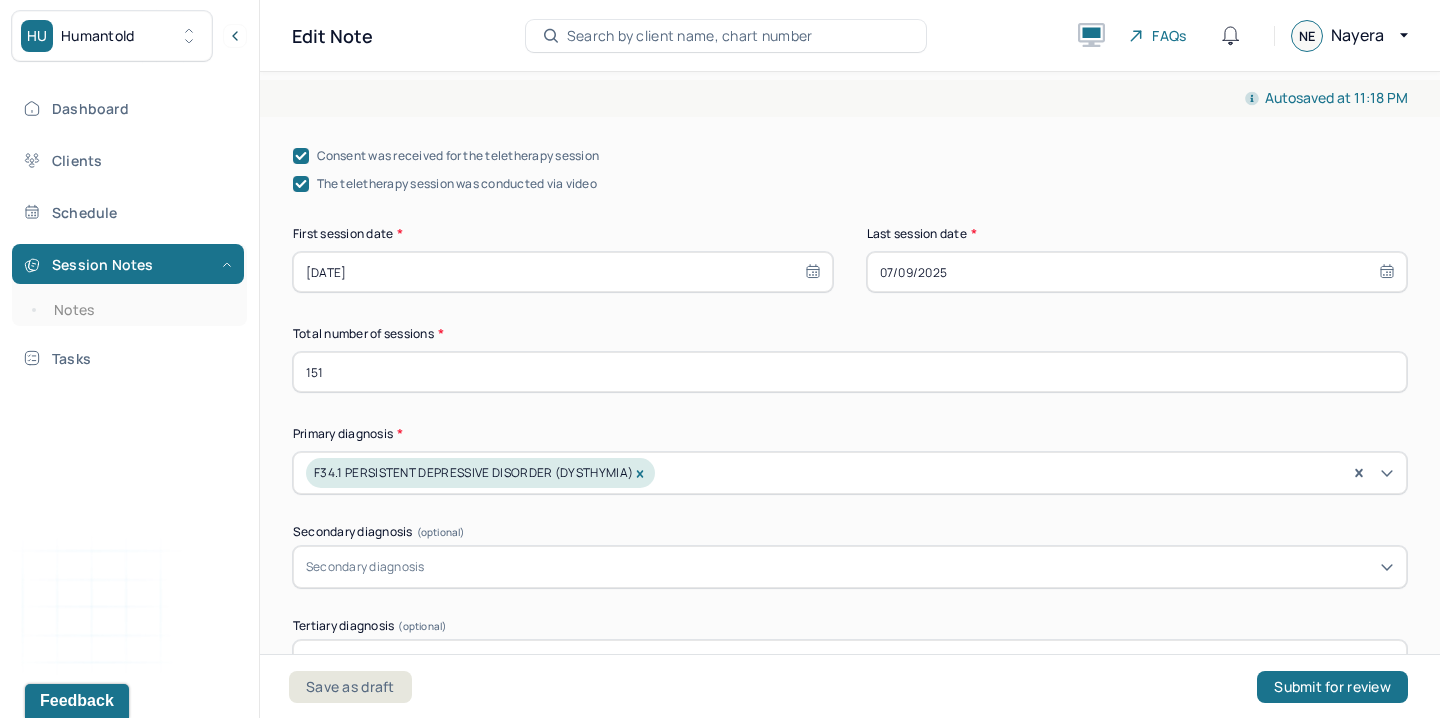 click on "Appointment location * Teletherapy Client Teletherapy Location Home Office Other Provider Teletherapy Location Home Office Other Consent was received for the teletherapy session The teletherapy session was conducted via video First session date * [DATE] Last session date * [DATE] Total number of sessions * 151 Primary diagnosis * F34.1 PERSISTENT DEPRESSIVE DISORDER (DYSTHYMIA) Secondary diagnosis (optional) Secondary diagnosis Tertiary diagnosis (optional) Tertiary diagnosis Presenting problems * Planned treatment and goals * Course of treatment * Patient final condition * Prognosis * Reason for termination * Discharge plan and follow-up * Date created * [DATE] Sign note here Provider's Initials *   Save as draft     Submit for review" at bounding box center (850, 973) 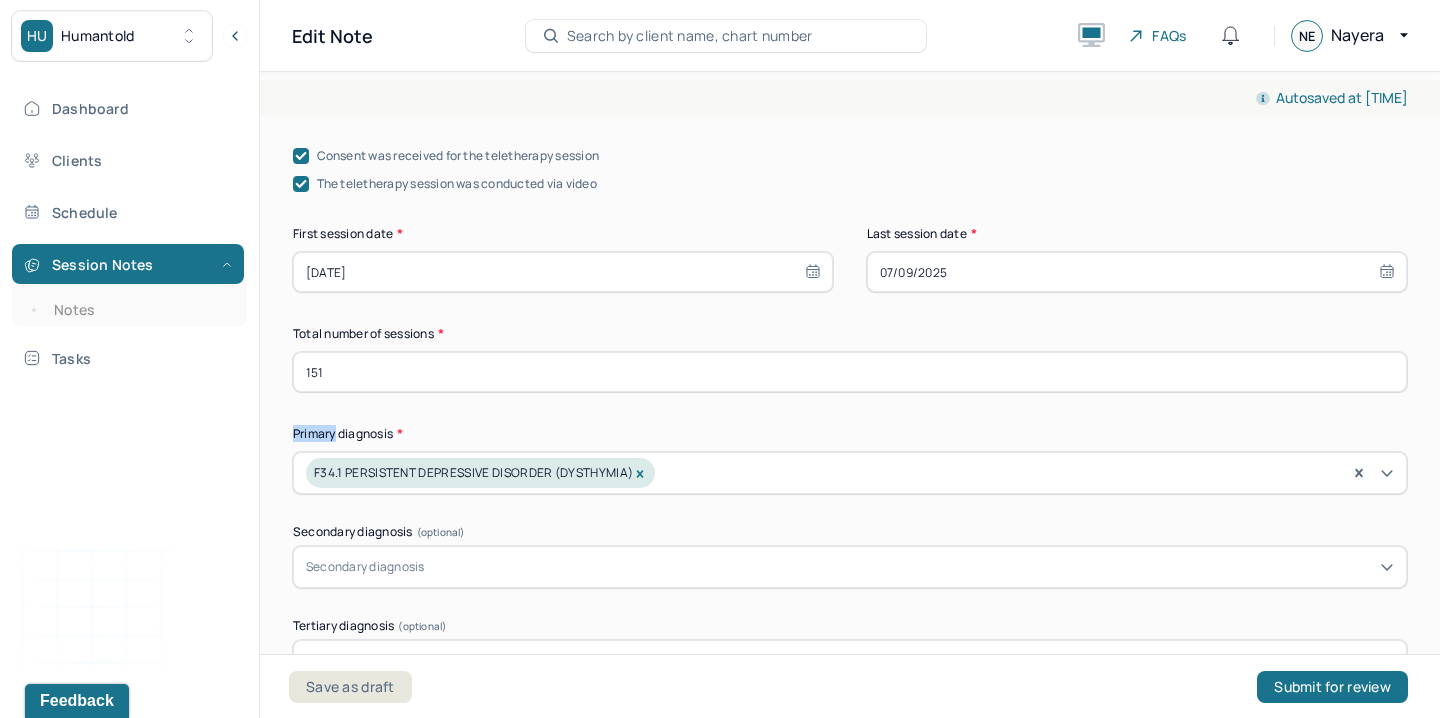 click on "Total number of sessions *" at bounding box center (850, 334) 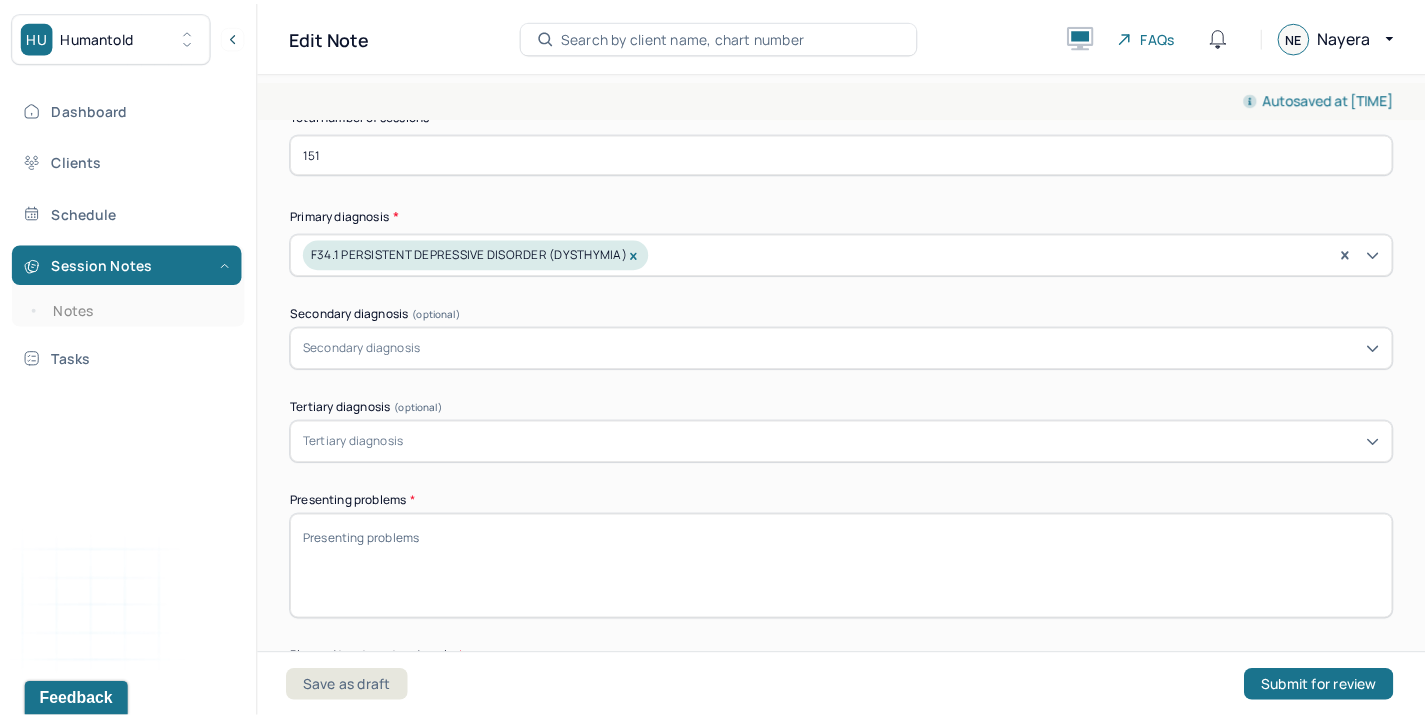 scroll, scrollTop: 685, scrollLeft: 0, axis: vertical 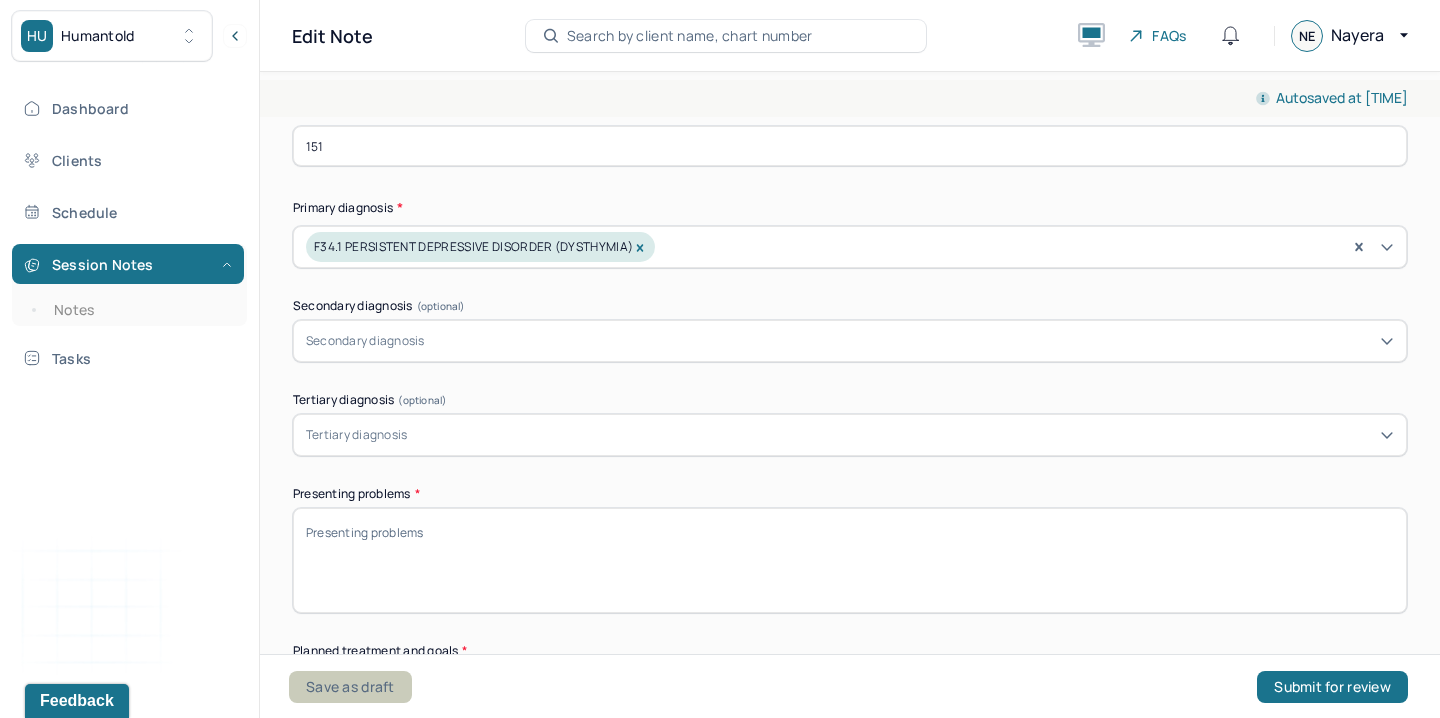 click on "Save as draft" at bounding box center (350, 687) 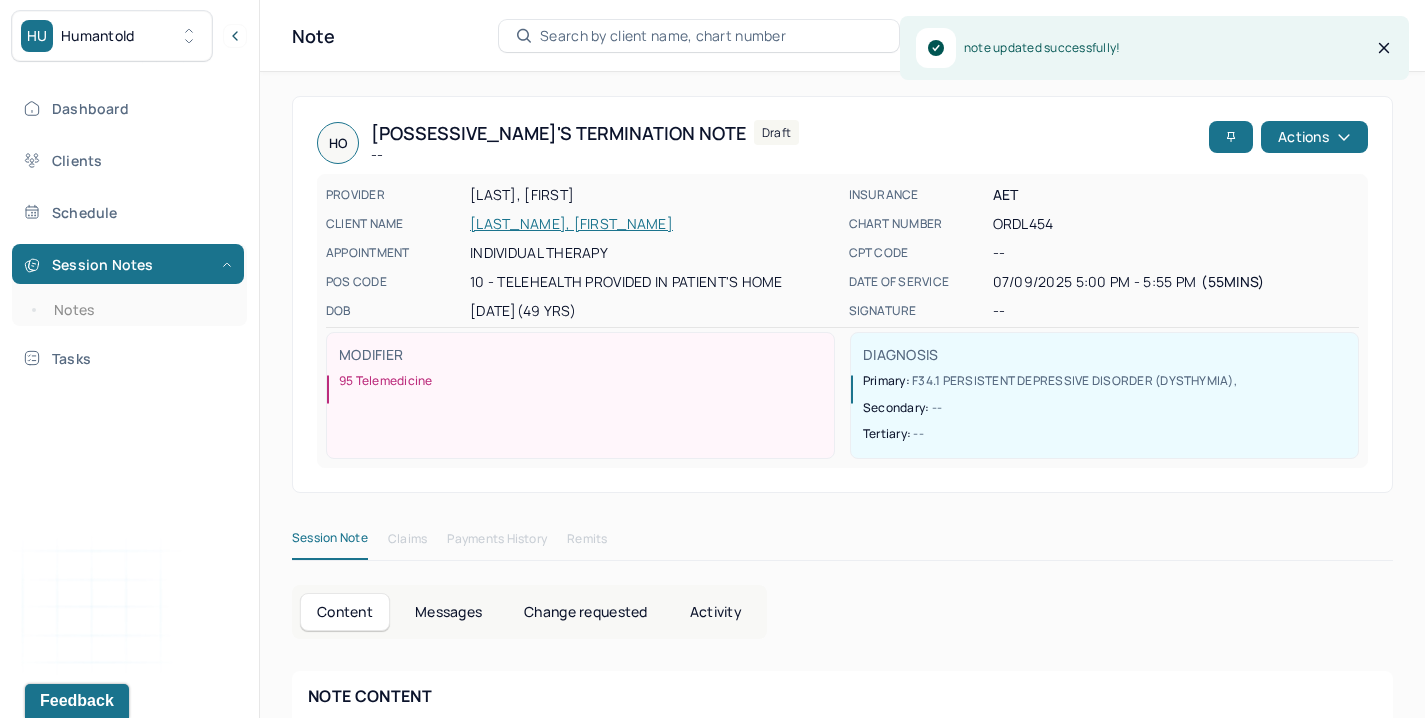 click on "[LAST_NAME], [FIRST_NAME]" at bounding box center [653, 224] 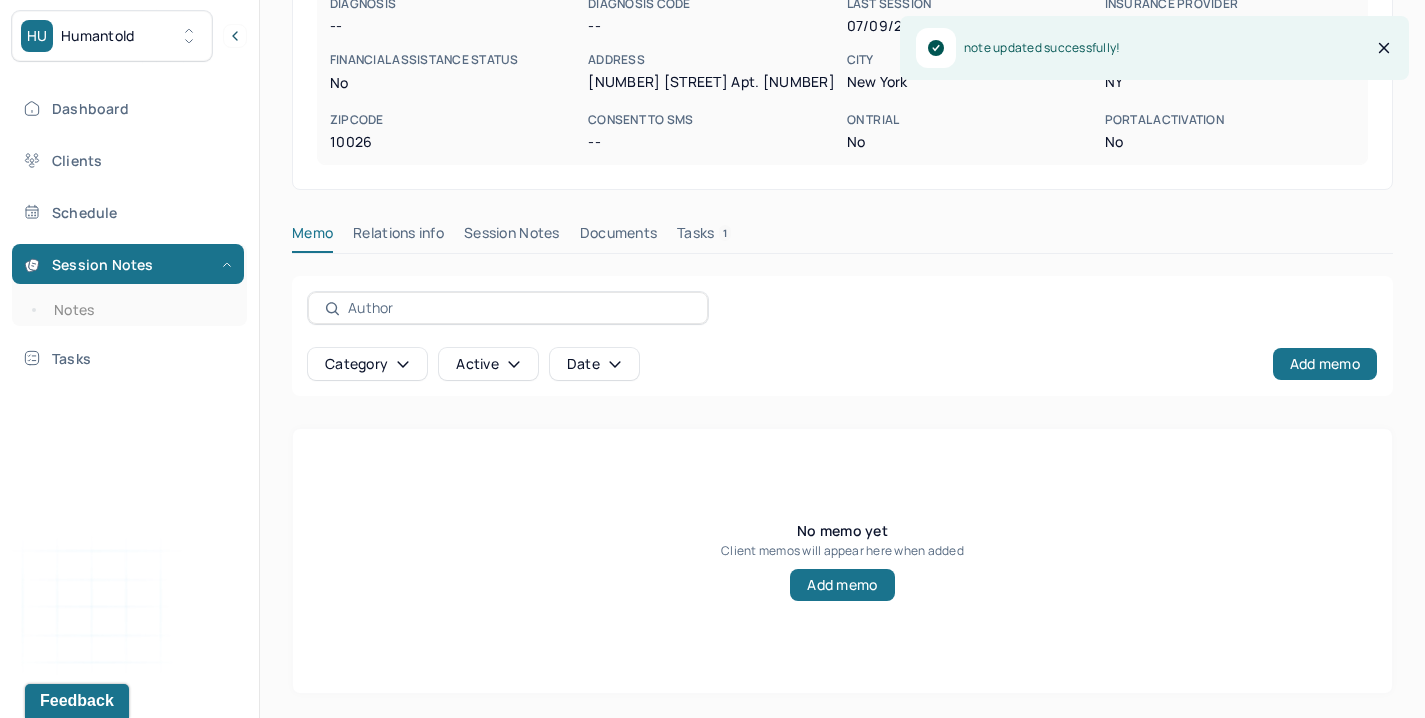 click on "Session Notes" at bounding box center (512, 237) 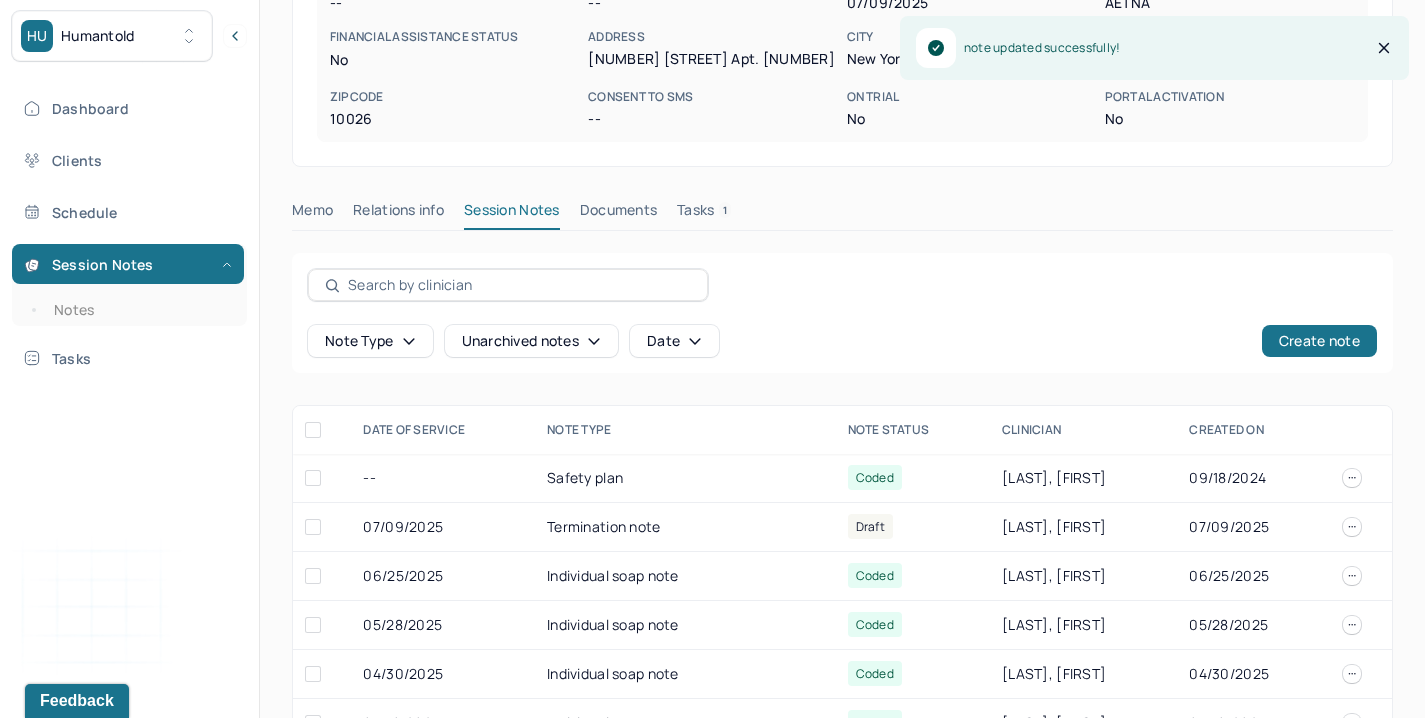 scroll, scrollTop: 648, scrollLeft: 0, axis: vertical 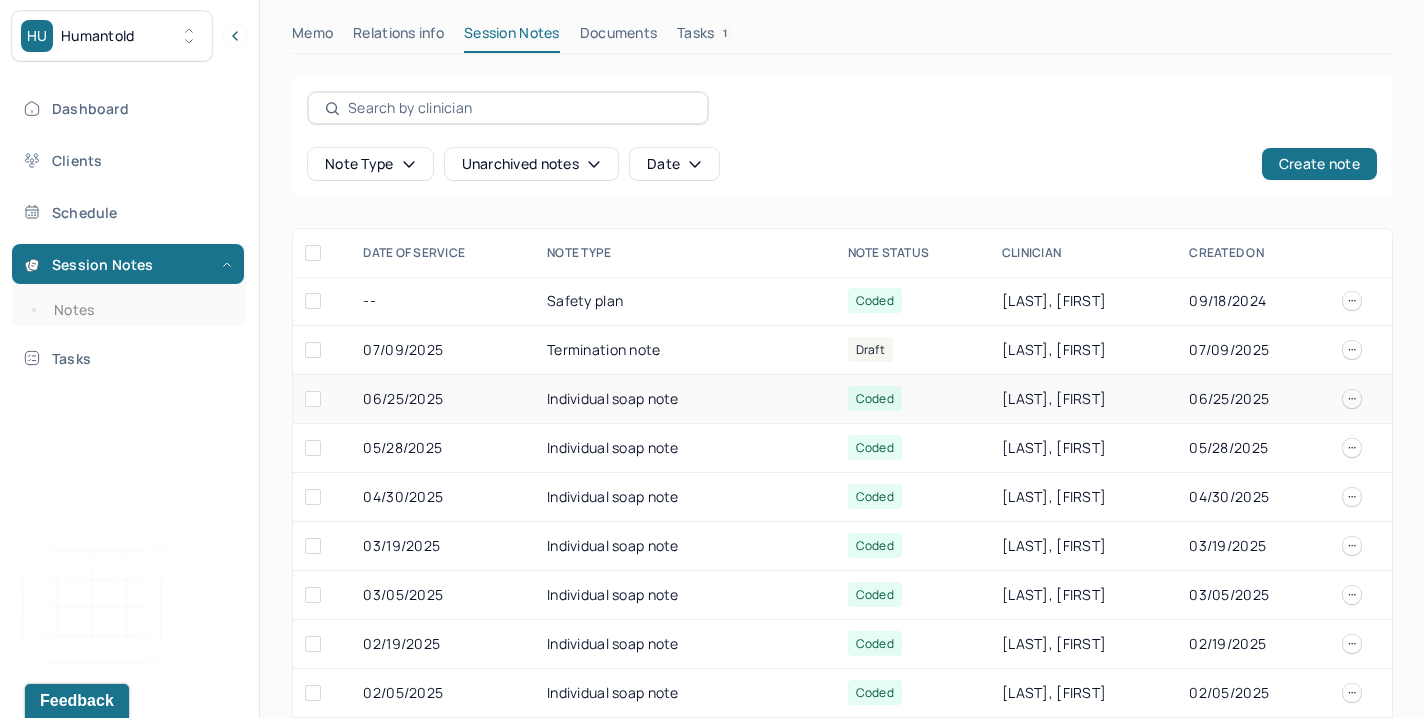 click on "Individual soap note" at bounding box center [685, 399] 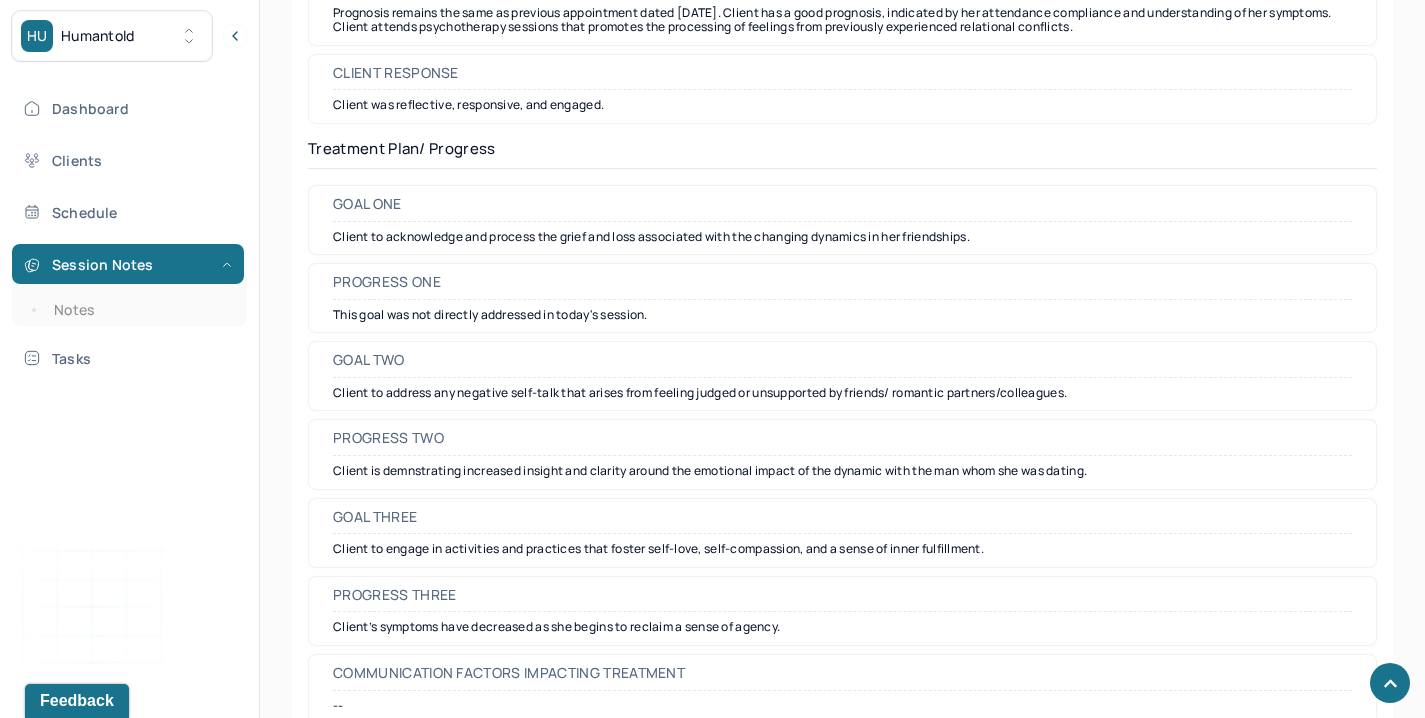 scroll, scrollTop: 2981, scrollLeft: 0, axis: vertical 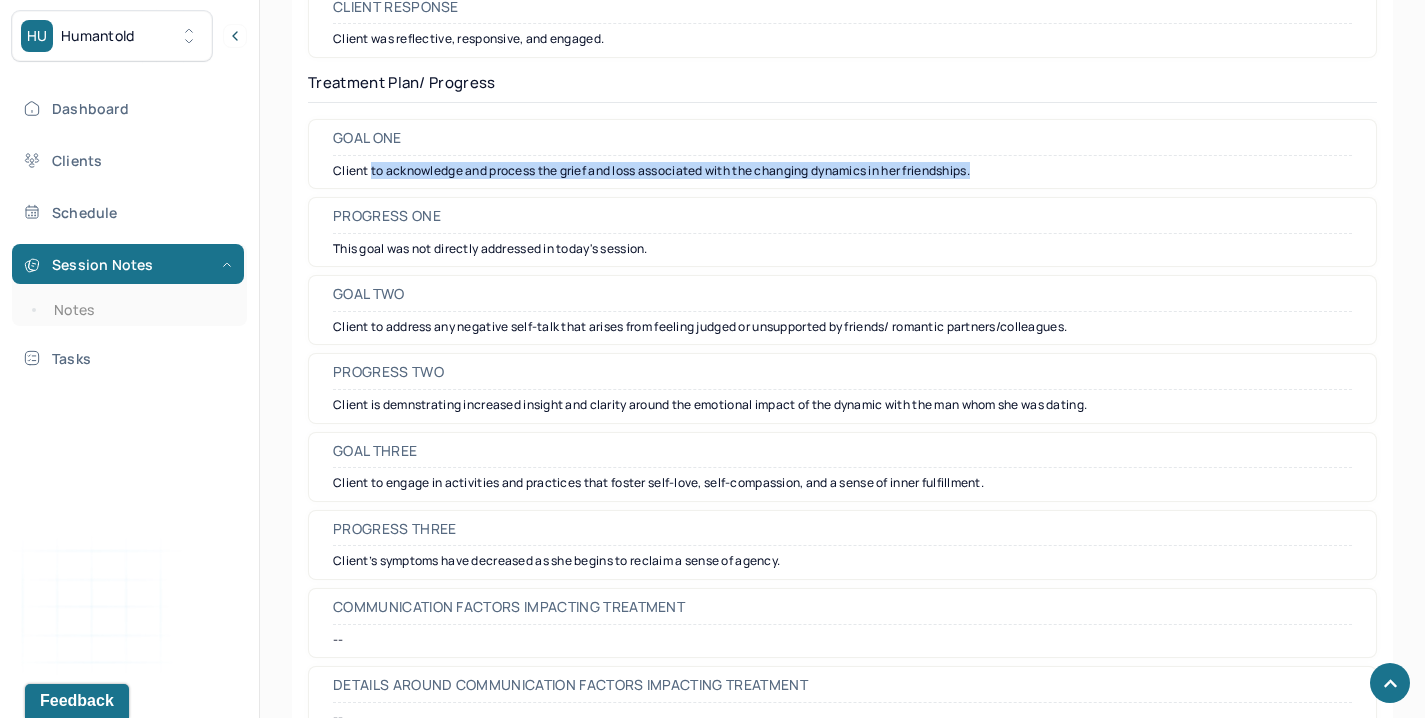 drag, startPoint x: 371, startPoint y: 168, endPoint x: 989, endPoint y: 173, distance: 618.0202 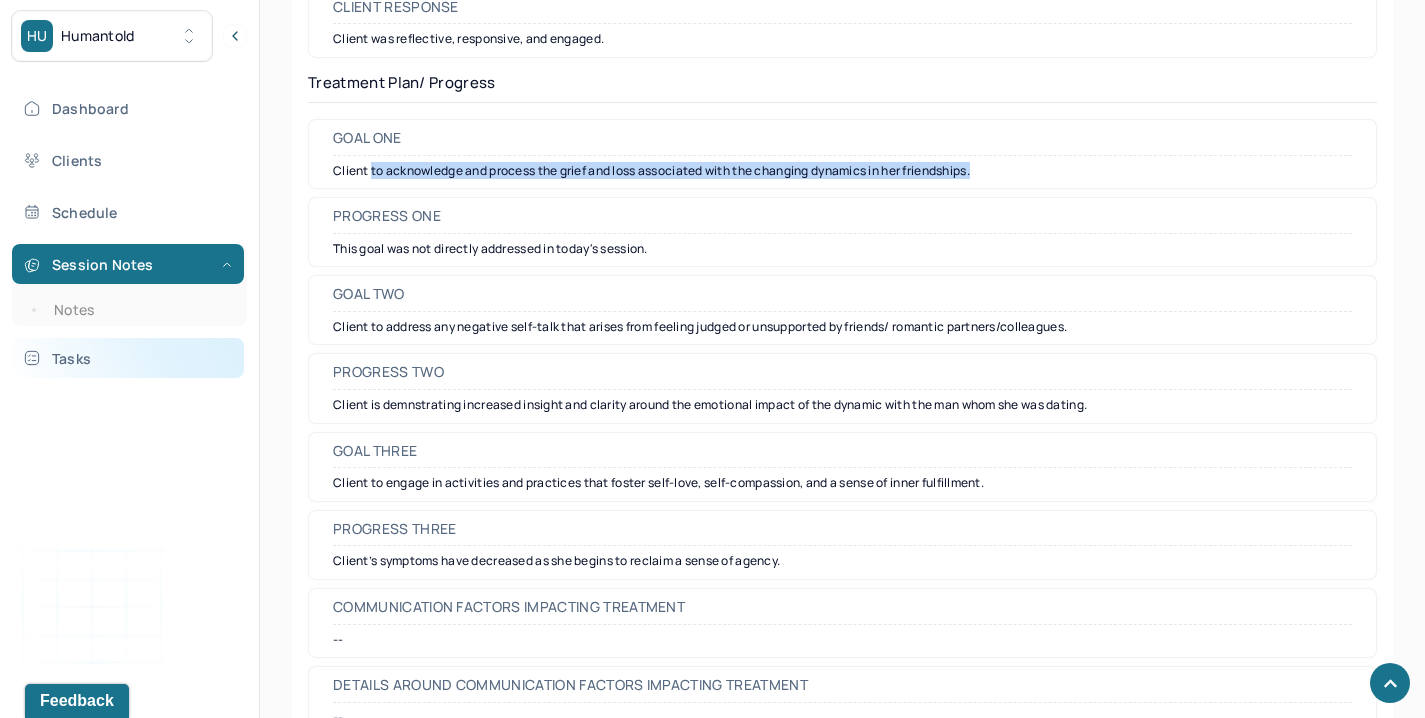 click on "Dashboard Clients Schedule Session Notes Notes Tasks NE [LAST], [FIRST] provider   Logout" at bounding box center (129, 380) 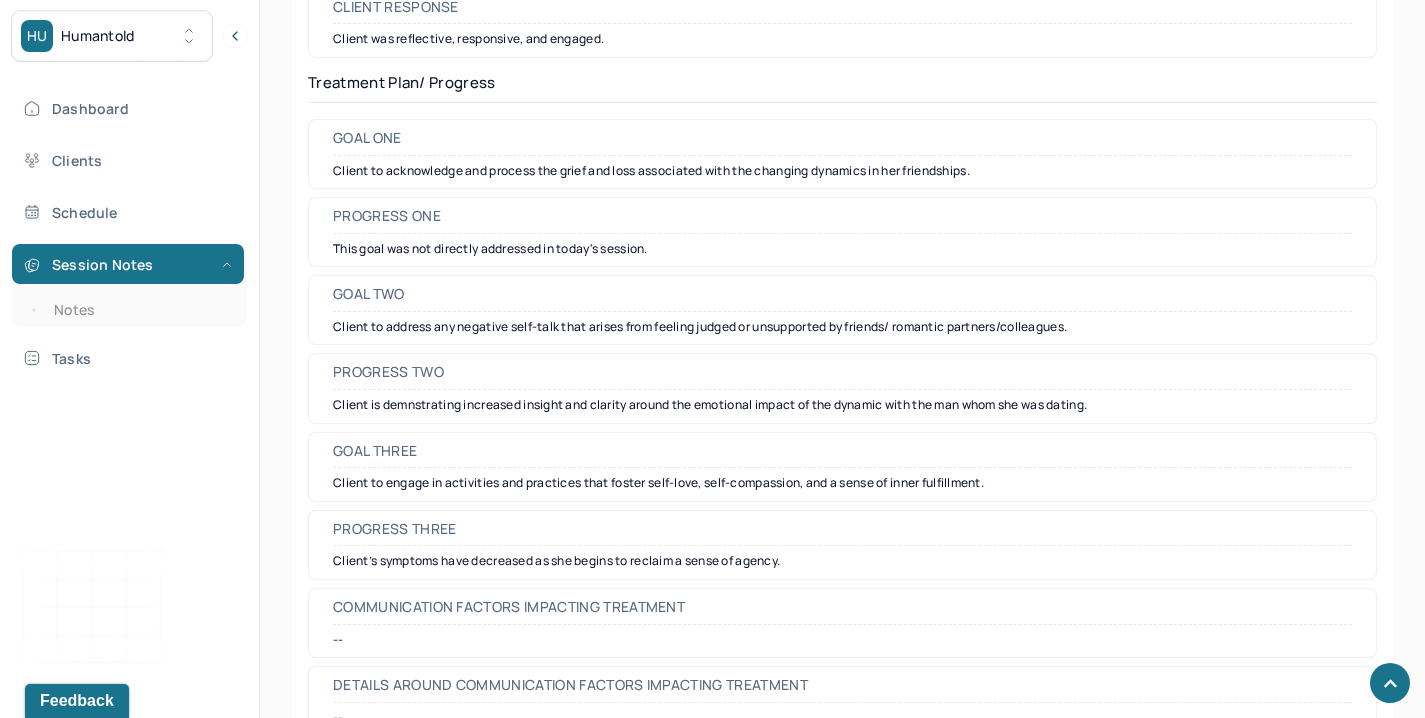 click on "Client to address any negative self-talk that arises from feeling judged or unsupported by friends/ romantic partners/colleagues." at bounding box center (842, 327) 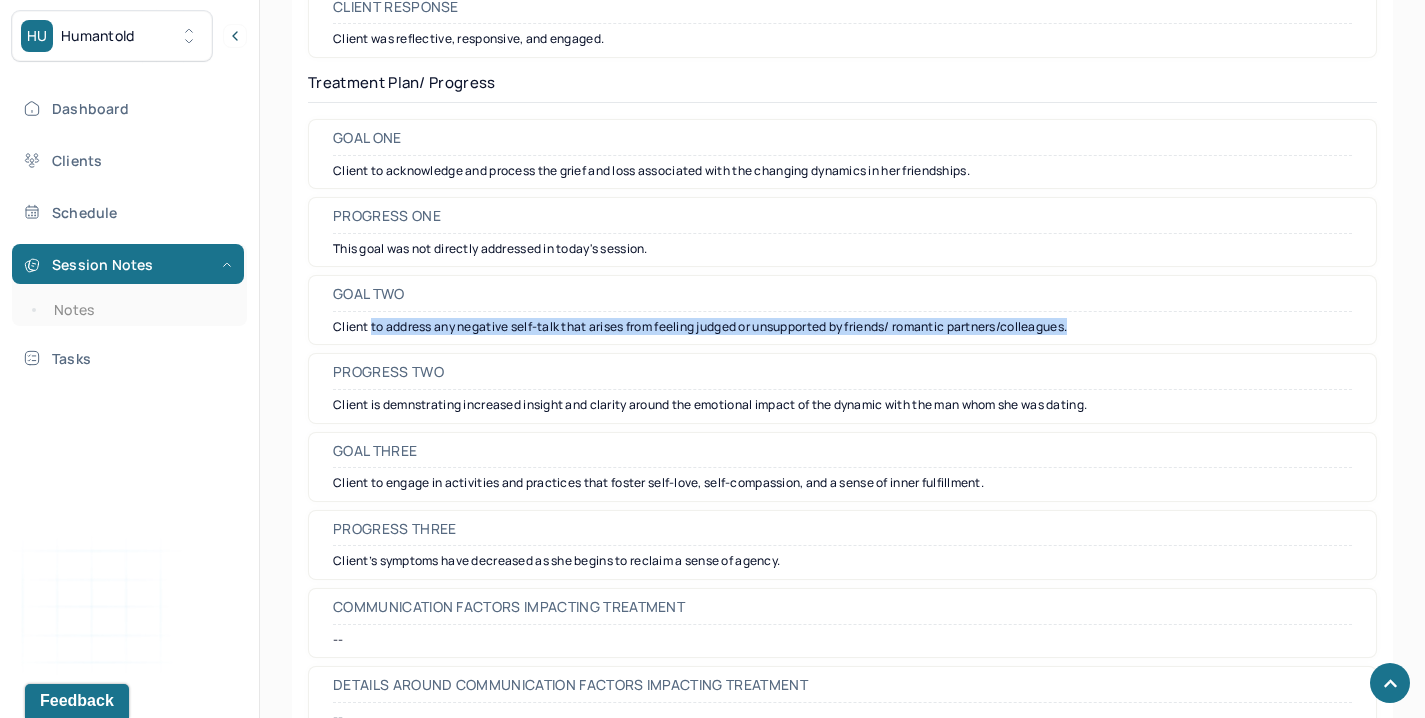 drag, startPoint x: 372, startPoint y: 325, endPoint x: 1130, endPoint y: 329, distance: 758.01056 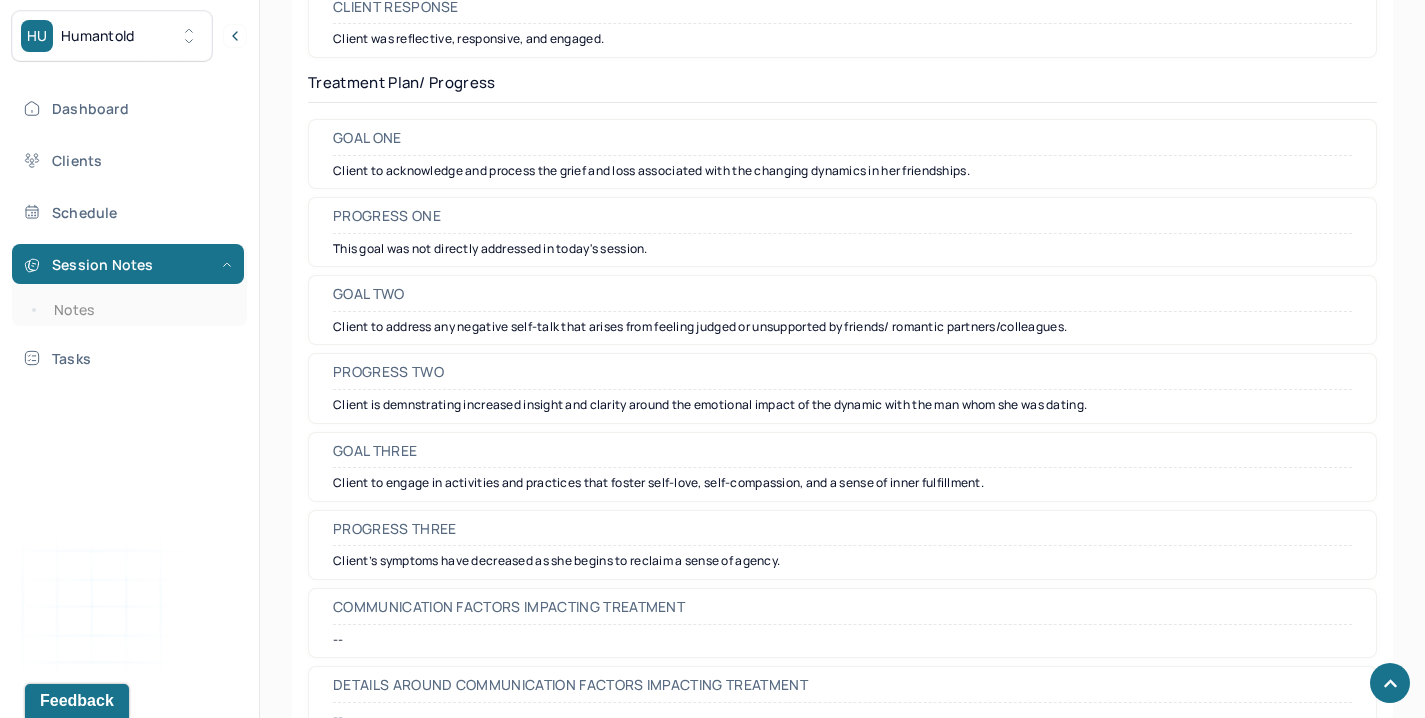 click on "Client to engage in activities and practices that foster self-love, self-compassion, and a sense of inner fulfillment." at bounding box center (842, 483) 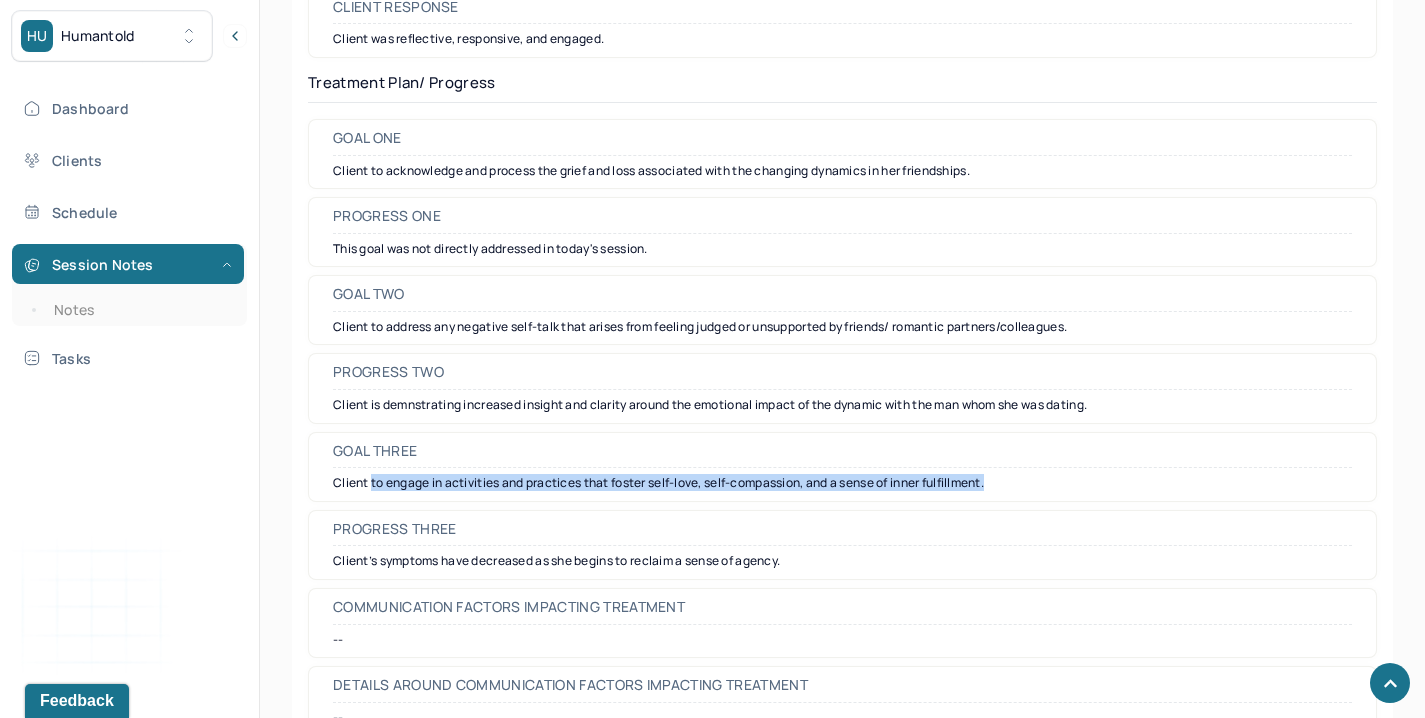 drag, startPoint x: 371, startPoint y: 486, endPoint x: 1011, endPoint y: 482, distance: 640.0125 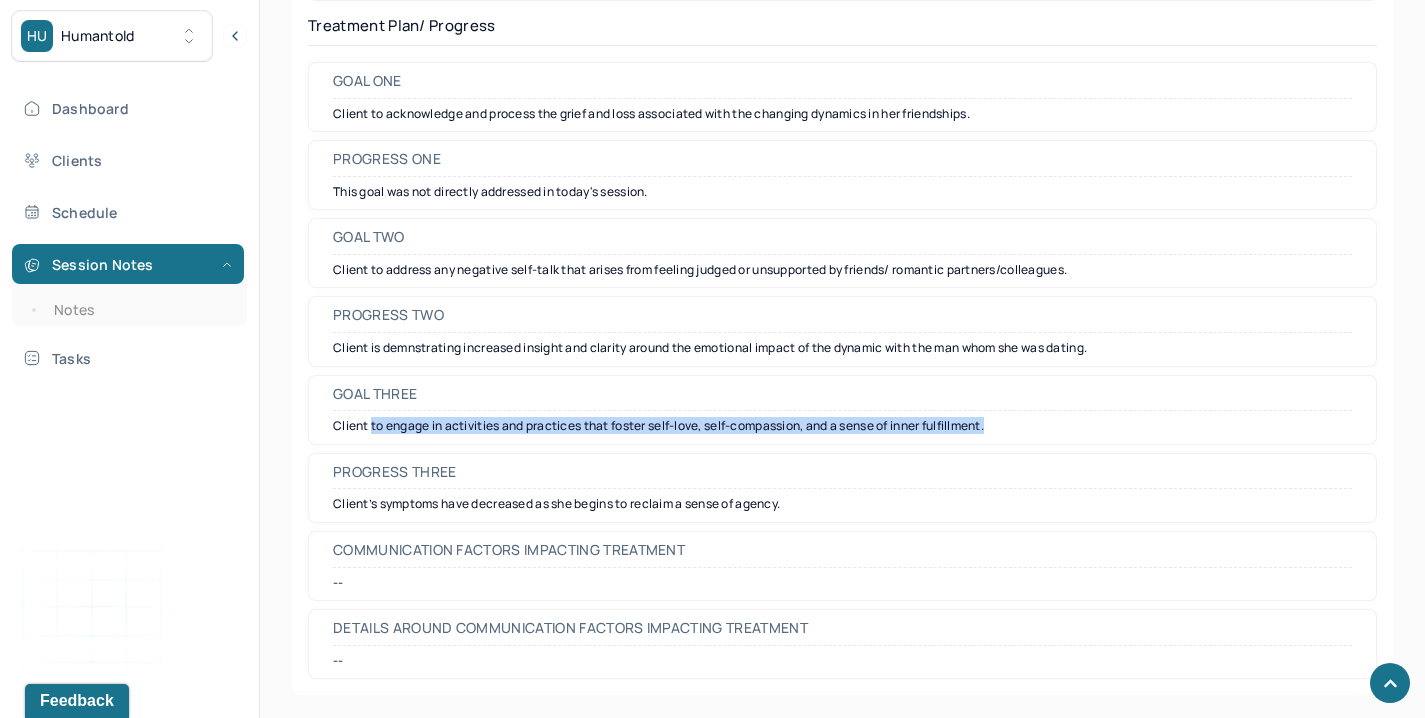 scroll, scrollTop: 3041, scrollLeft: 0, axis: vertical 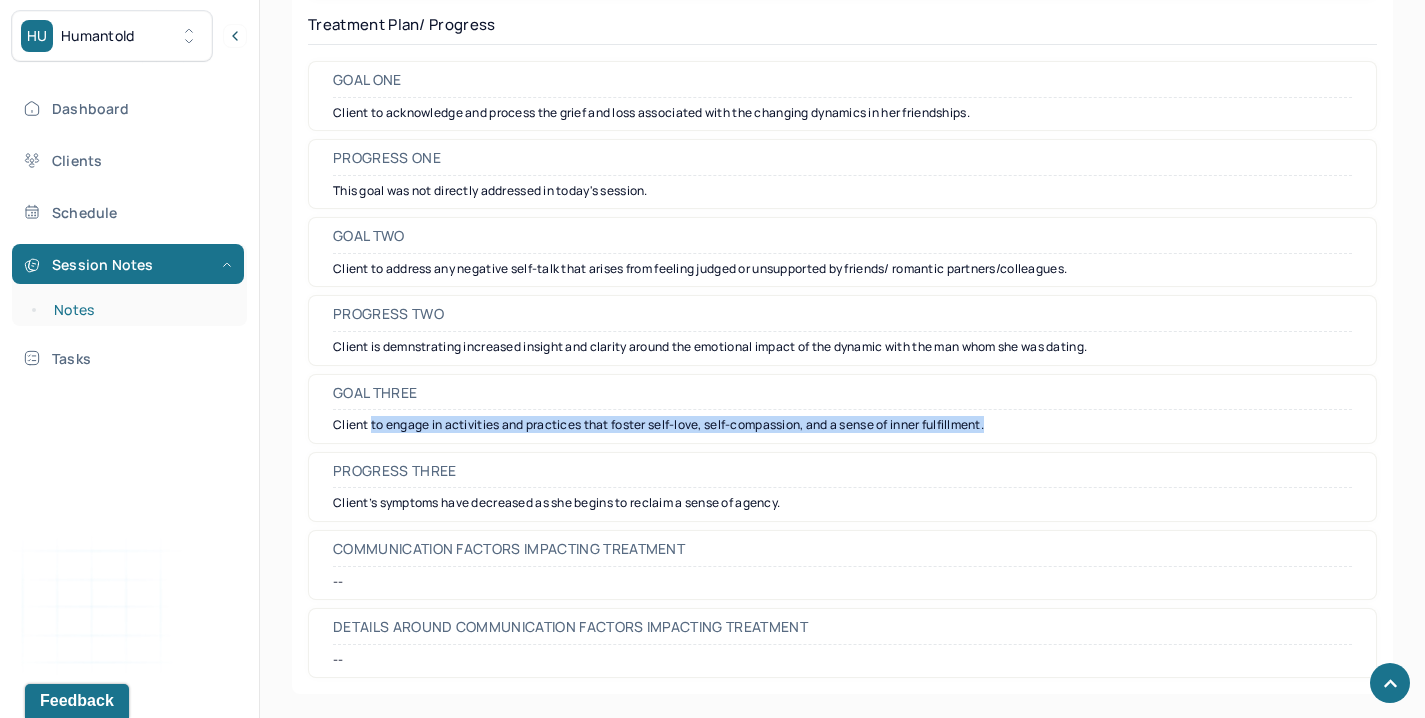 click on "Notes" at bounding box center (139, 310) 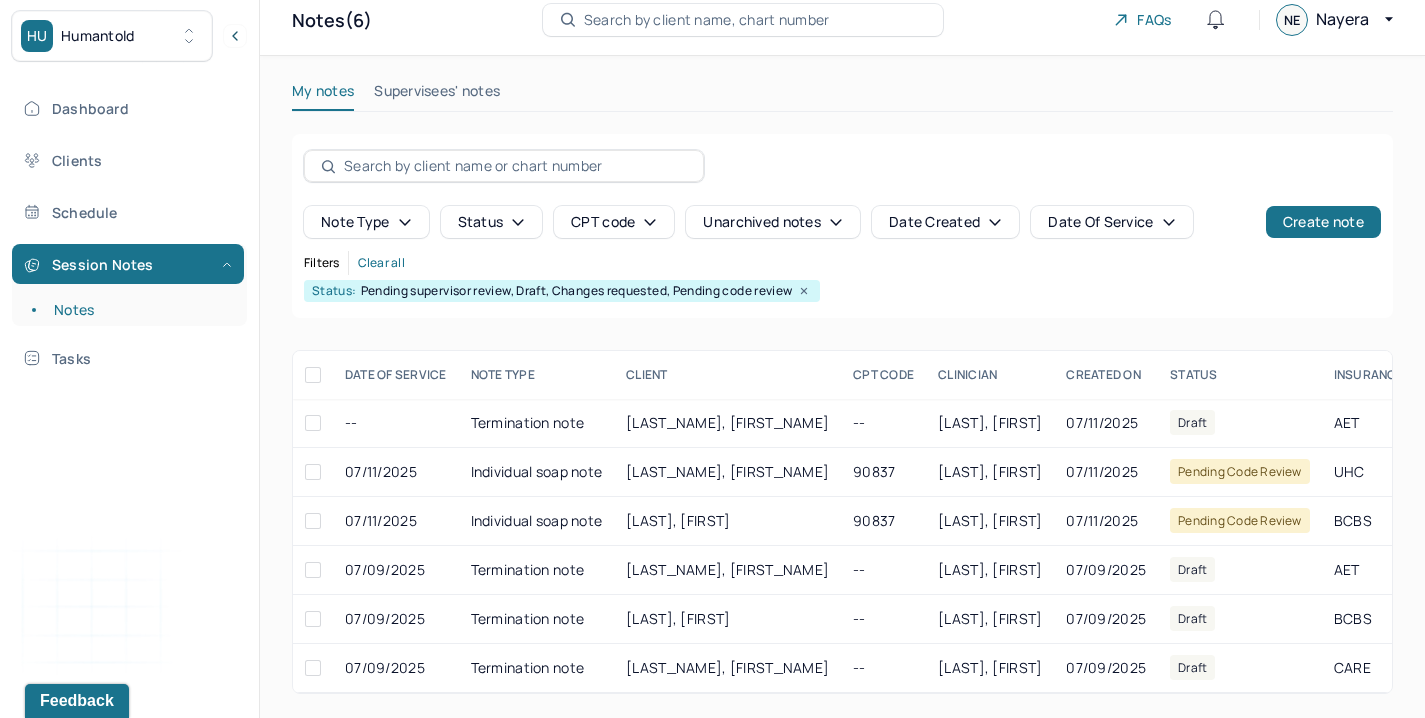 scroll, scrollTop: 32, scrollLeft: 0, axis: vertical 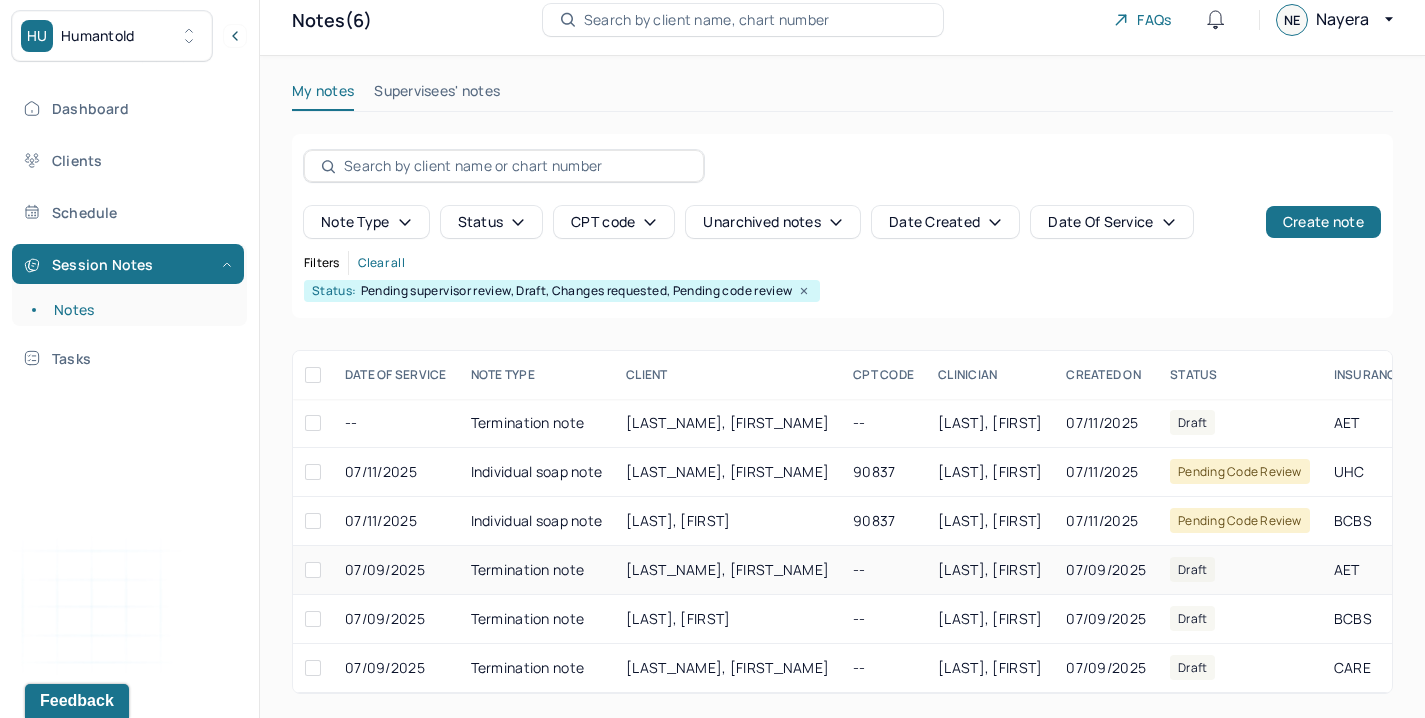 click on "Termination note" at bounding box center (537, 570) 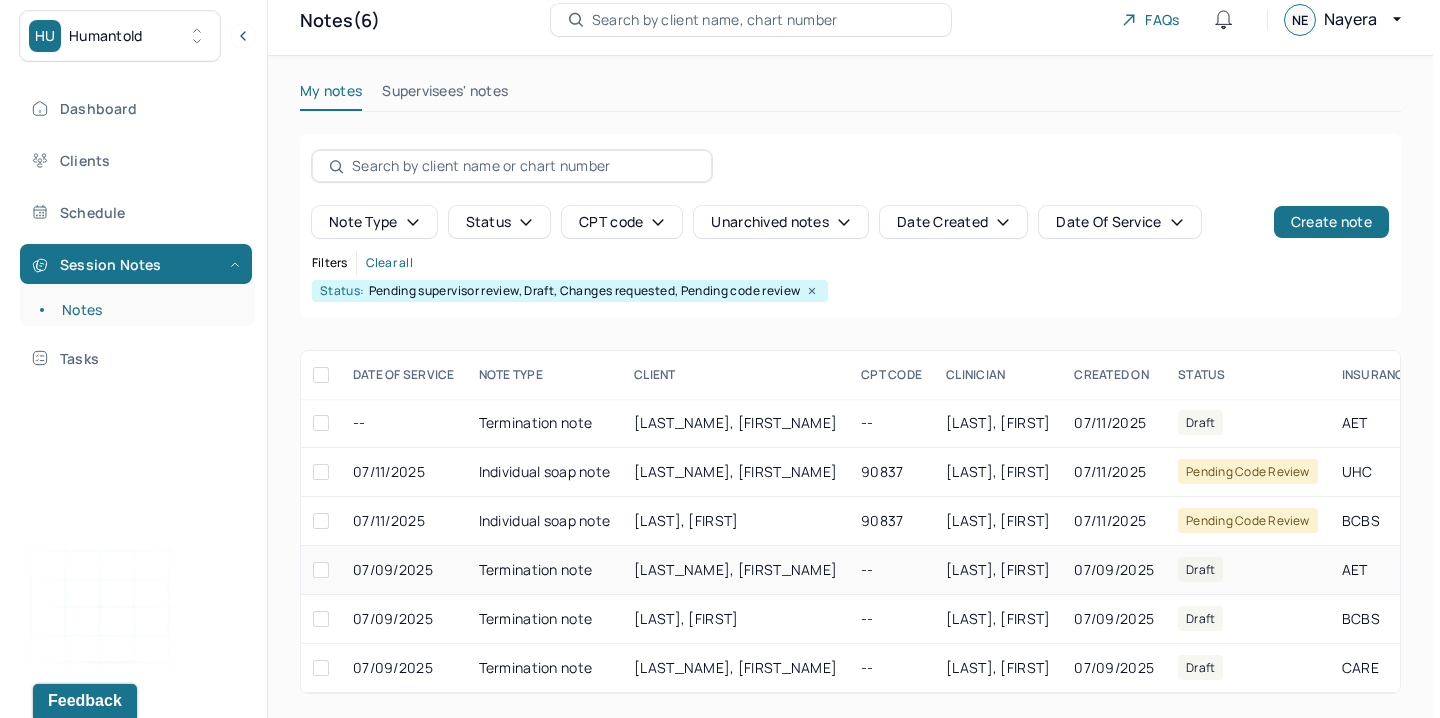 scroll, scrollTop: 0, scrollLeft: 0, axis: both 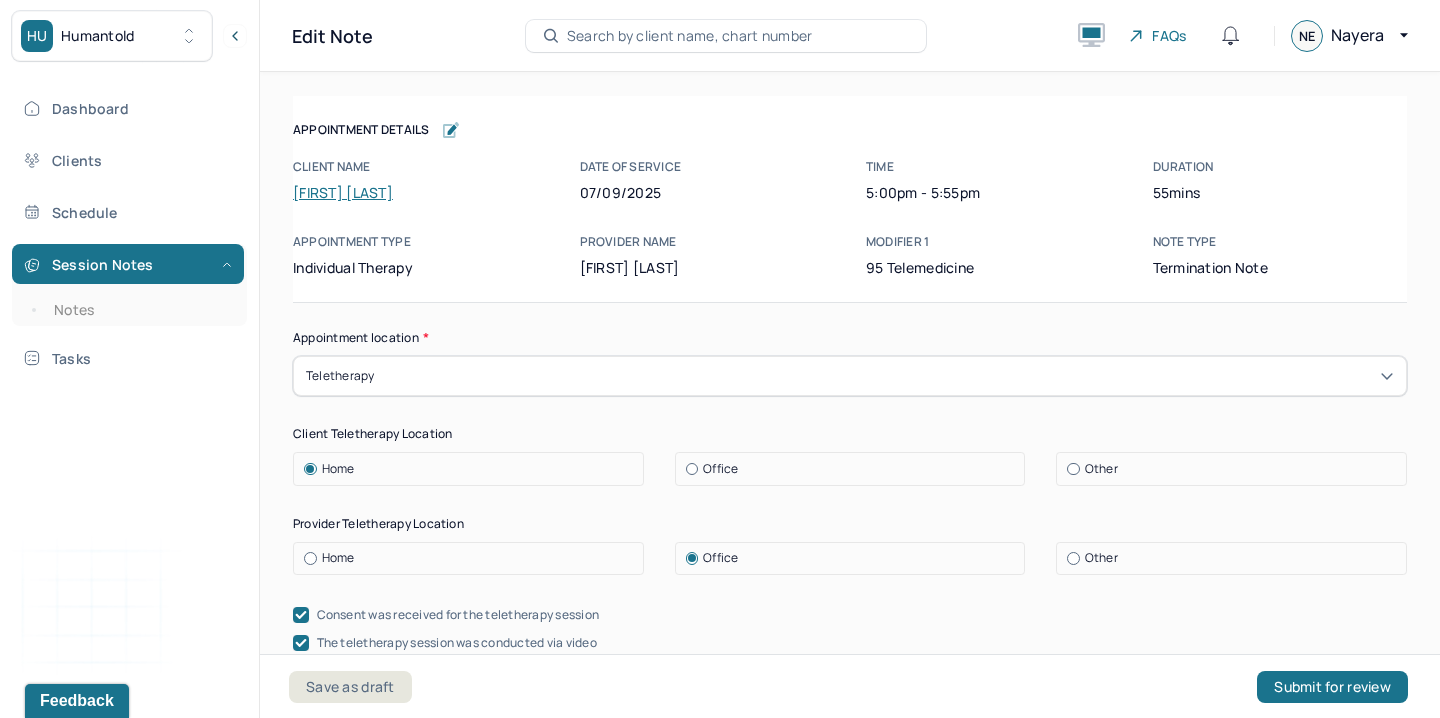 click on "[FIRST] [LAST]" at bounding box center (343, 192) 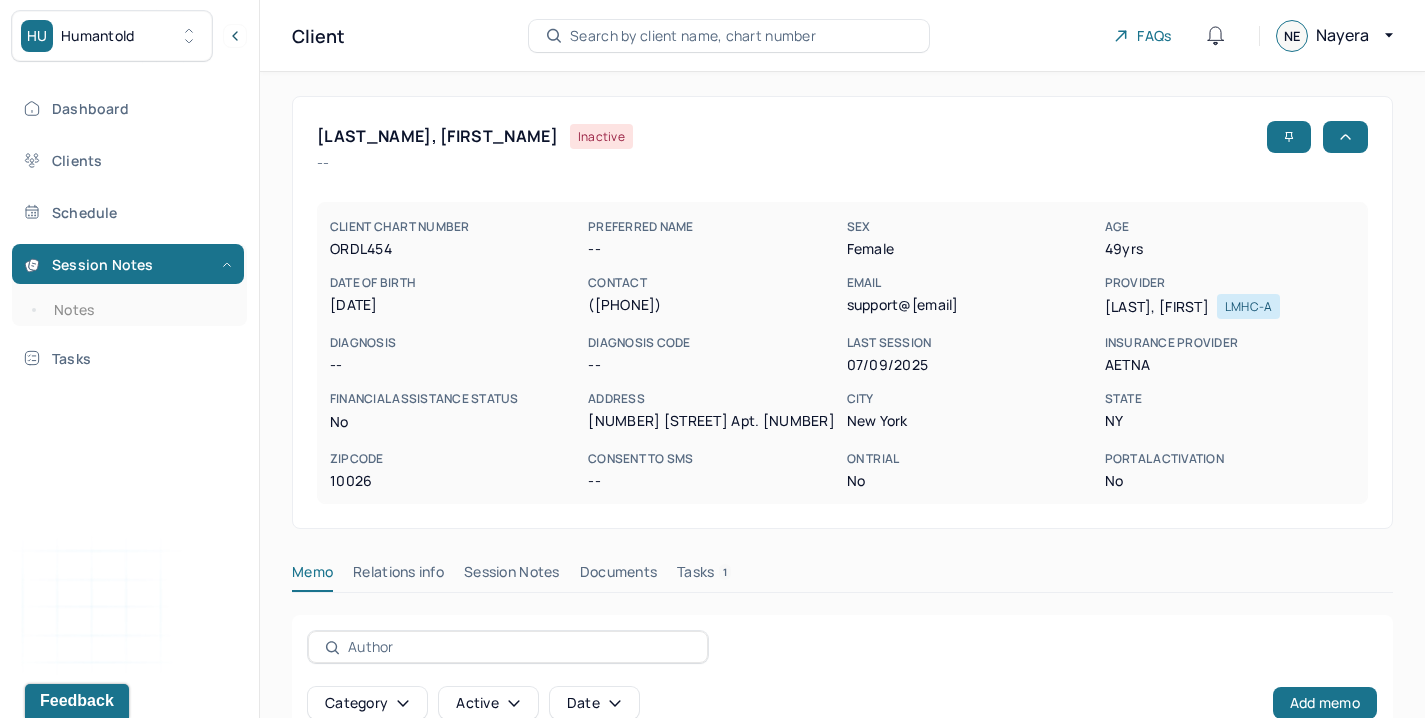 click on "Session Notes" at bounding box center [512, 576] 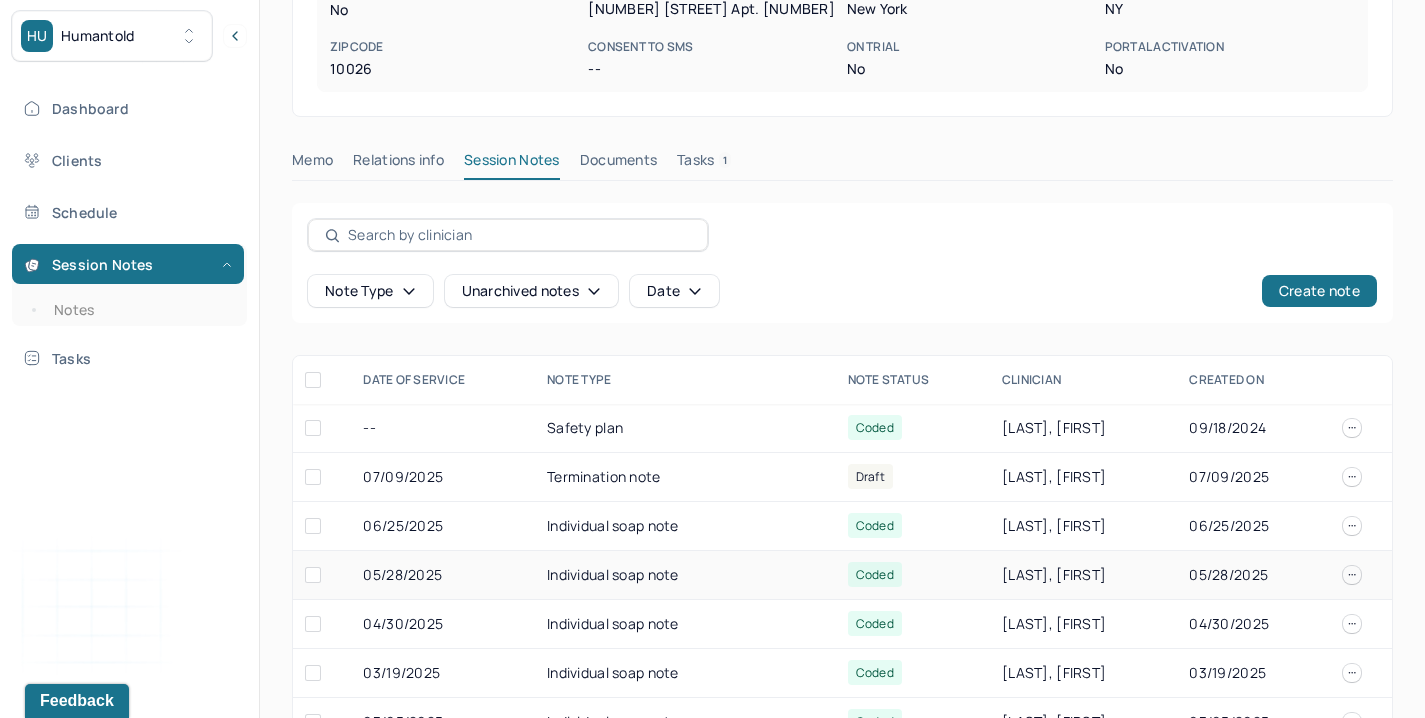 scroll, scrollTop: 414, scrollLeft: 0, axis: vertical 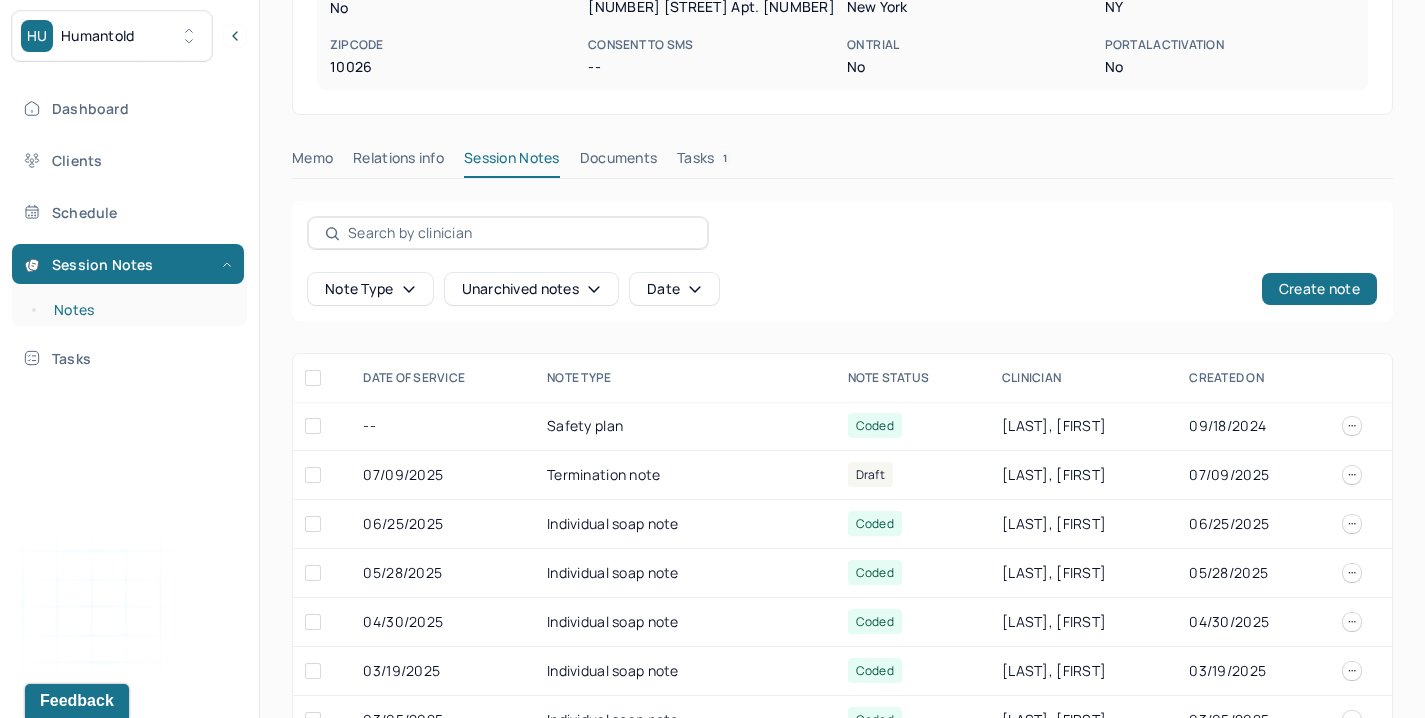 click on "Notes" at bounding box center [139, 310] 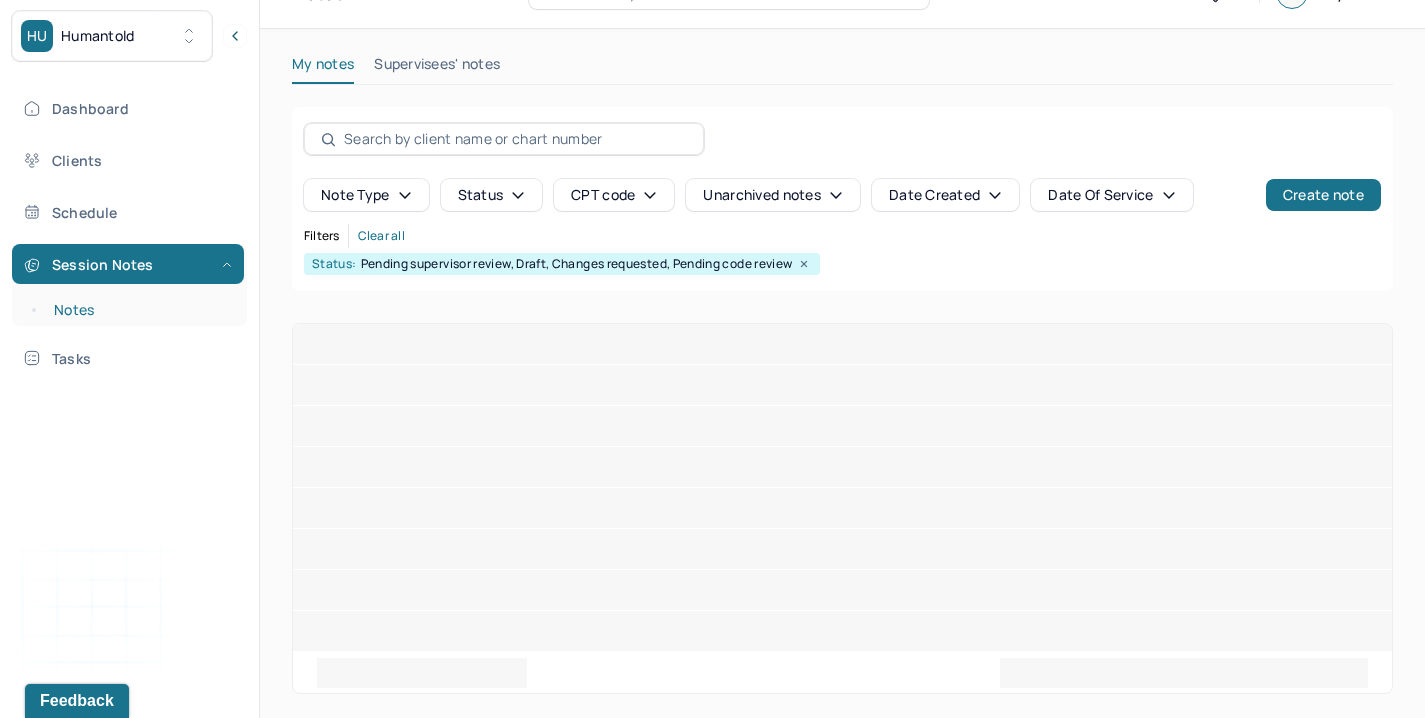 scroll, scrollTop: 32, scrollLeft: 0, axis: vertical 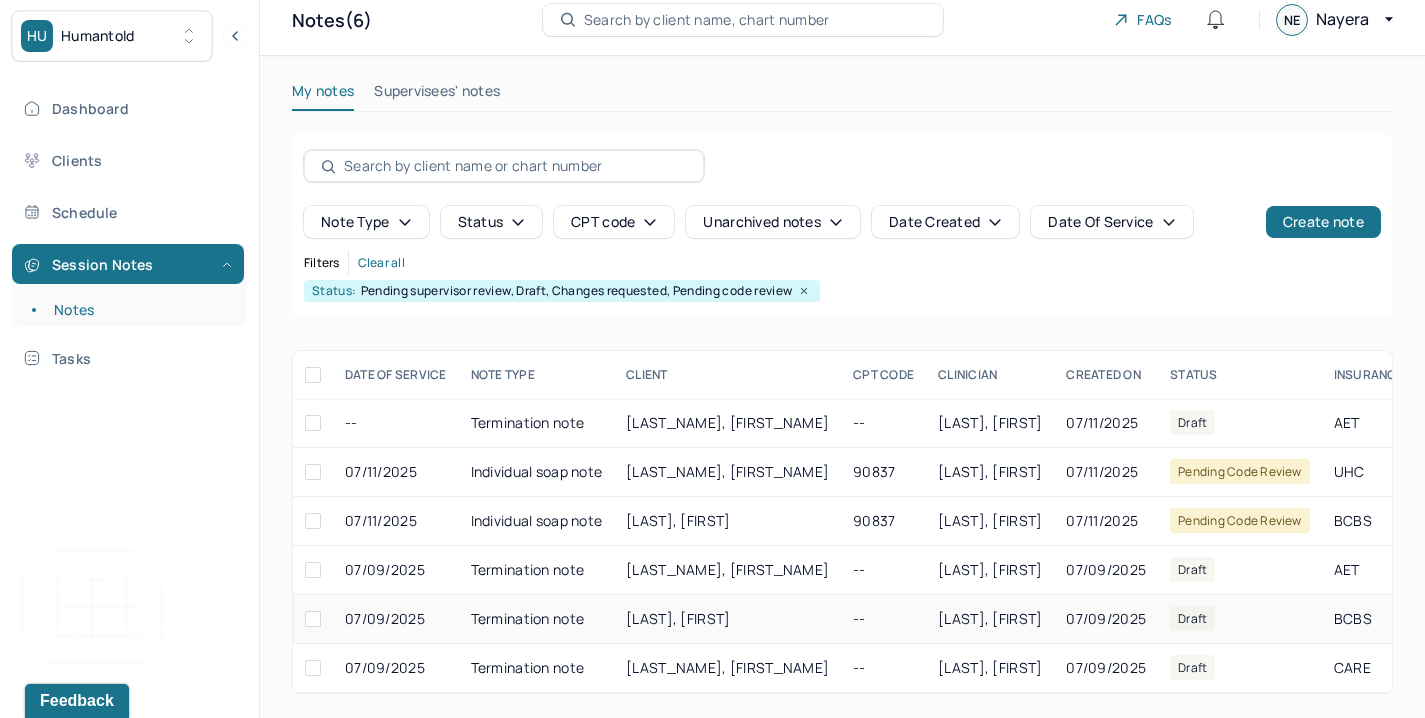 click on "Termination note" at bounding box center (537, 619) 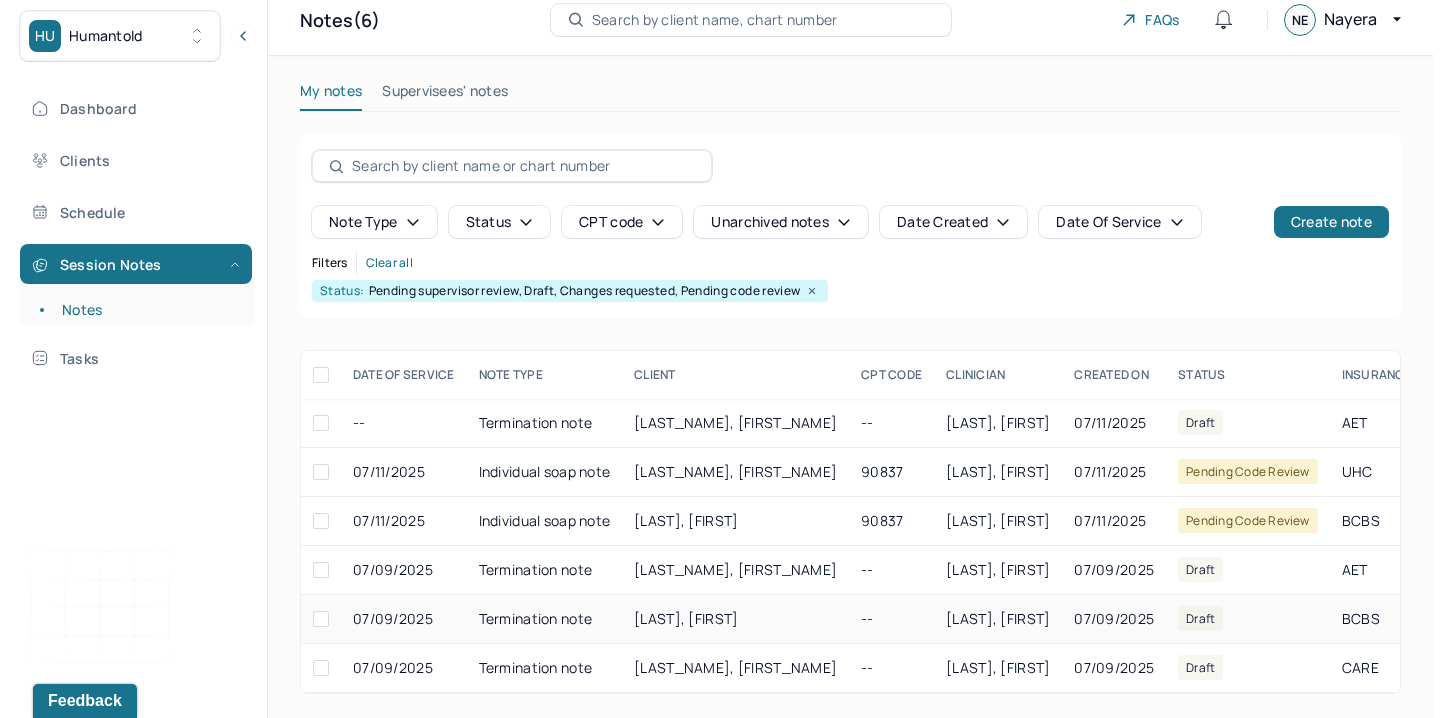 scroll, scrollTop: 0, scrollLeft: 0, axis: both 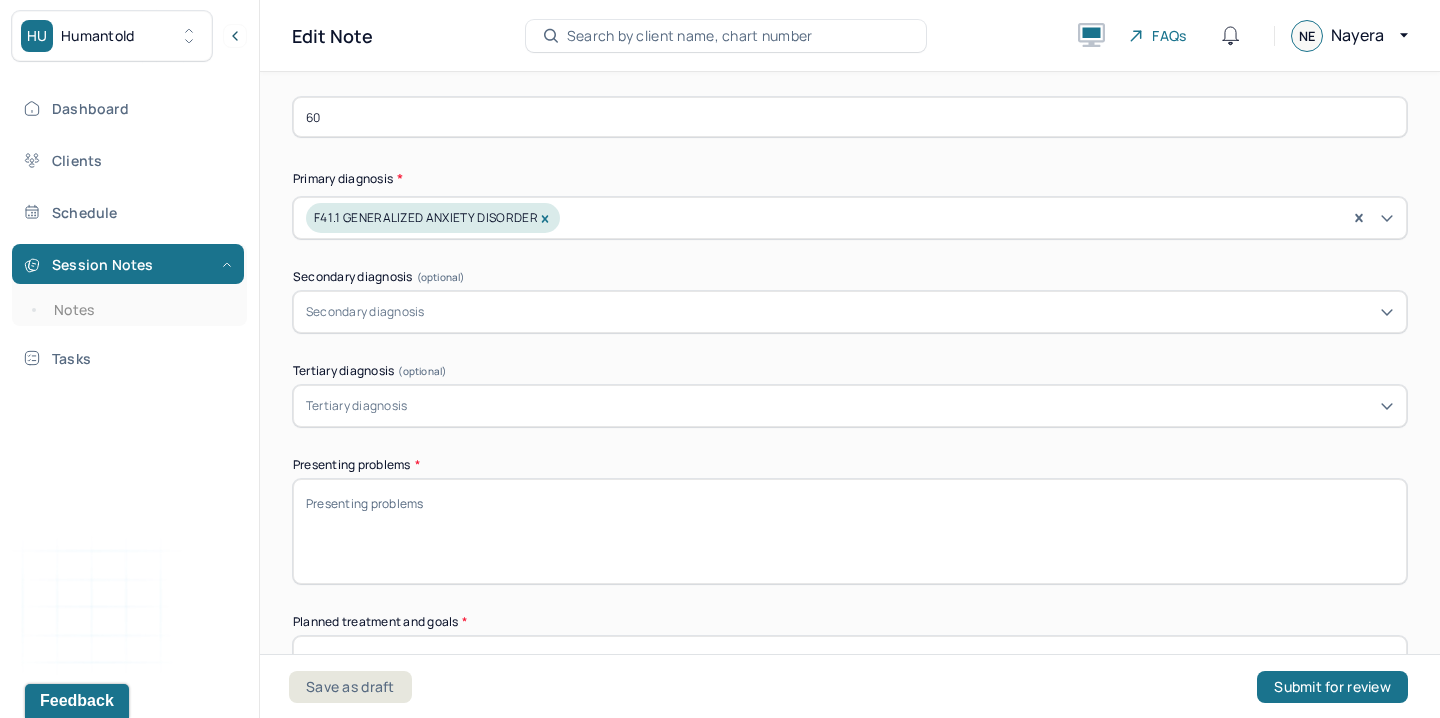click on "Presenting problems *" at bounding box center [850, 531] 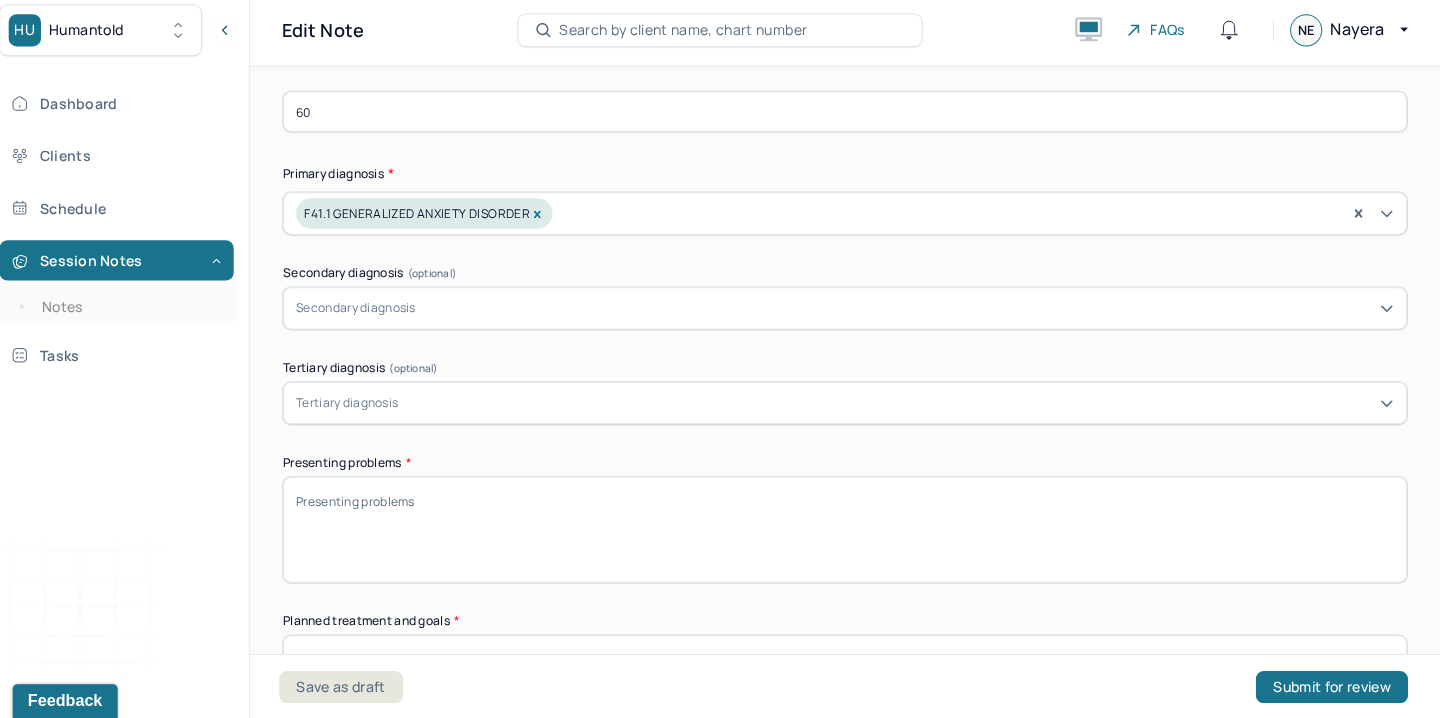 scroll, scrollTop: 0, scrollLeft: 0, axis: both 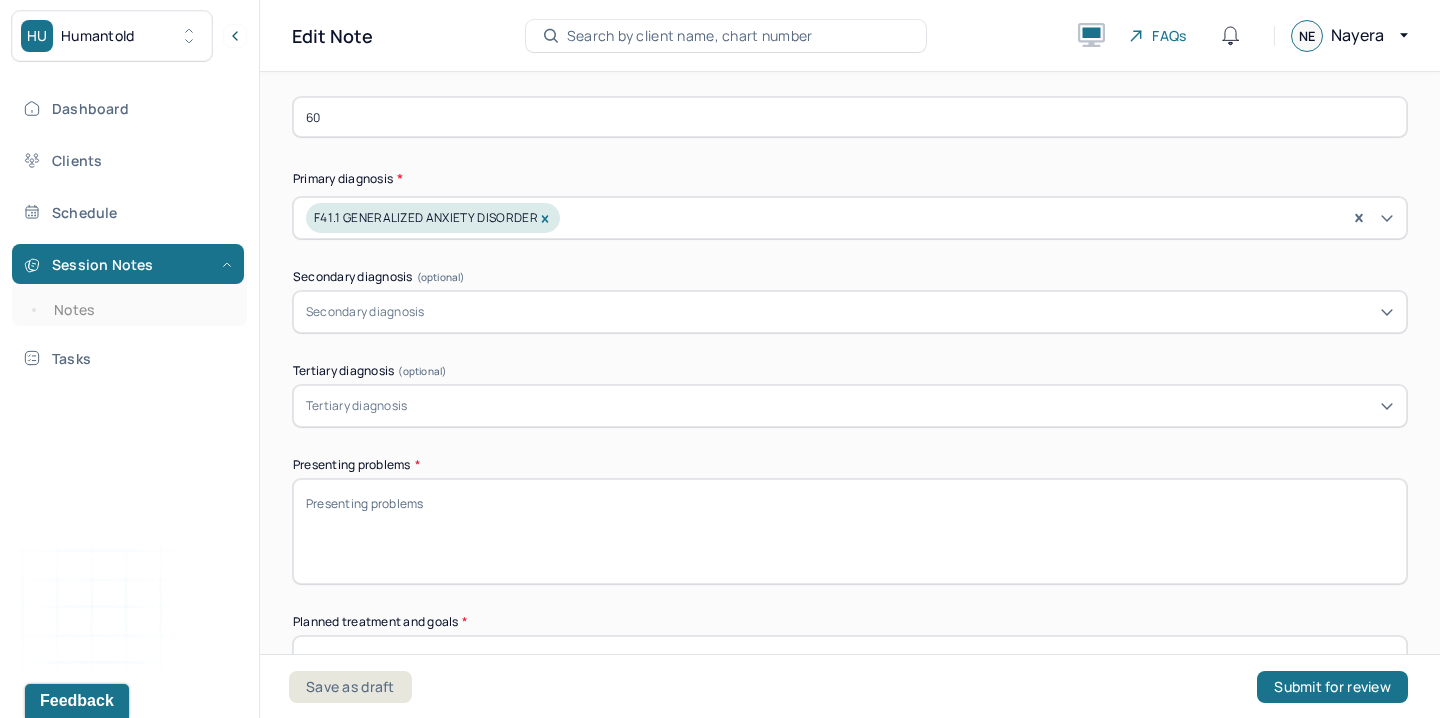 paste on "The client initially sought therapy due to challenges in his relationship with his parents and difficulties within several of his interpersonal relationships. He reported experiencing frequent episodes of anxiety and expressed a desire to better manage these symptoms. Early in treatment, the client discussed feeling overwhelmed by familial expectations and reported struggling to assert personal boundaries, particularly within the family dynamic." 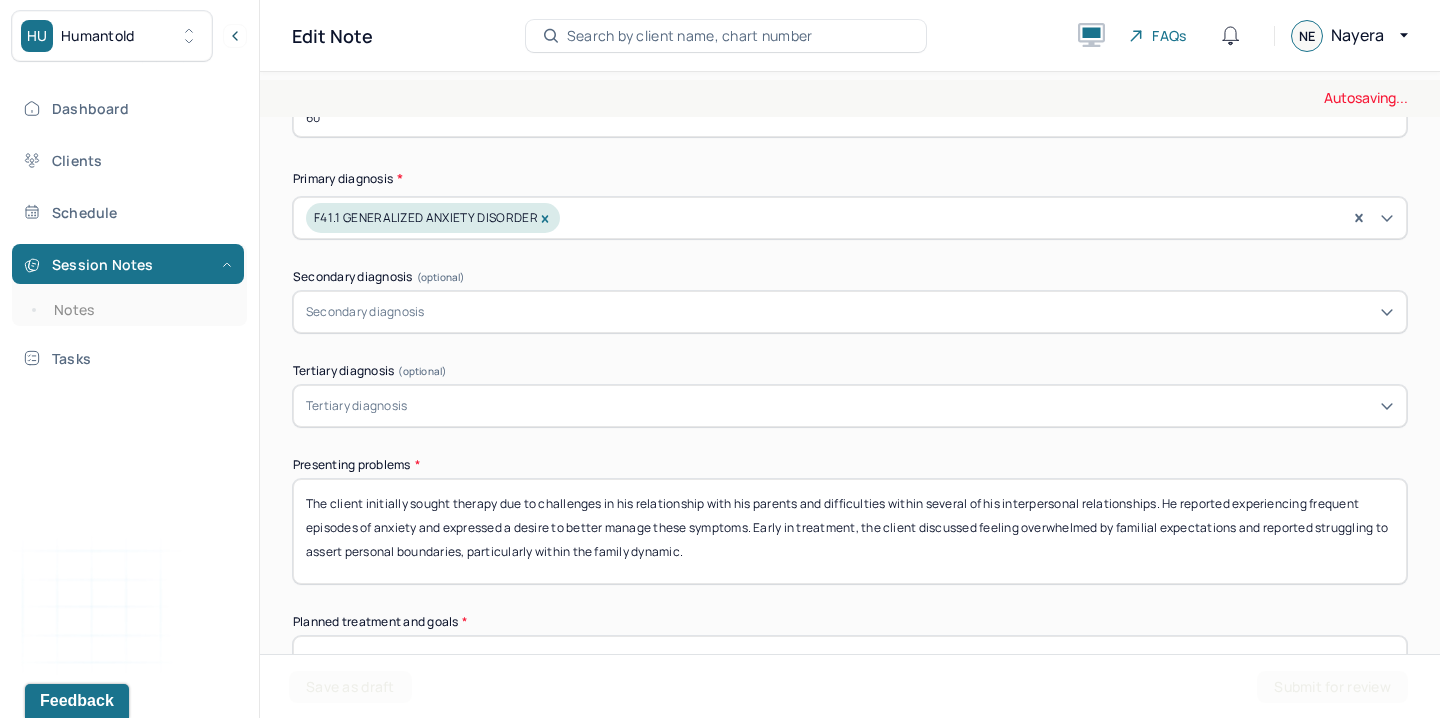 scroll, scrollTop: 0, scrollLeft: 0, axis: both 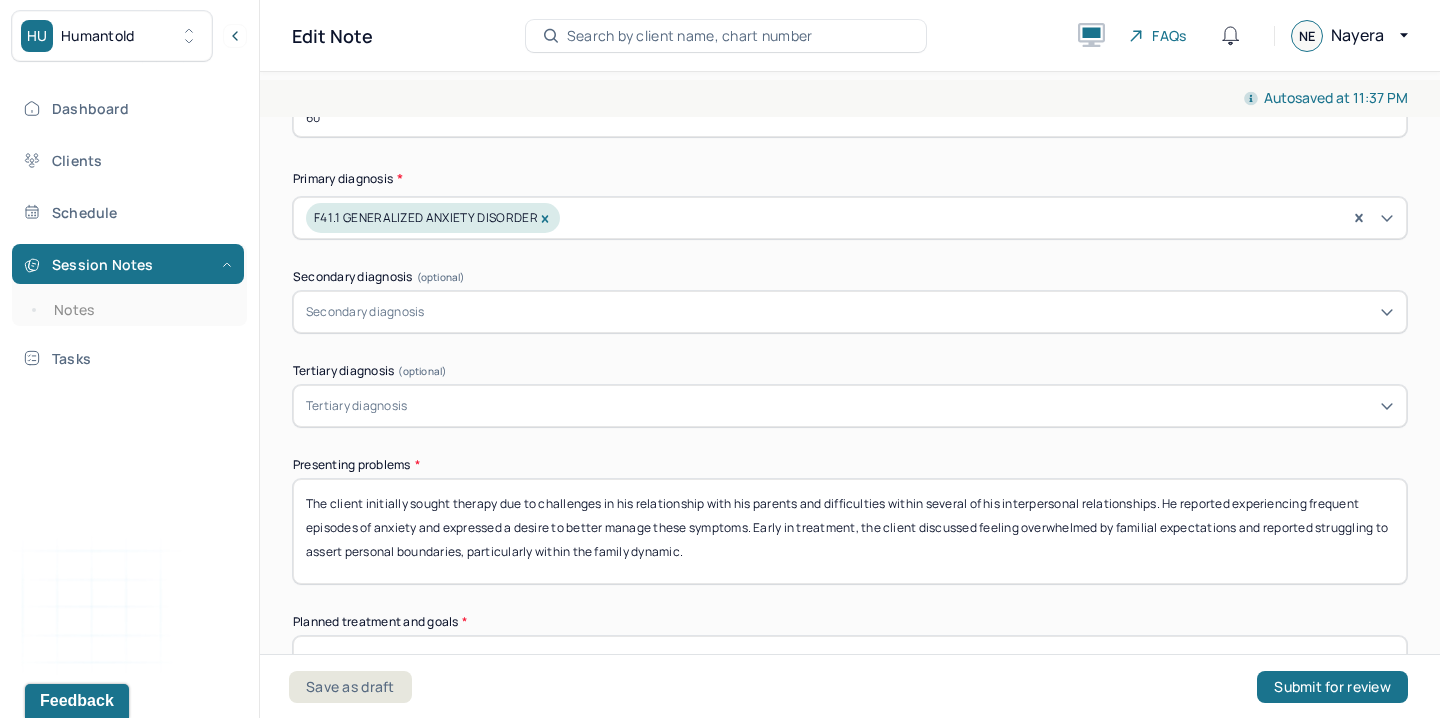 click on "The client initially sought therapy due to challenges in his relationship with his parents and difficulties within several of his interpersonal relationships. He reported experiencing frequent episodes of anxiety and expressed a desire to better manage these symptoms. Early in treatment, the client discussed feeling overwhelmed by familial expectations and reported struggling to assert personal boundaries, particularly within the family dynamic." at bounding box center (850, 531) 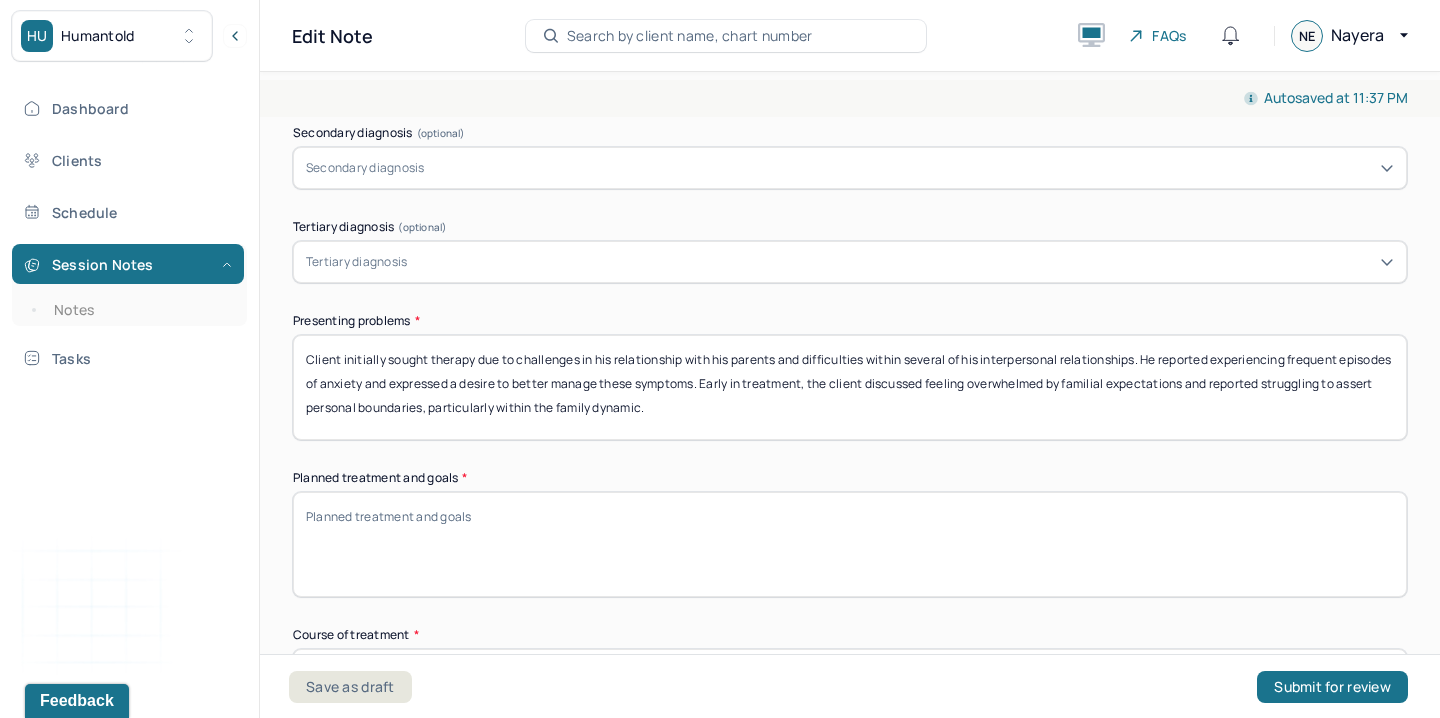 scroll, scrollTop: 860, scrollLeft: 0, axis: vertical 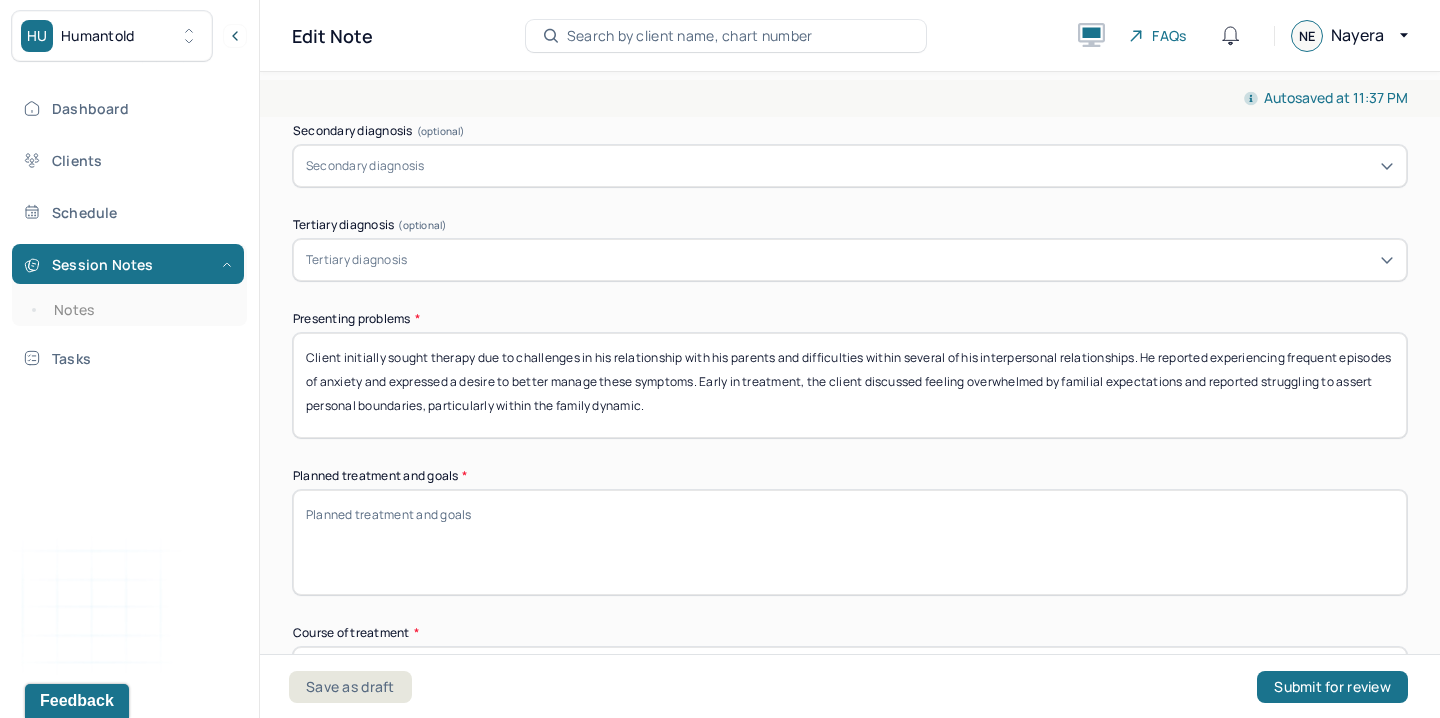 type on "Client initially sought therapy due to challenges in his relationship with his parents and difficulties within several of his interpersonal relationships. He reported experiencing frequent episodes of anxiety and expressed a desire to better manage these symptoms. Early in treatment, the client discussed feeling overwhelmed by familial expectations and reported struggling to assert personal boundaries, particularly within the family dynamic." 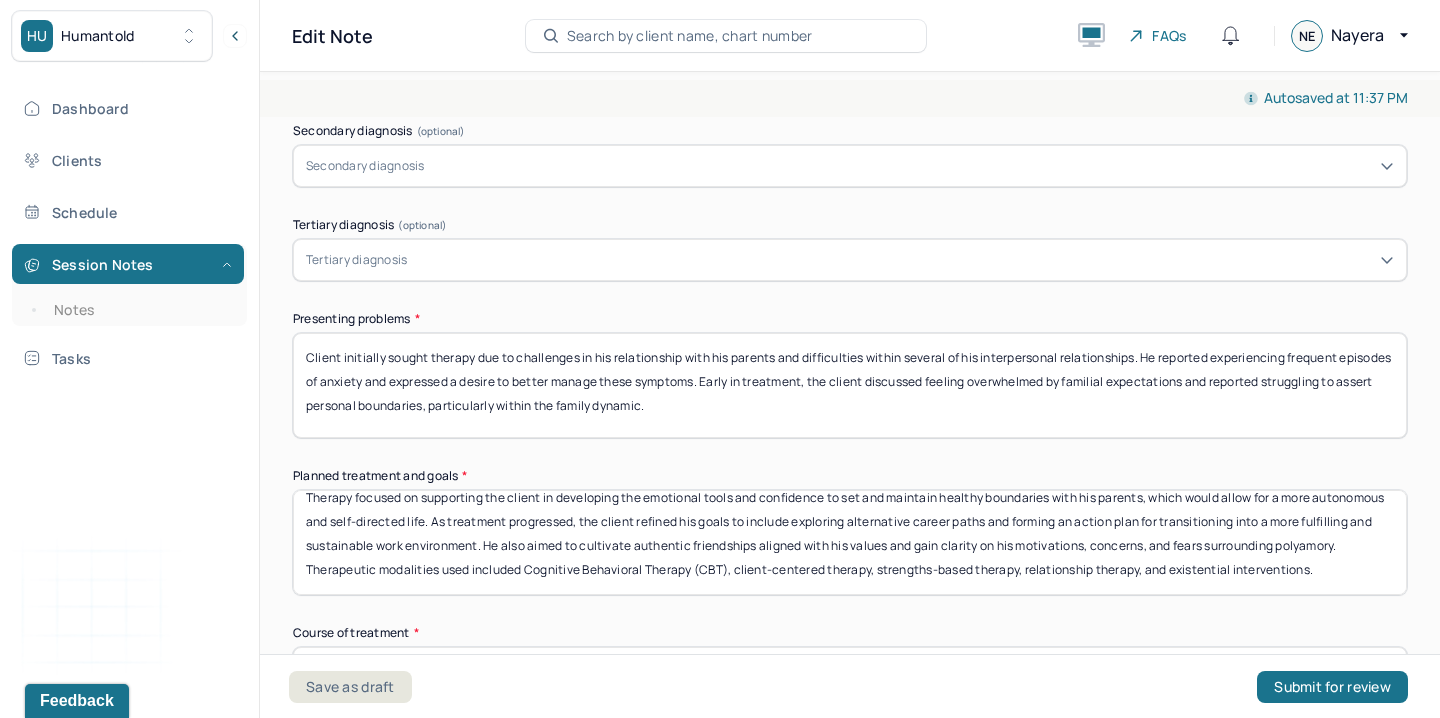 scroll, scrollTop: 40, scrollLeft: 0, axis: vertical 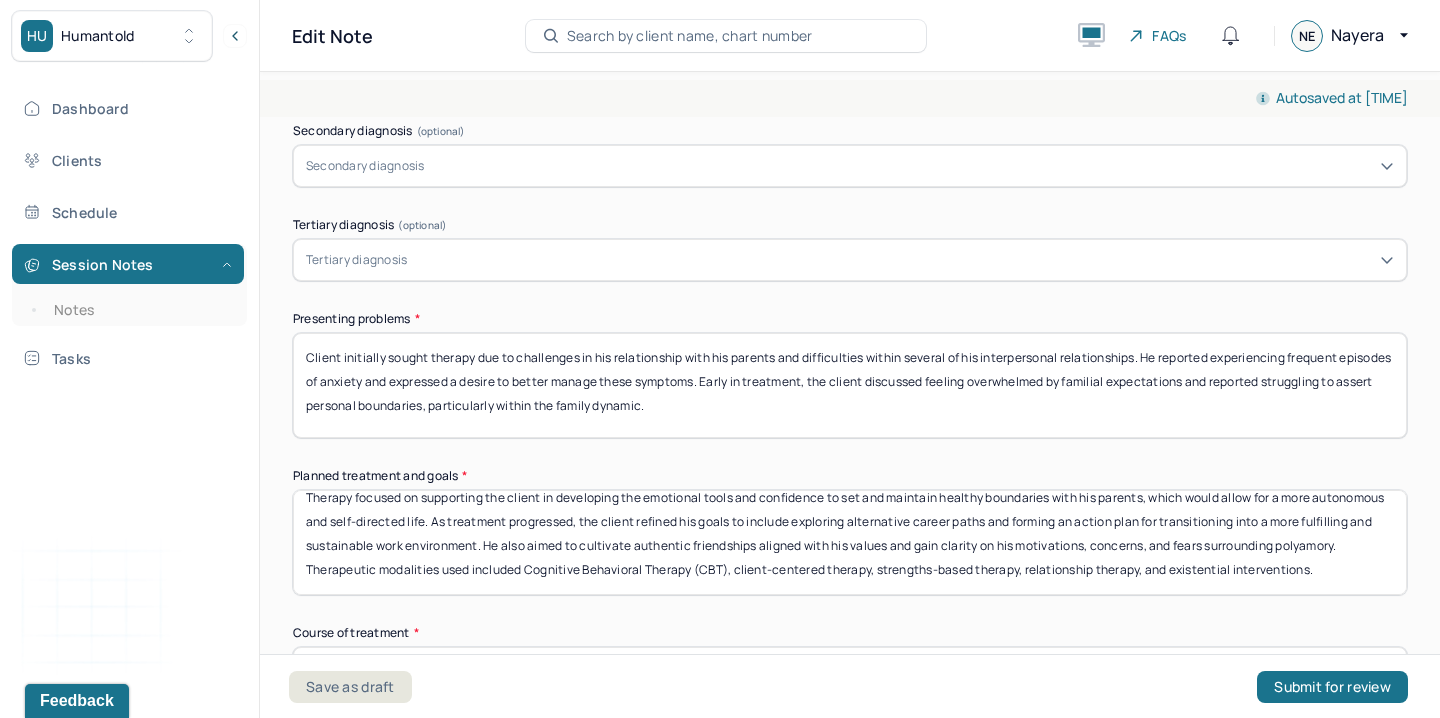 drag, startPoint x: 833, startPoint y: 543, endPoint x: 660, endPoint y: 548, distance: 173.07224 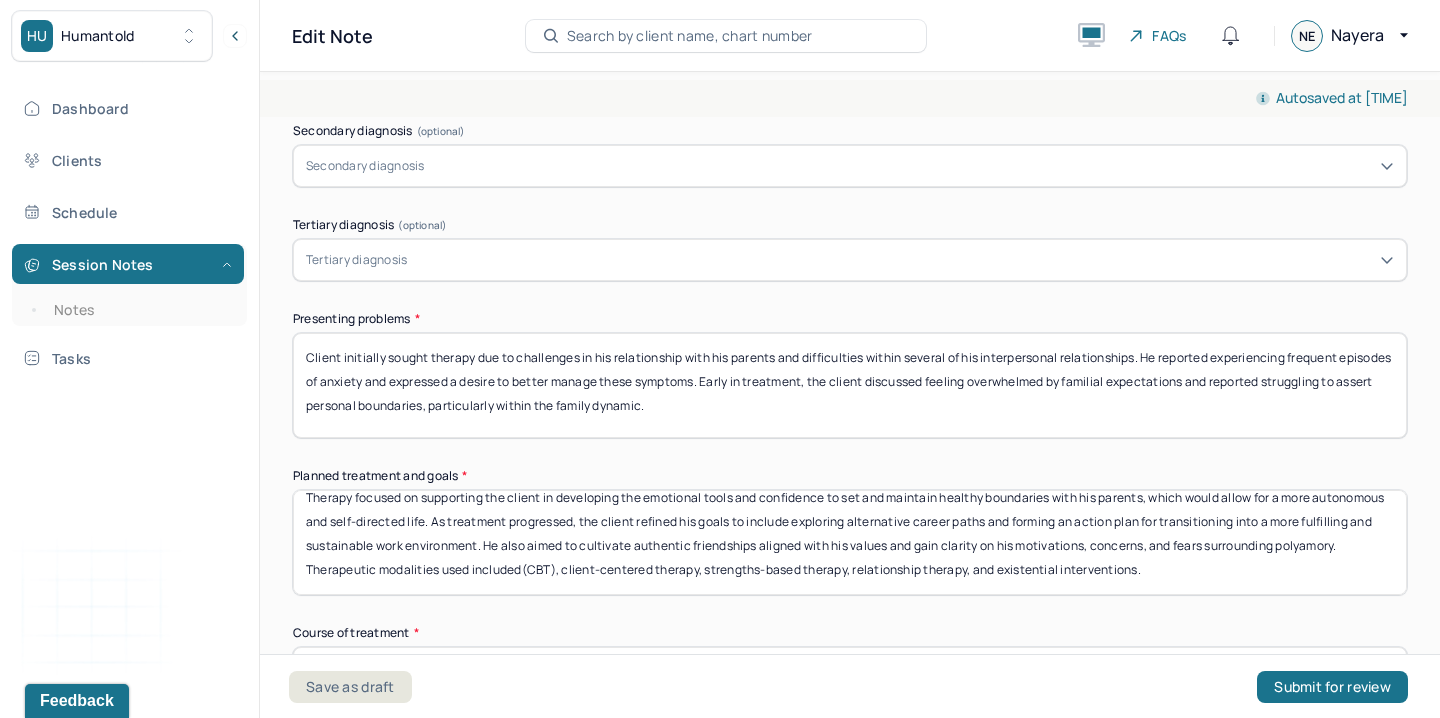 scroll, scrollTop: 16, scrollLeft: 0, axis: vertical 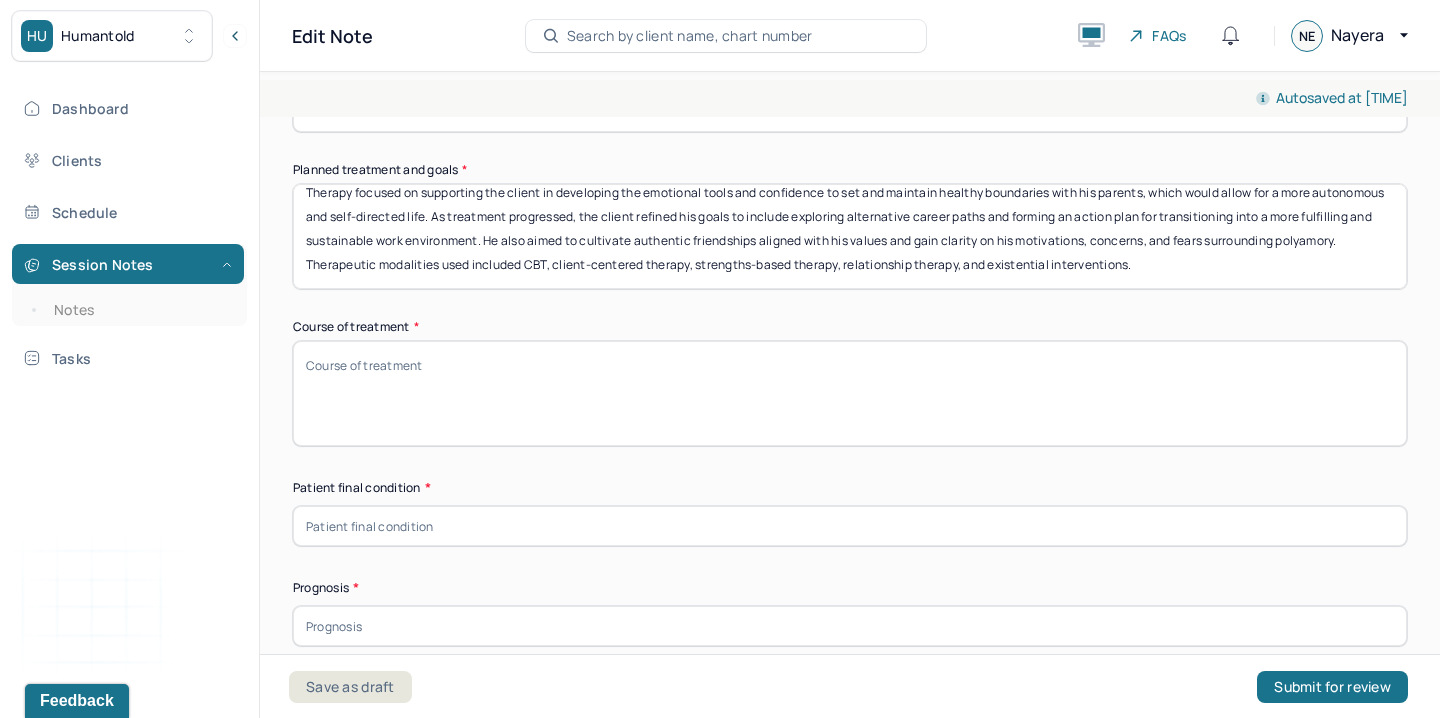 type on "Therapy focused on supporting the client in developing the emotional tools and confidence to set and maintain healthy boundaries with his parents, which would allow for a more autonomous and self-directed life. As treatment progressed, the client refined his goals to include exploring alternative career paths and forming an action plan for transitioning into a more fulfilling and sustainable work environment. He also aimed to cultivate authentic friendships aligned with his values and gain clarity on his motivations, concerns, and fears surrounding polyamory. Therapeutic modalities used included CBT, client-centered therapy, strengths-based therapy, relationship therapy, and existential interventions." 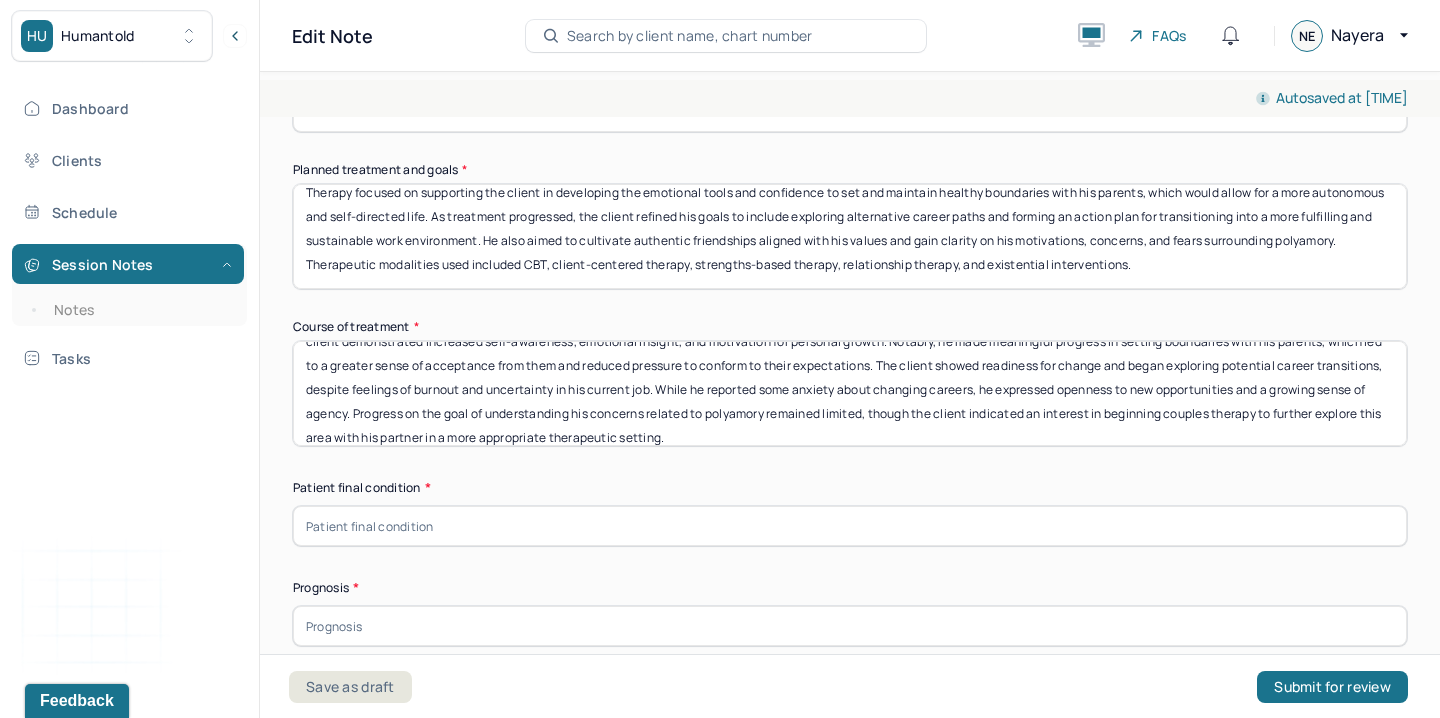 scroll, scrollTop: 0, scrollLeft: 0, axis: both 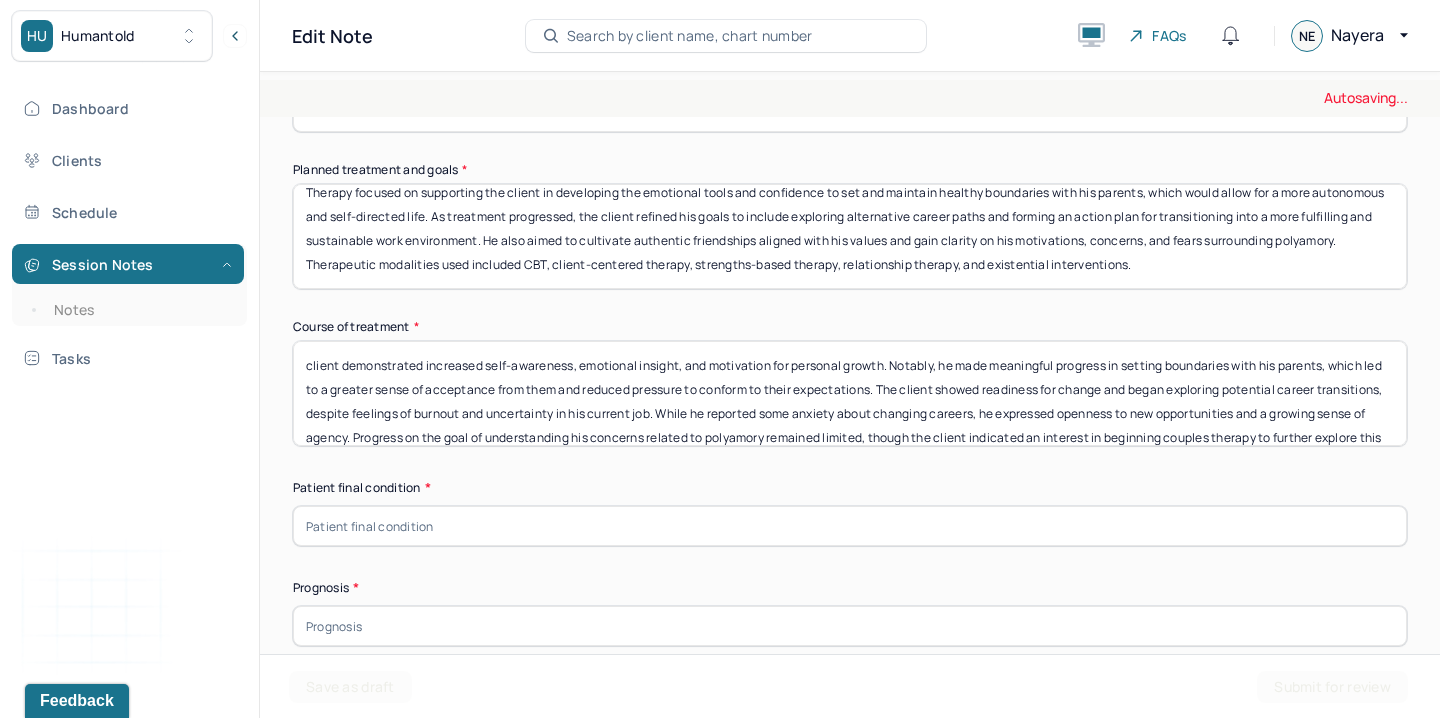 click on "client demonstrated increased self-awareness, emotional insight, and motivation for personal growth. Notably, he made meaningful progress in setting boundaries with his parents, which led to a greater sense of acceptance from them and reduced pressure to conform to their expectations. The client showed readiness for change and began exploring potential career transitions, despite feelings of burnout and uncertainty in his current job. While he reported some anxiety about changing careers, he expressed openness to new opportunities and a growing sense of agency. Progress on the goal of understanding his concerns related to polyamory remained limited, though the client indicated an interest in beginning couples therapy to further explore this area with his partner in a more appropriate therapeutic setting." at bounding box center (850, 393) 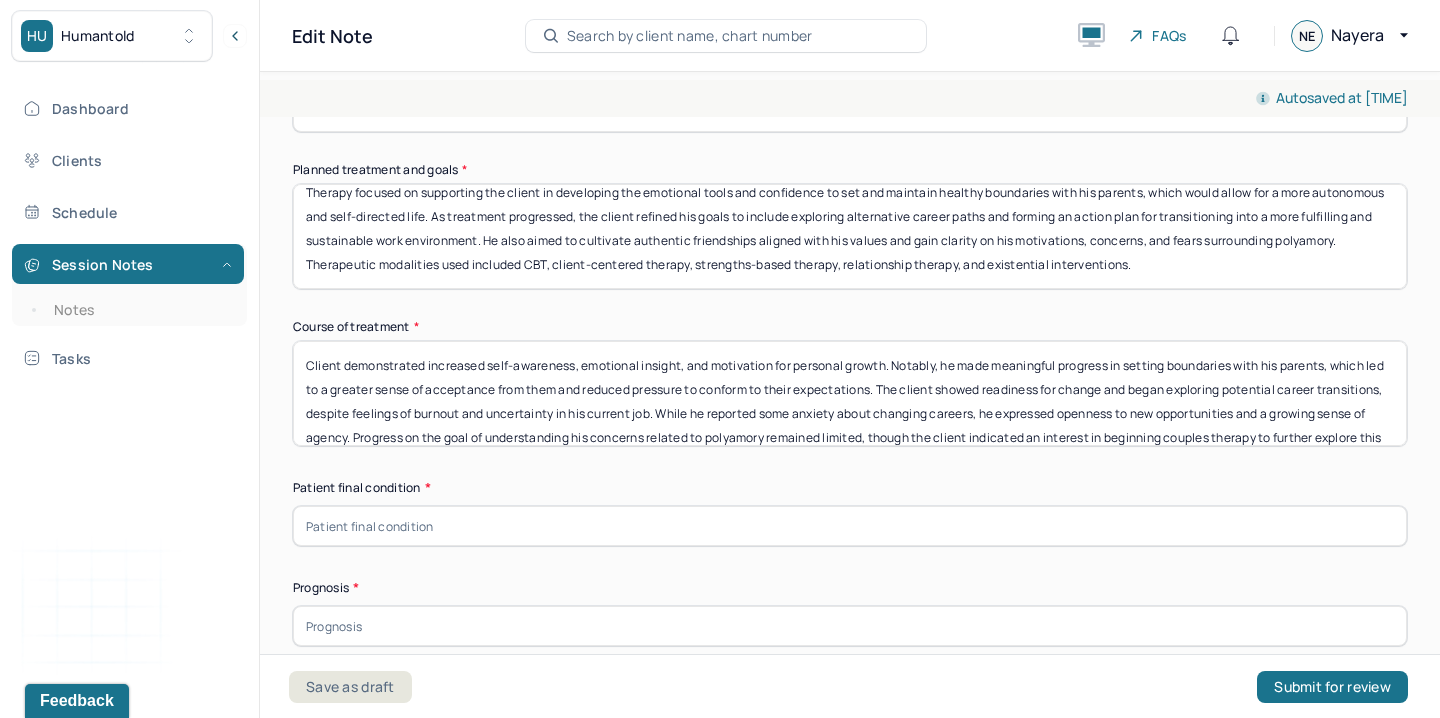 click on "Client demonstrated increased self-awareness, emotional insight, and motivation for personal growth. Notably, he made meaningful progress in setting boundaries with his parents, which led to a greater sense of acceptance from them and reduced pressure to conform to their expectations. The client showed readiness for change and began exploring potential career transitions, despite feelings of burnout and uncertainty in his current job. While he reported some anxiety about changing careers, he expressed openness to new opportunities and a growing sense of agency. Progress on the goal of understanding his concerns related to polyamory remained limited, though the client indicated an interest in beginning couples therapy to further explore this area with his partner in a more appropriate therapeutic setting." at bounding box center [850, 393] 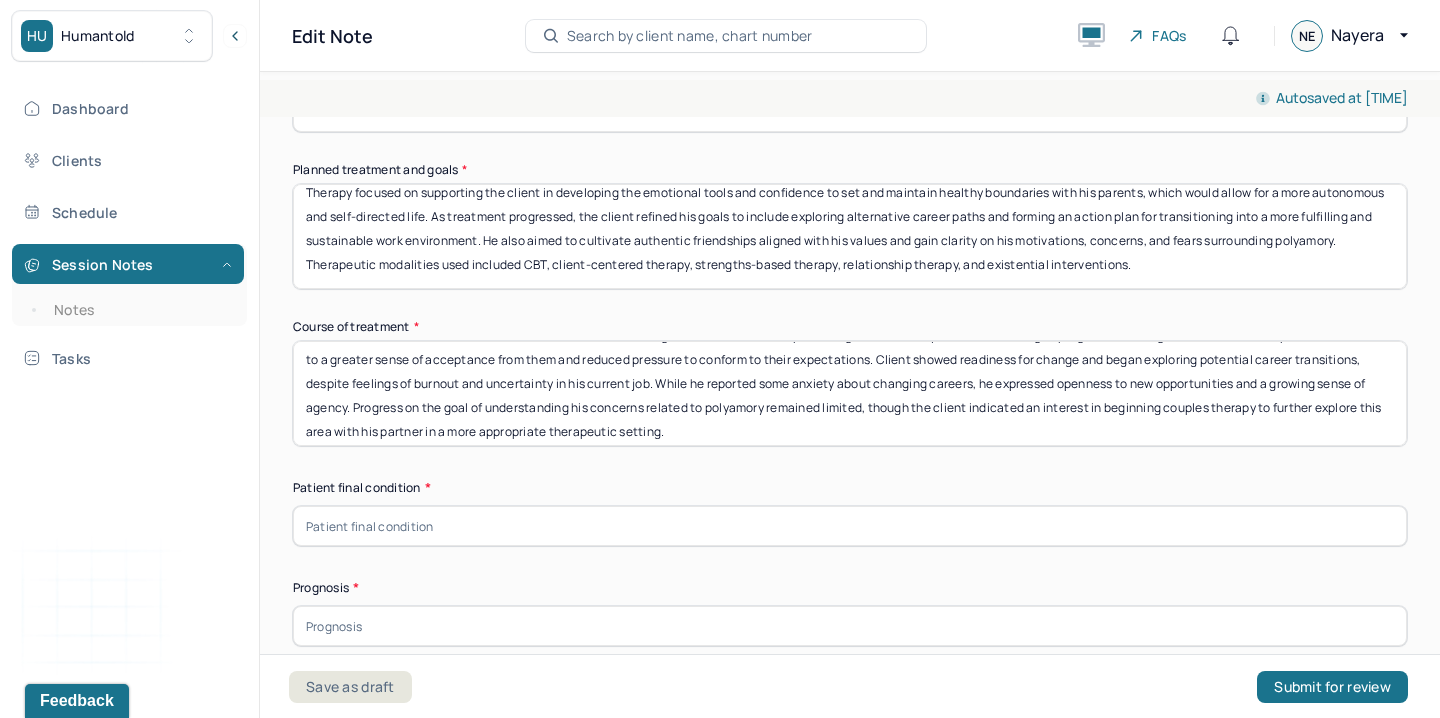 scroll, scrollTop: 40, scrollLeft: 0, axis: vertical 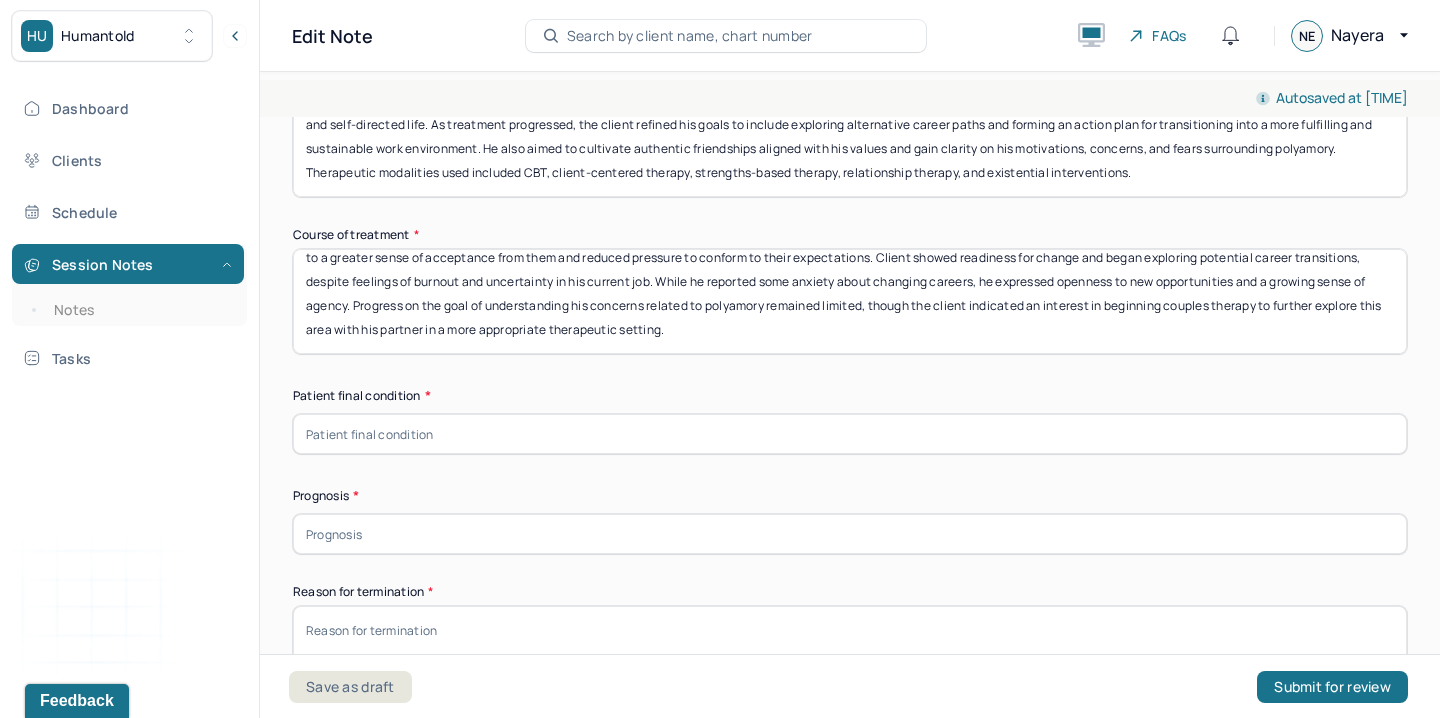 type on "Client demonstrated increased self-awareness, emotional insight, and motivation for personal growth. Notably, he made meaningful progress in setting boundaries with his parents, which led to a greater sense of acceptance from them and reduced pressure to conform to their expectations. Client showed readiness for change and began exploring potential career transitions, despite feelings of burnout and uncertainty in his current job. While he reported some anxiety about changing careers, he expressed openness to new opportunities and a growing sense of agency. Progress on the goal of understanding his concerns related to polyamory remained limited, though the client indicated an interest in beginning couples therapy to further explore this area with his partner in a more appropriate therapeutic setting." 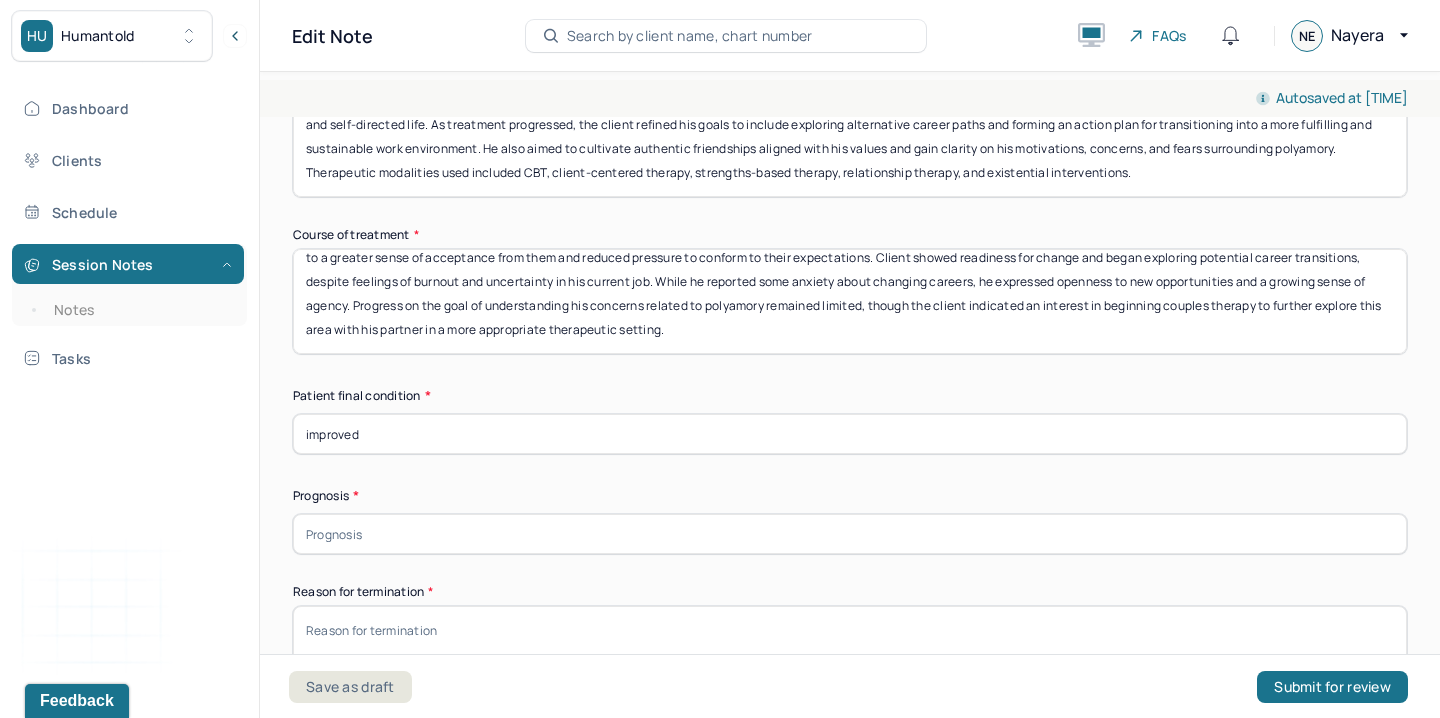 click at bounding box center [850, 534] 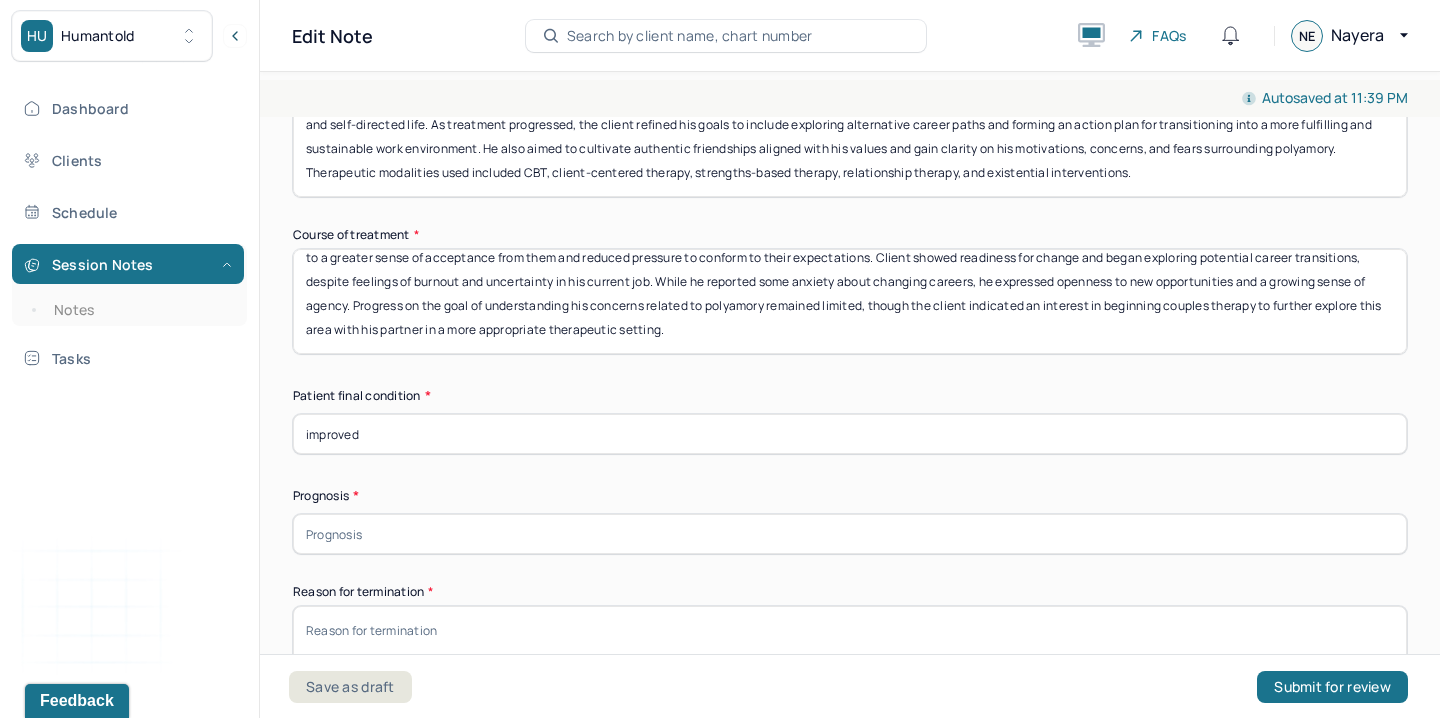 click at bounding box center [850, 534] 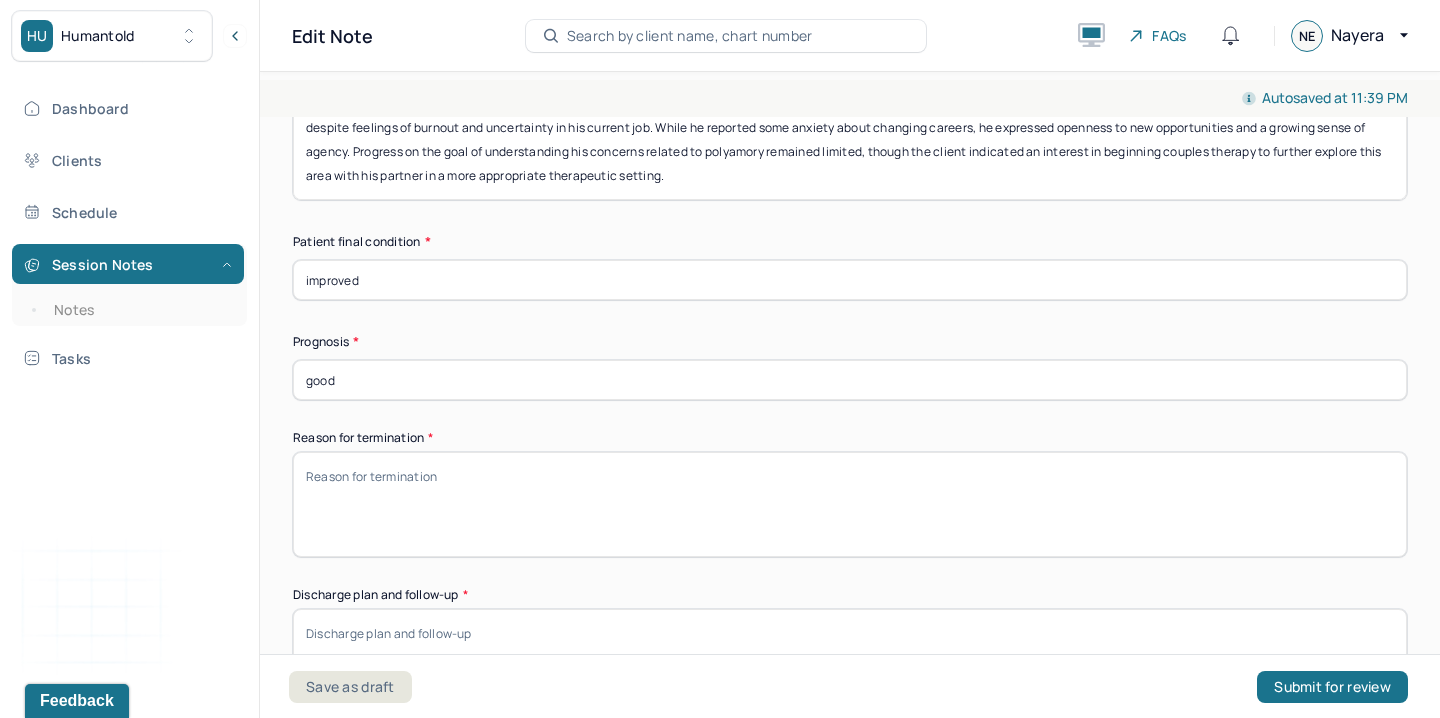 scroll, scrollTop: 1556, scrollLeft: 0, axis: vertical 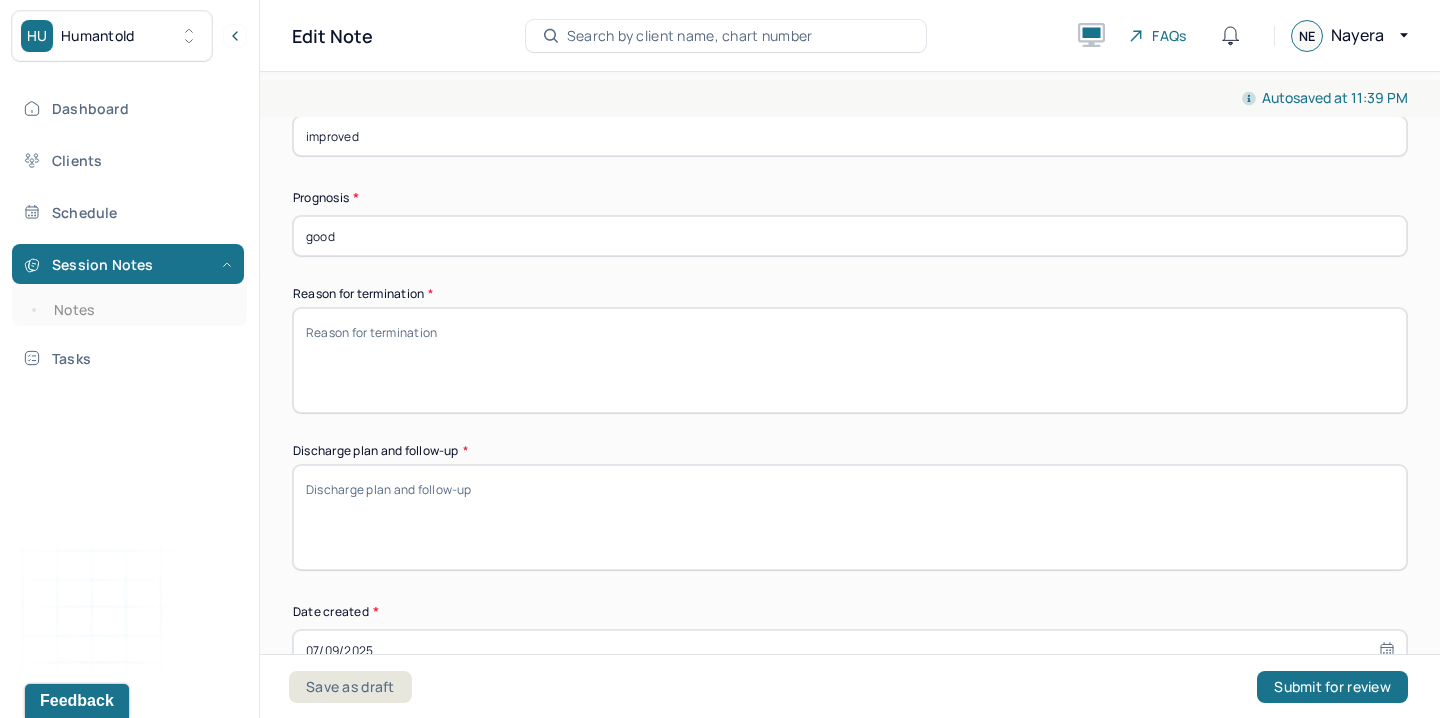 click on "Reason for termination *" at bounding box center [850, 360] 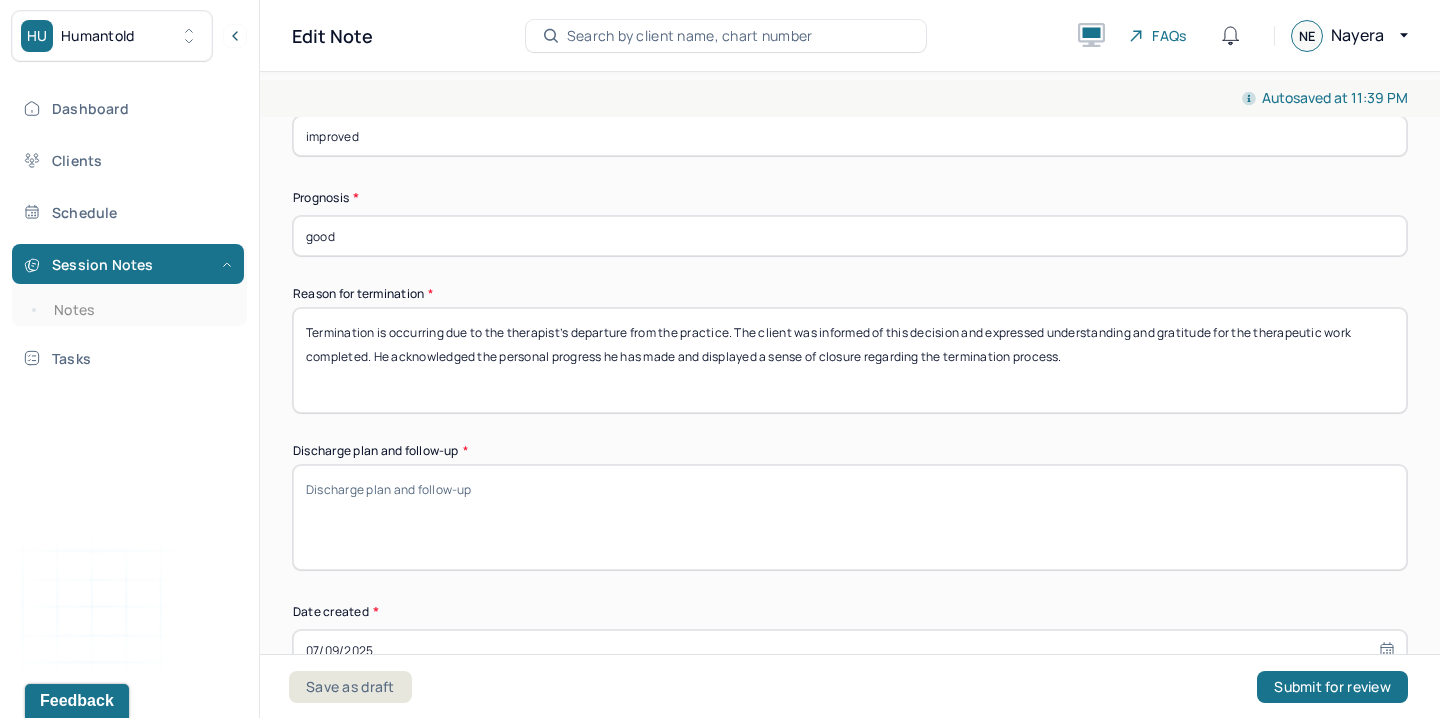 type on "Termination is occurring due to the therapist’s departure from the practice. The client was informed of this decision and expressed understanding and gratitude for the therapeutic work completed. He acknowledged the personal progress he has made and displayed a sense of closure regarding the termination process." 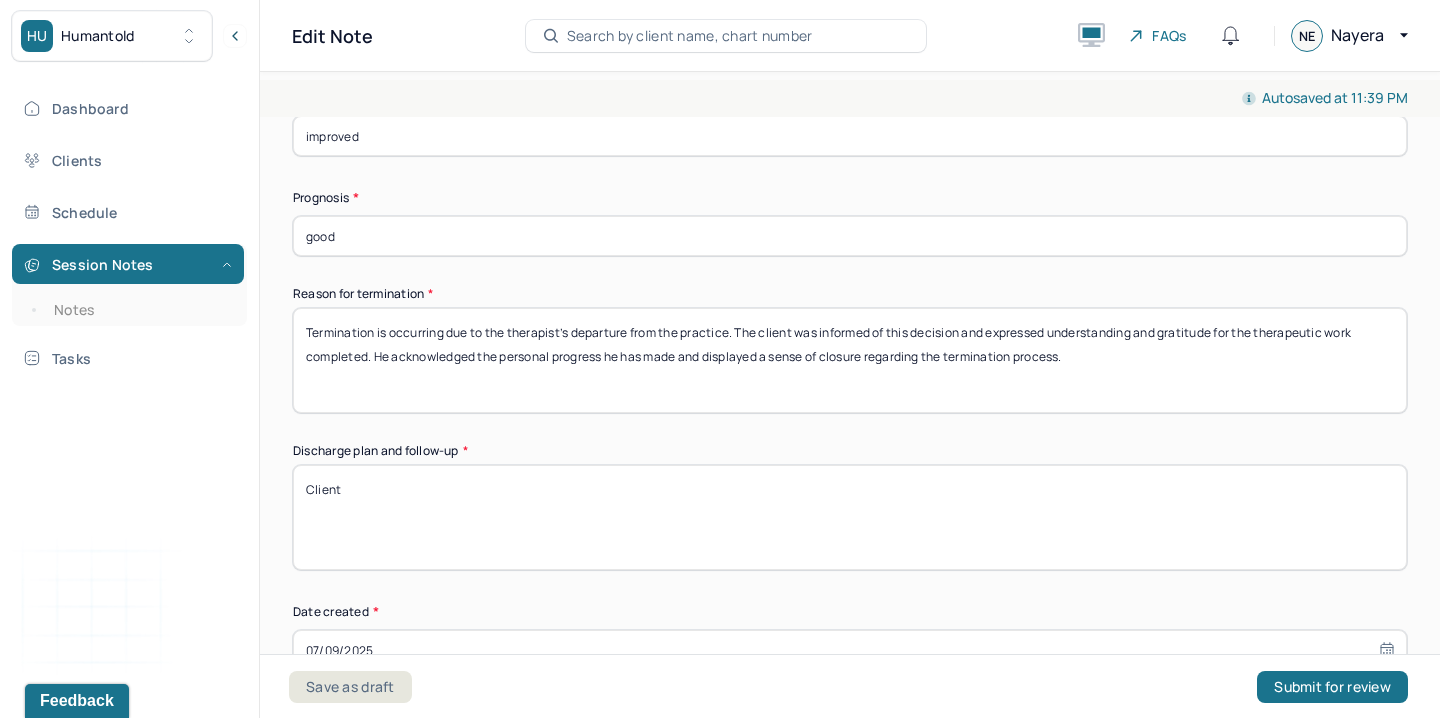 paste on "was advised to contact the intake team should he wish to resume therapy with another clinician at the practice" 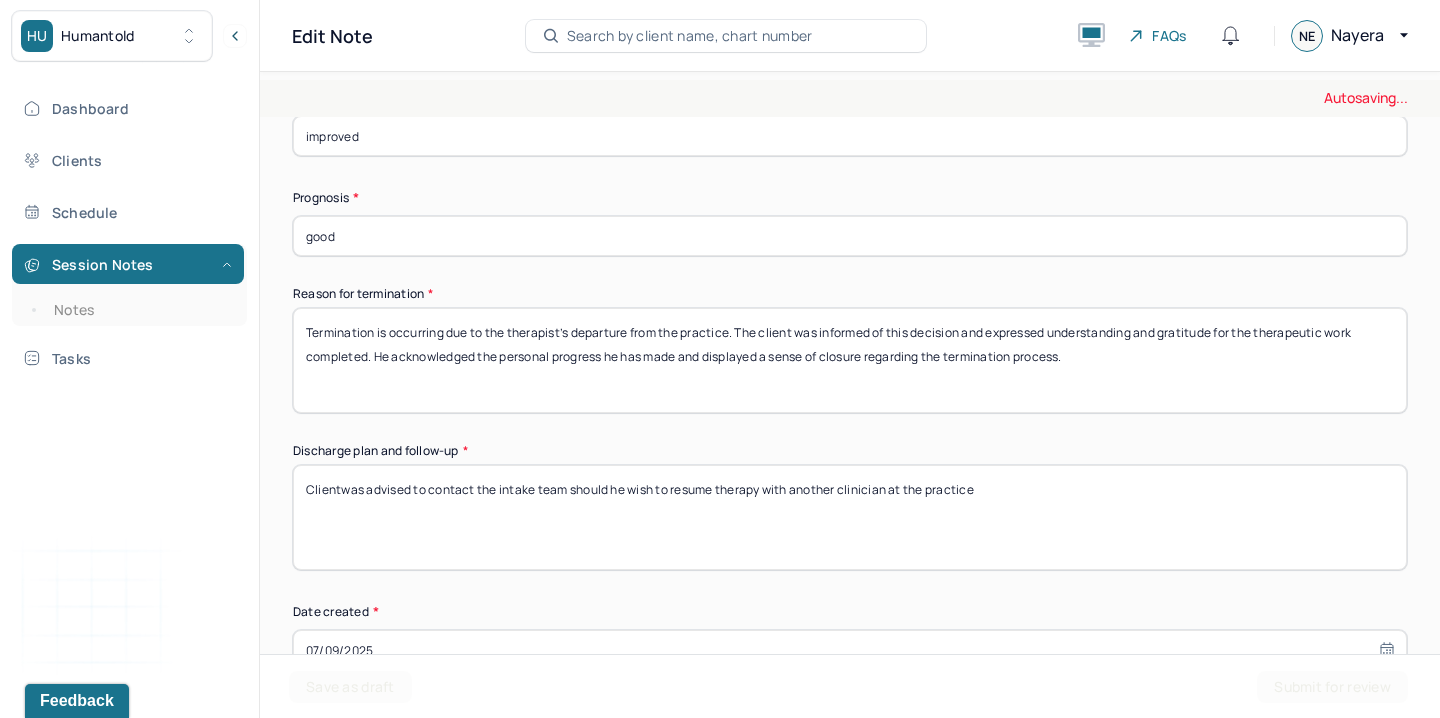 click on "Client" at bounding box center [850, 517] 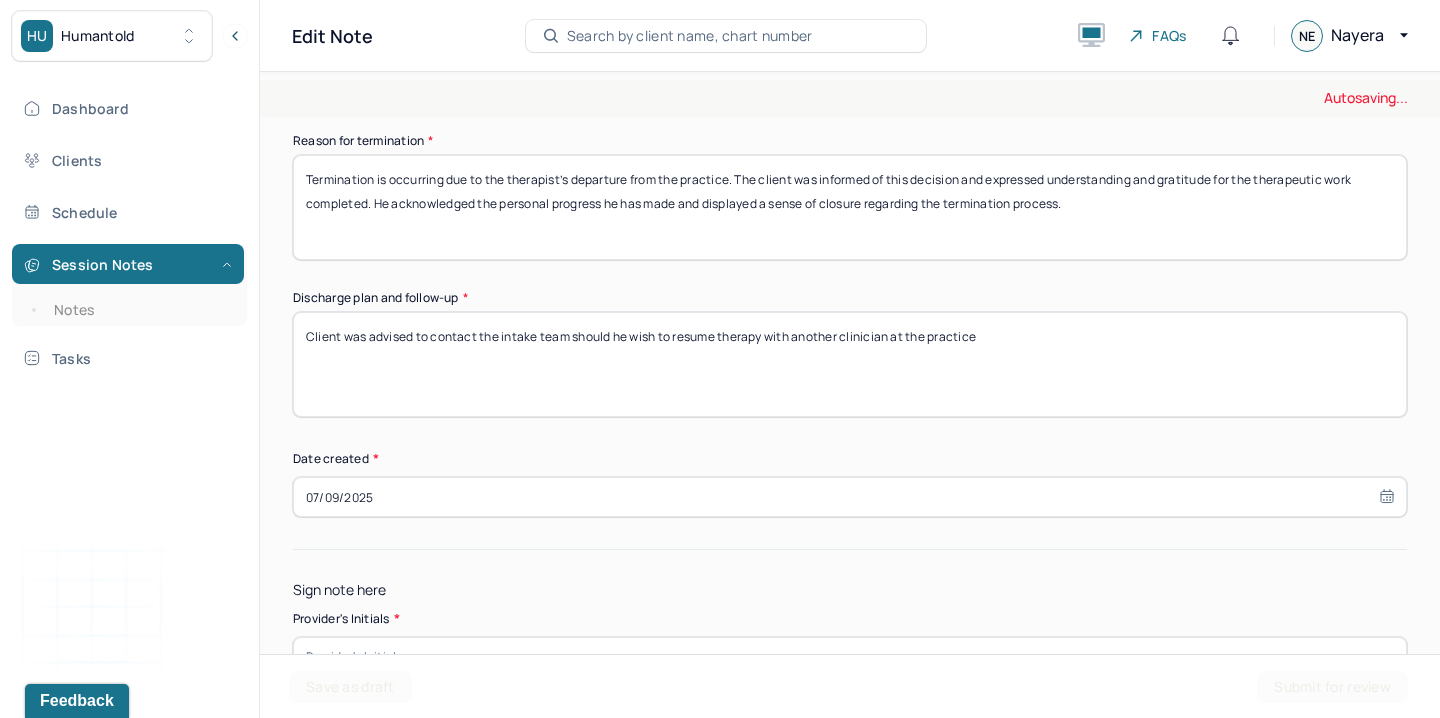 scroll, scrollTop: 1846, scrollLeft: 0, axis: vertical 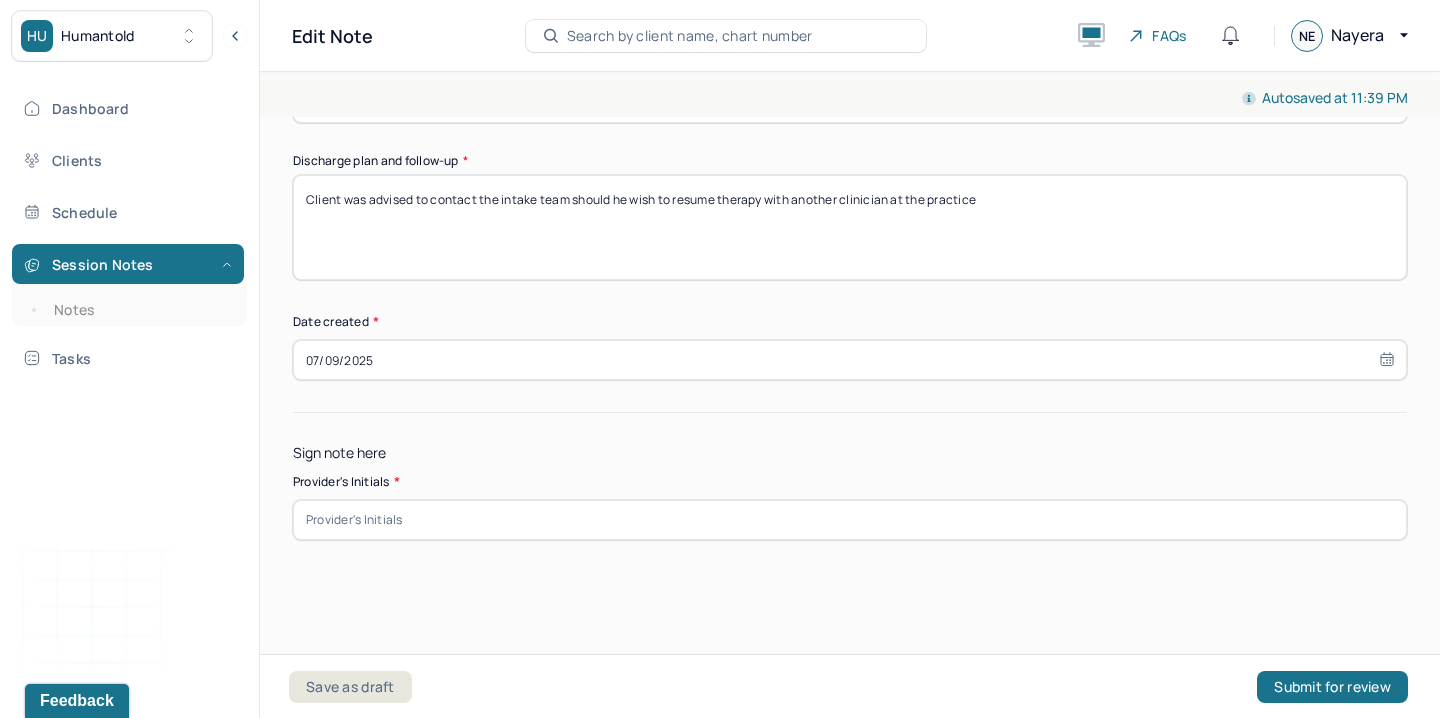 type on "Client was advised to contact the intake team should he wish to resume therapy with another clinician at the practice" 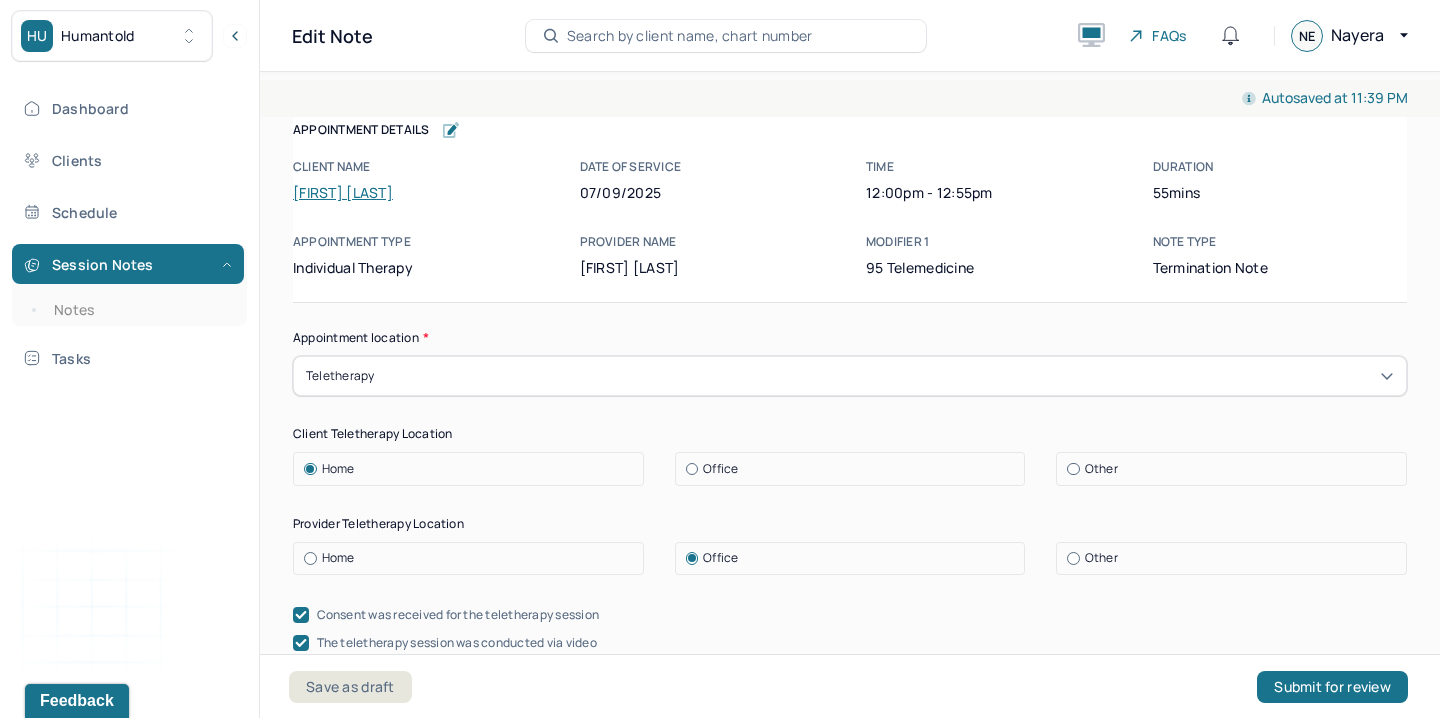 scroll, scrollTop: 19, scrollLeft: 0, axis: vertical 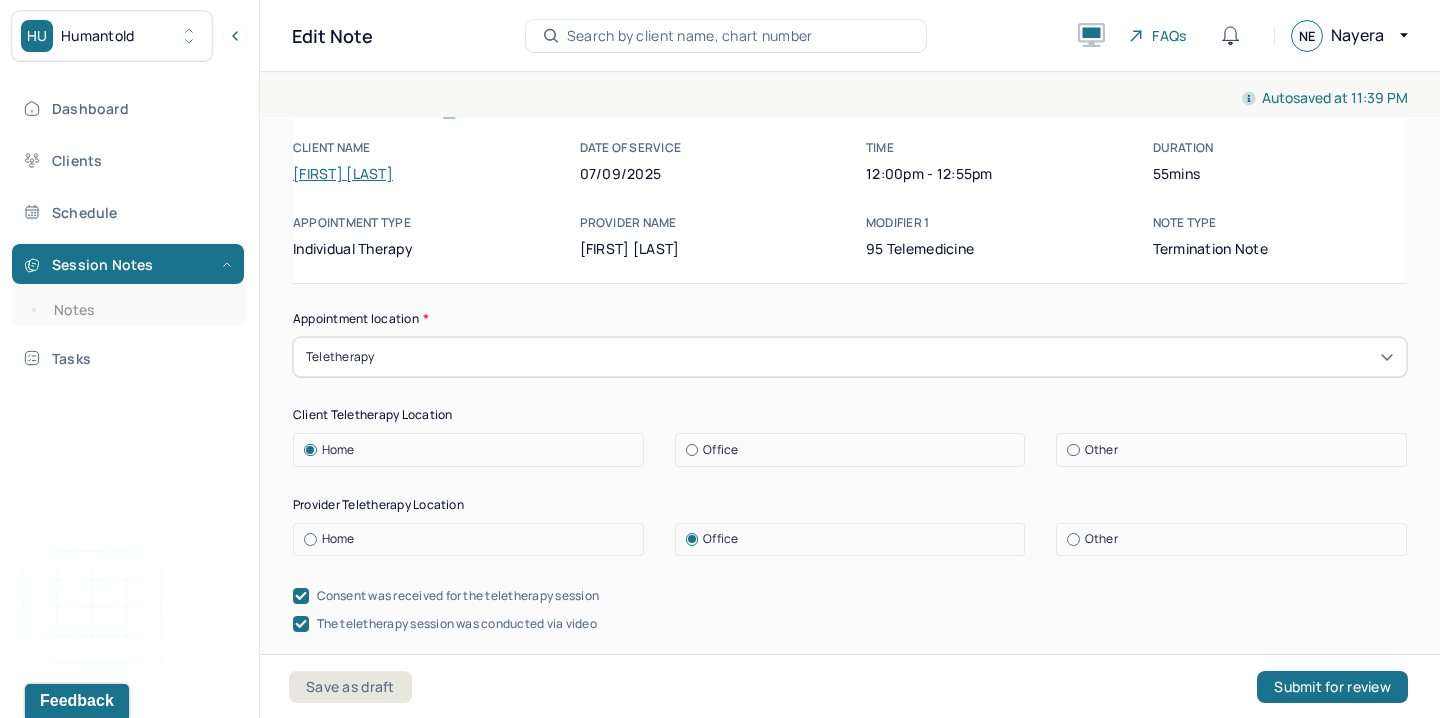 type on "NE" 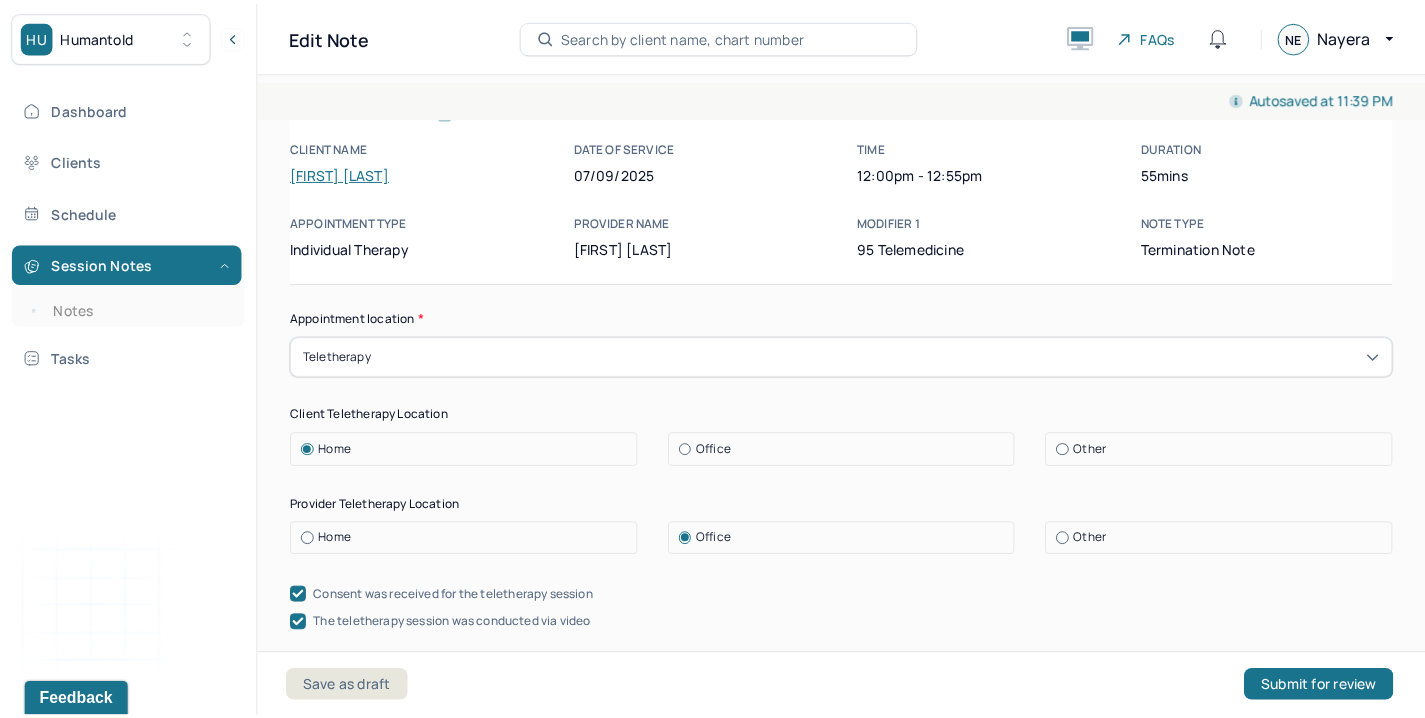 scroll, scrollTop: 78, scrollLeft: 0, axis: vertical 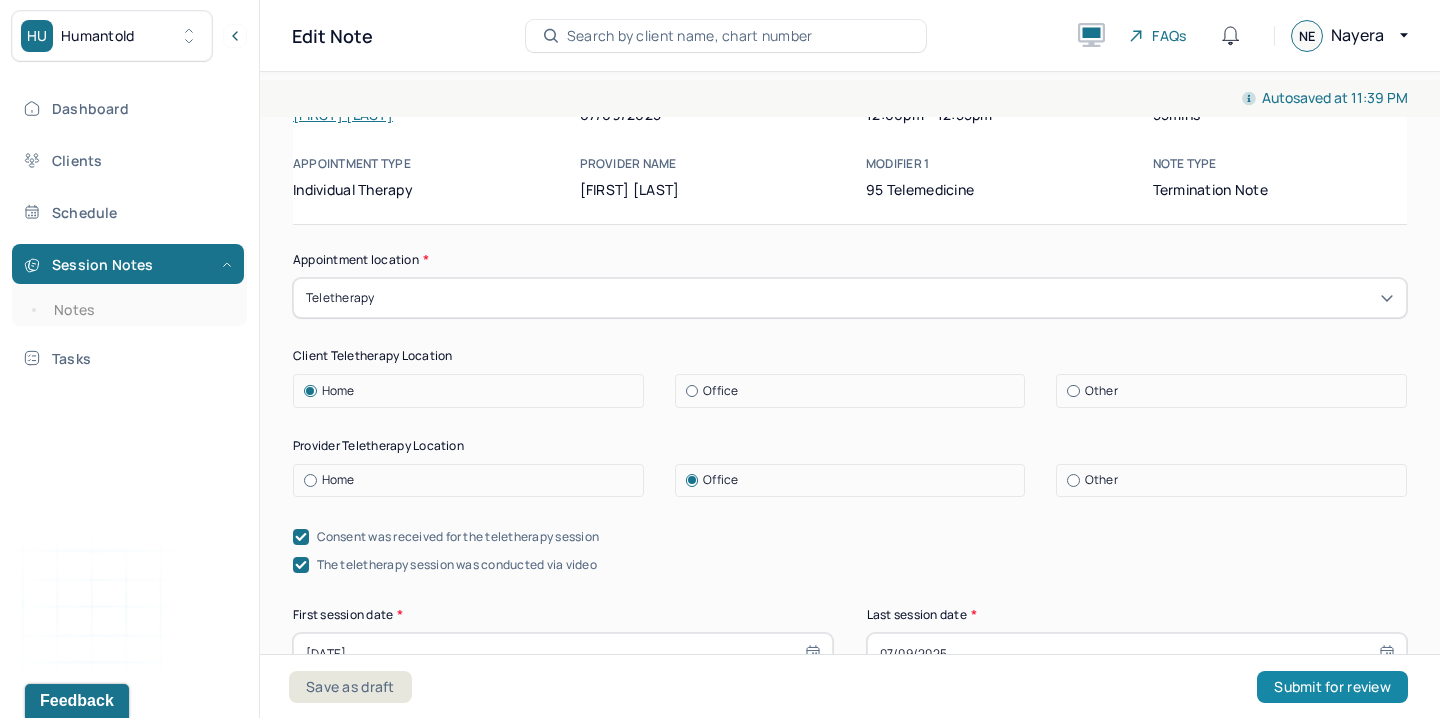 click on "Submit for review" at bounding box center [1332, 687] 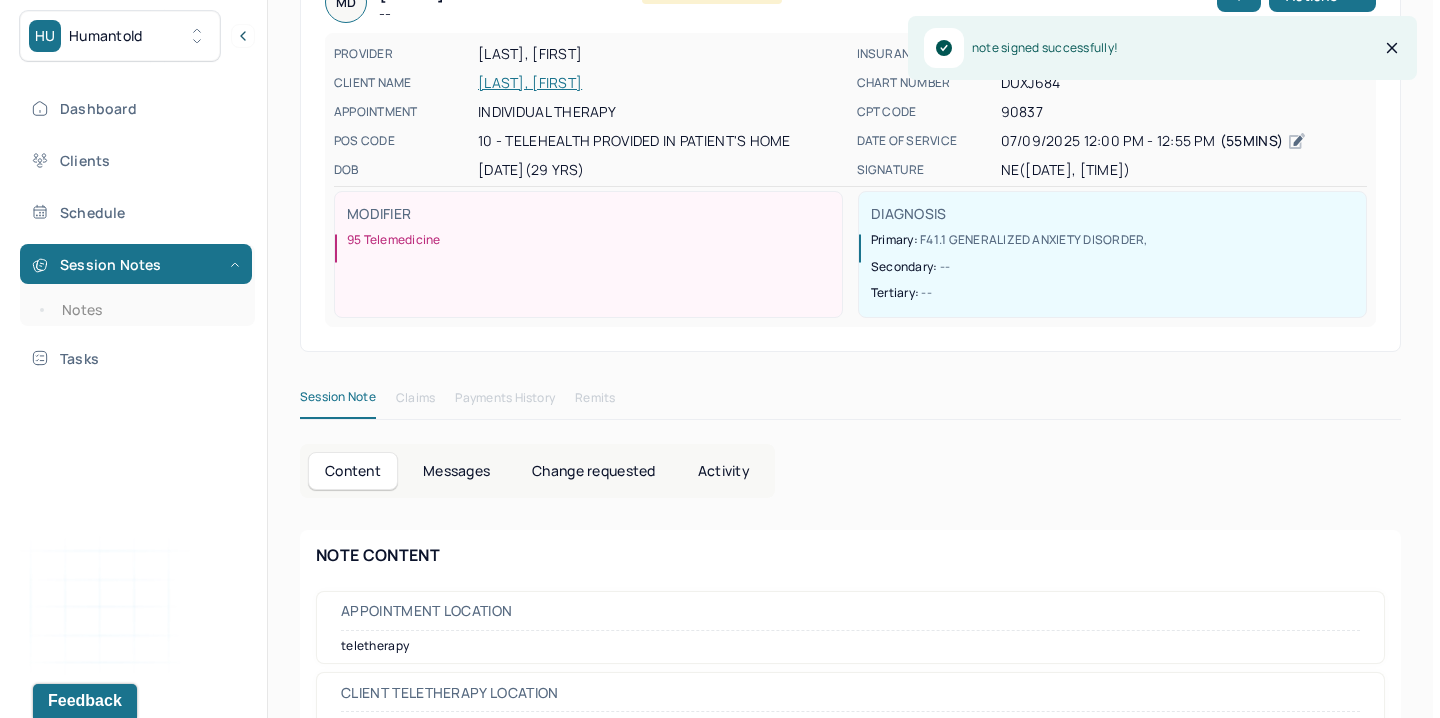 scroll, scrollTop: 0, scrollLeft: 0, axis: both 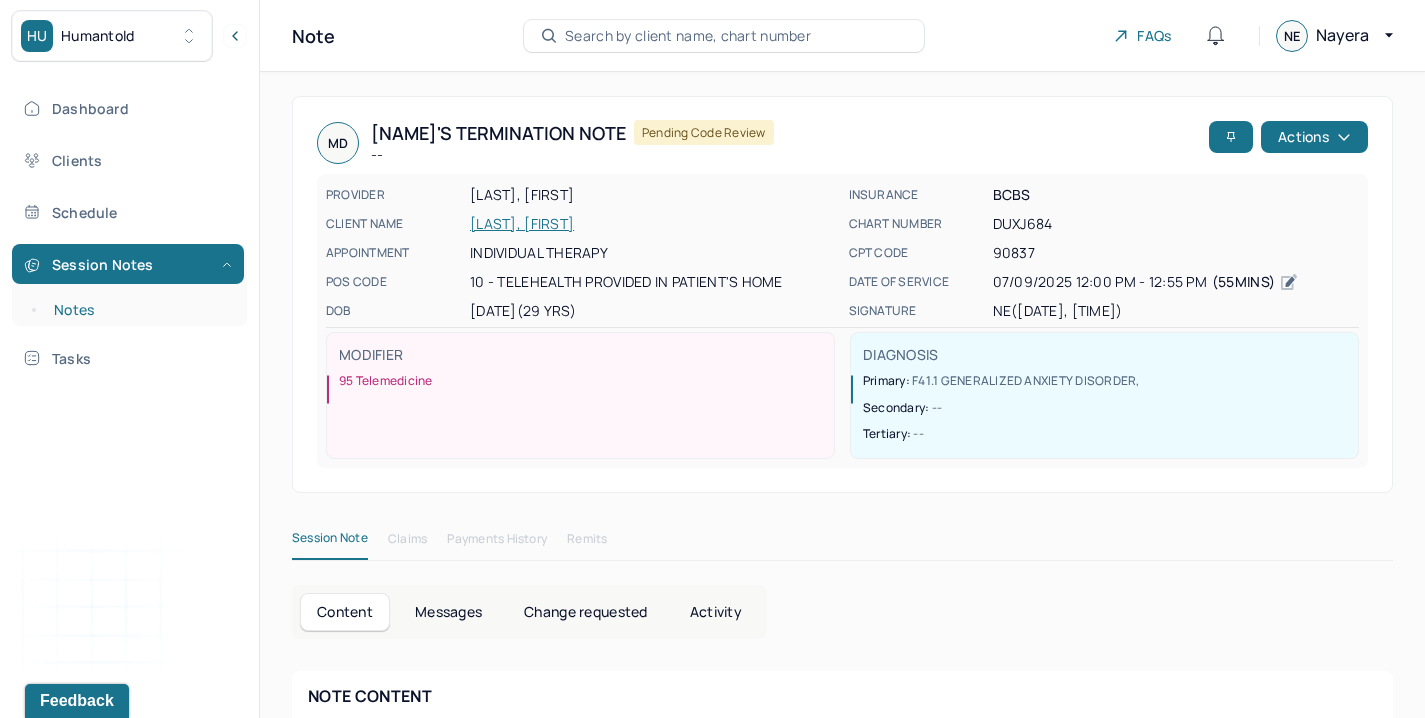 click on "Notes" at bounding box center (139, 310) 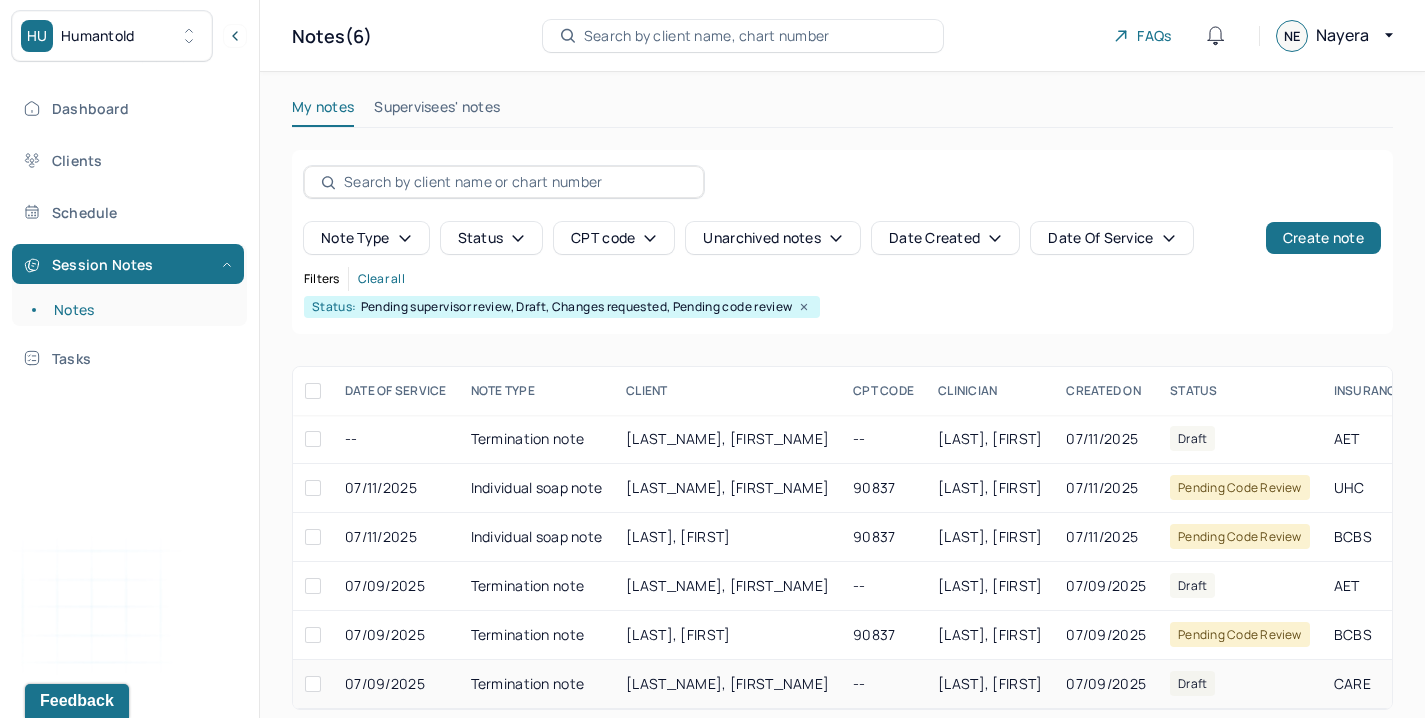 click on "Termination note" at bounding box center [537, 684] 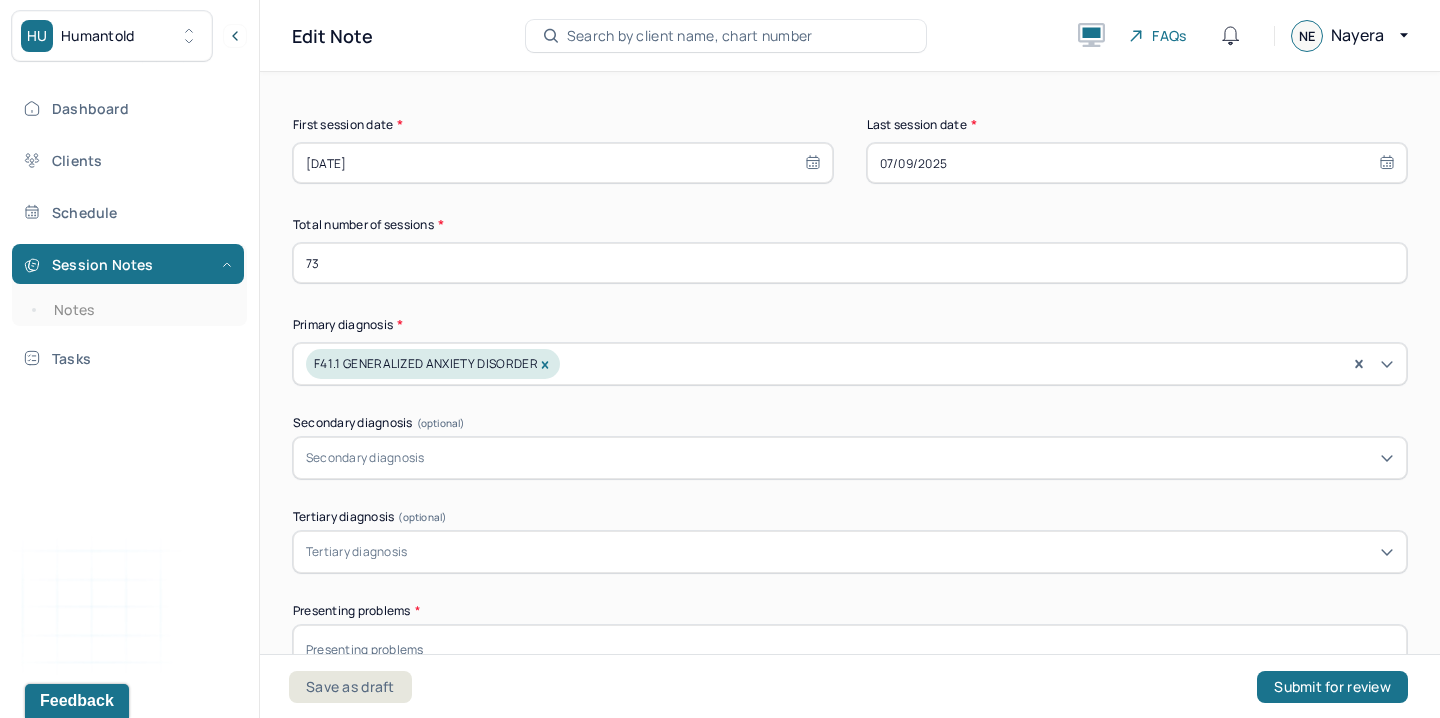 scroll, scrollTop: 794, scrollLeft: 0, axis: vertical 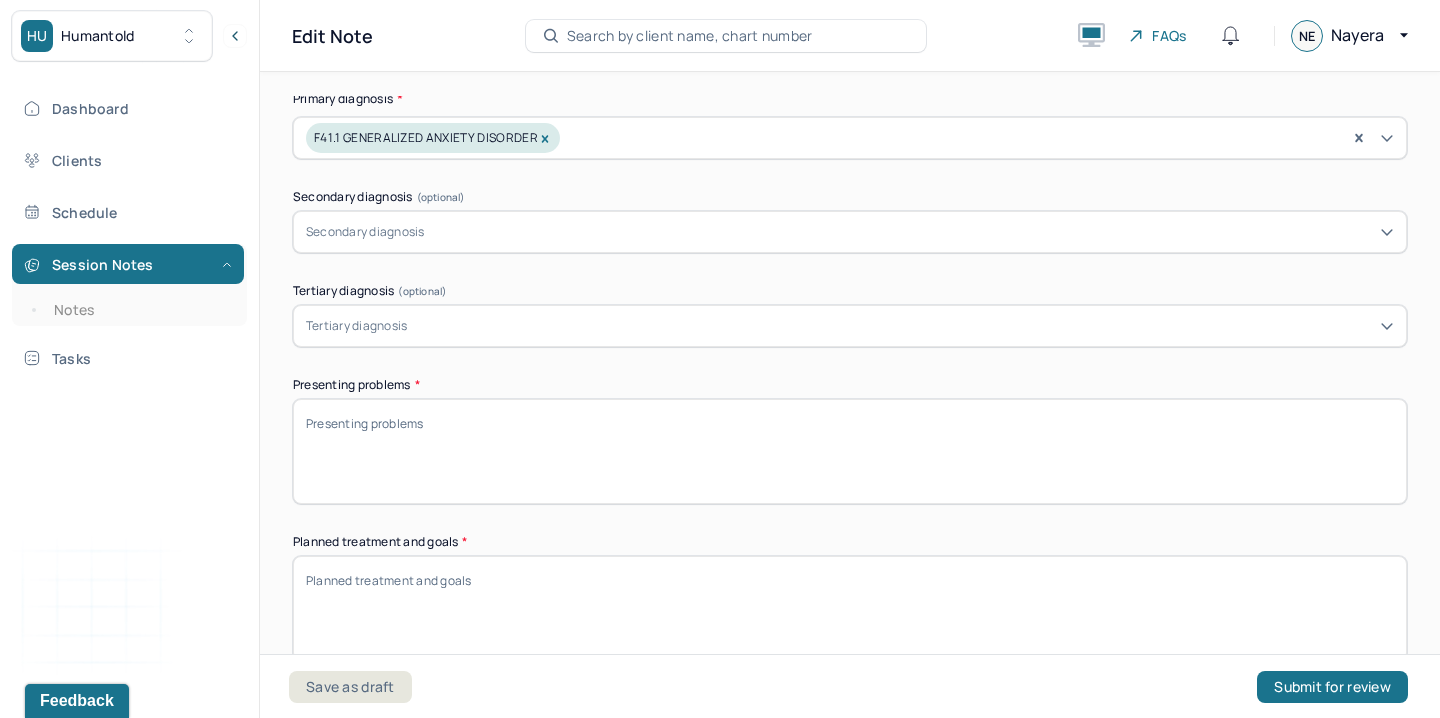 paste on "client initially sought therapy due to difficulties in asserting herself and taking up space within romantic relationships. She expressed a desire to re-engage in dating while being held accountable to her personal growth and boundaries. The client was also processing trauma from her previous marriage and navigating a challenging and emotionally triggering co-parenting dynamic with her [RELATIONSHIP]." 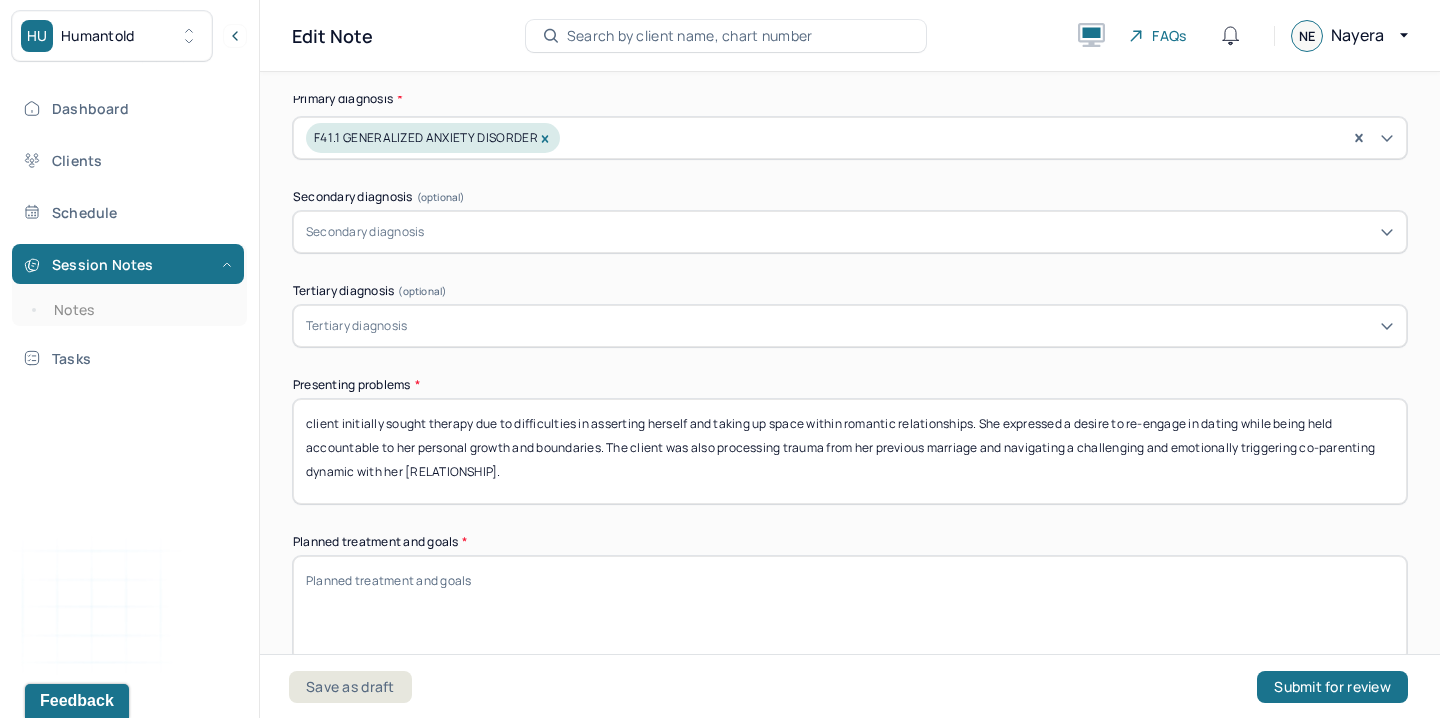 click on "client initially sought therapy due to difficulties in asserting herself and taking up space within romantic relationships. She expressed a desire to re-engage in dating while being held accountable to her personal growth and boundaries. The client was also processing trauma from her previous marriage and navigating a challenging and emotionally triggering co-parenting dynamic with her [RELATIONSHIP]." at bounding box center (850, 451) 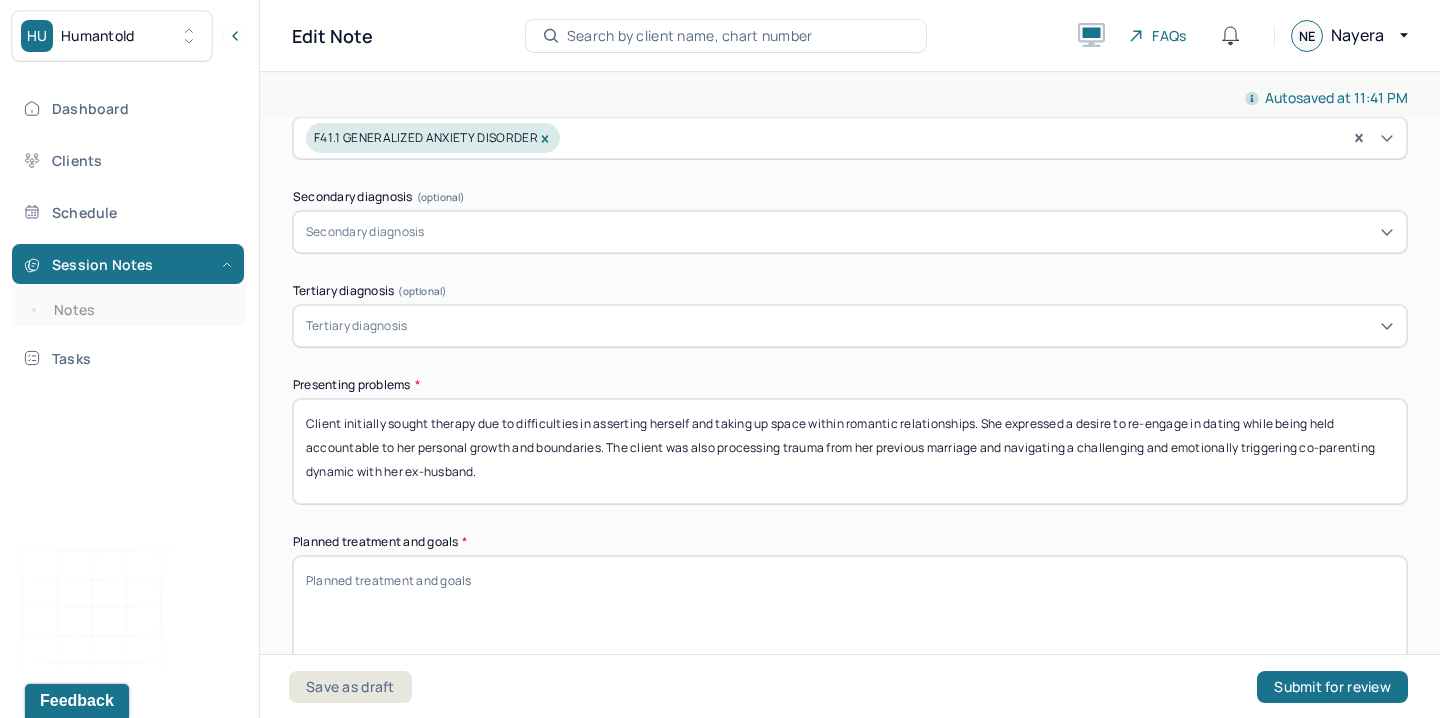 type on "Client initially sought therapy due to difficulties in asserting herself and taking up space within romantic relationships. She expressed a desire to re-engage in dating while being held accountable to her personal growth and boundaries. The client was also processing trauma from her previous marriage and navigating a challenging and emotionally triggering co-parenting dynamic with her ex-husband." 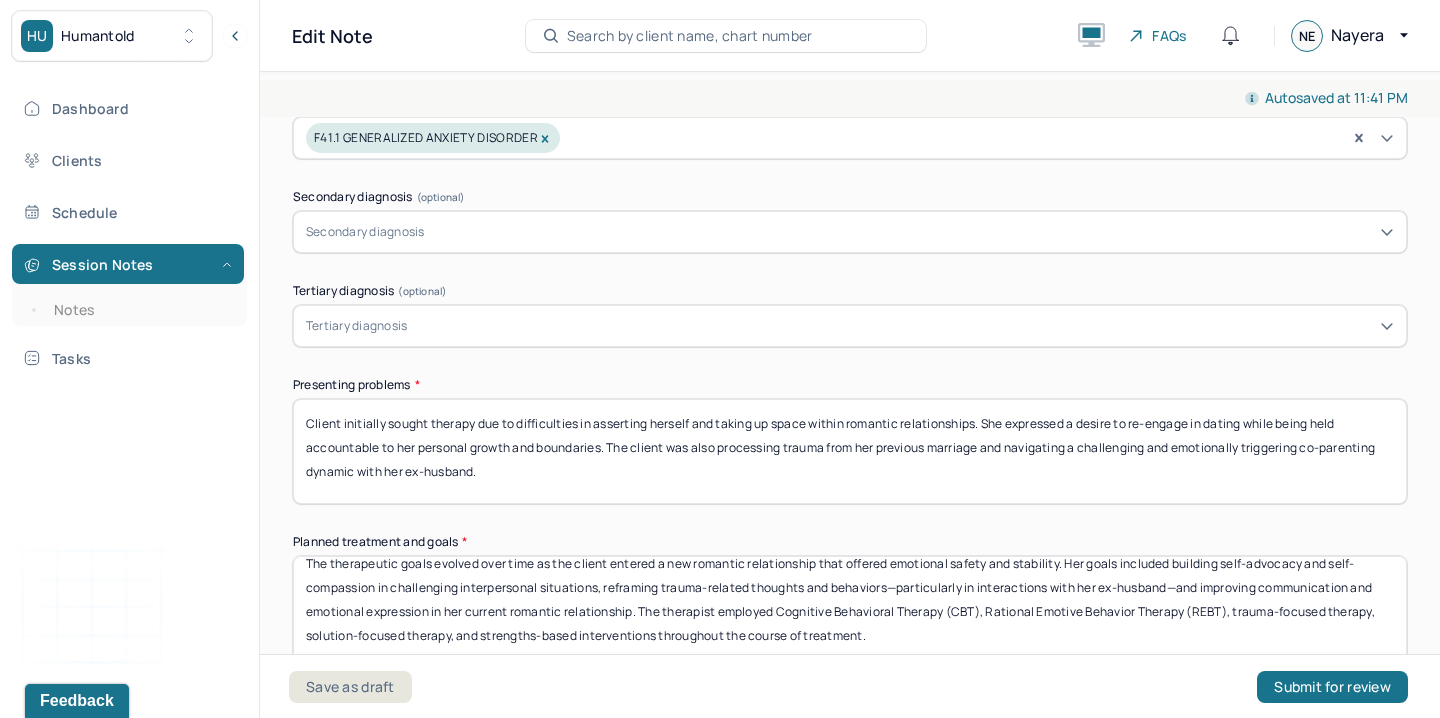 scroll, scrollTop: 16, scrollLeft: 0, axis: vertical 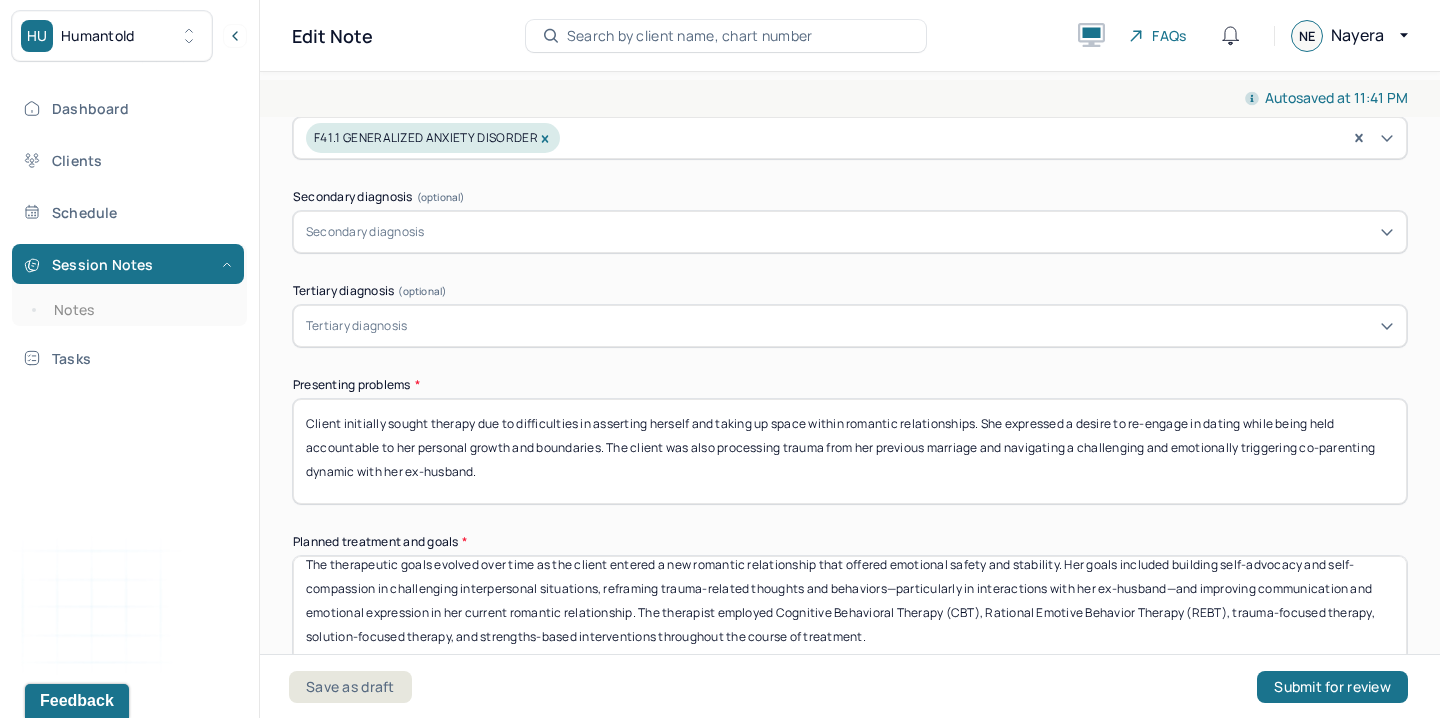 click on "The therapeutic goals evolved over time as the client entered a new romantic relationship that offered emotional safety and stability. Her goals included building self-advocacy and self-compassion in challenging interpersonal situations, reframing trauma-related thoughts and behaviors—particularly in interactions with her ex-husband—and improving communication and emotional expression in her current romantic relationship. The therapist employed Cognitive Behavioral Therapy (CBT), Rational Emotive Behavior Therapy (REBT), trauma-focused therapy, solution-focused therapy, and strengths-based interventions throughout the course of treatment." at bounding box center [850, 608] 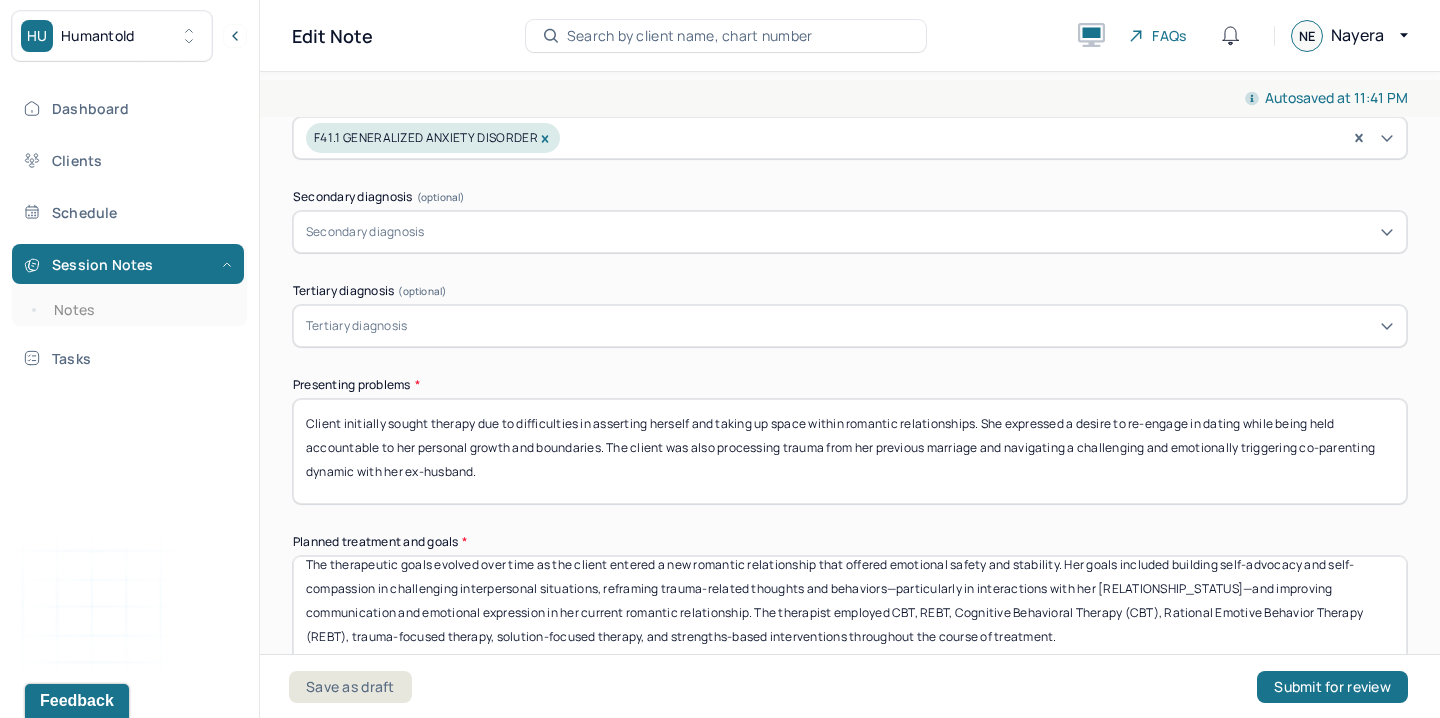 drag, startPoint x: 867, startPoint y: 610, endPoint x: 1326, endPoint y: 603, distance: 459.05338 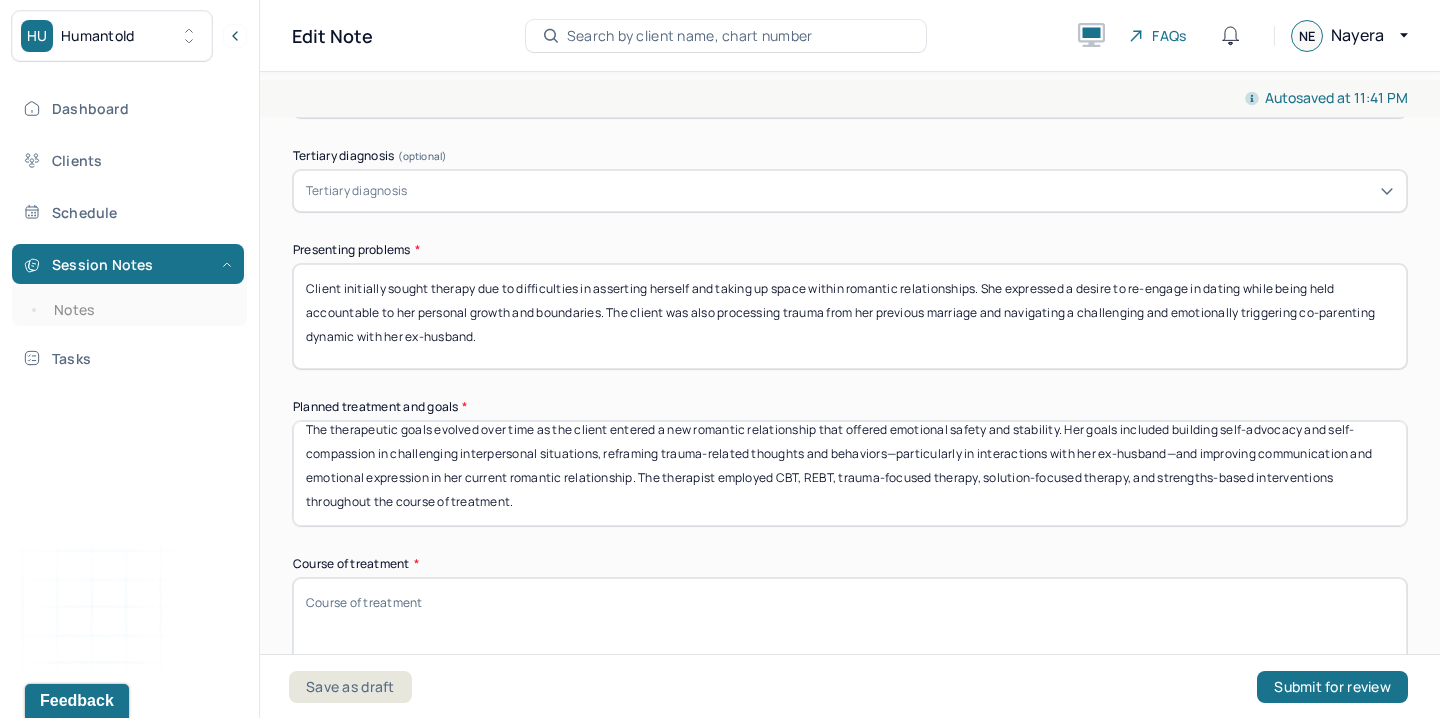 scroll, scrollTop: 1003, scrollLeft: 0, axis: vertical 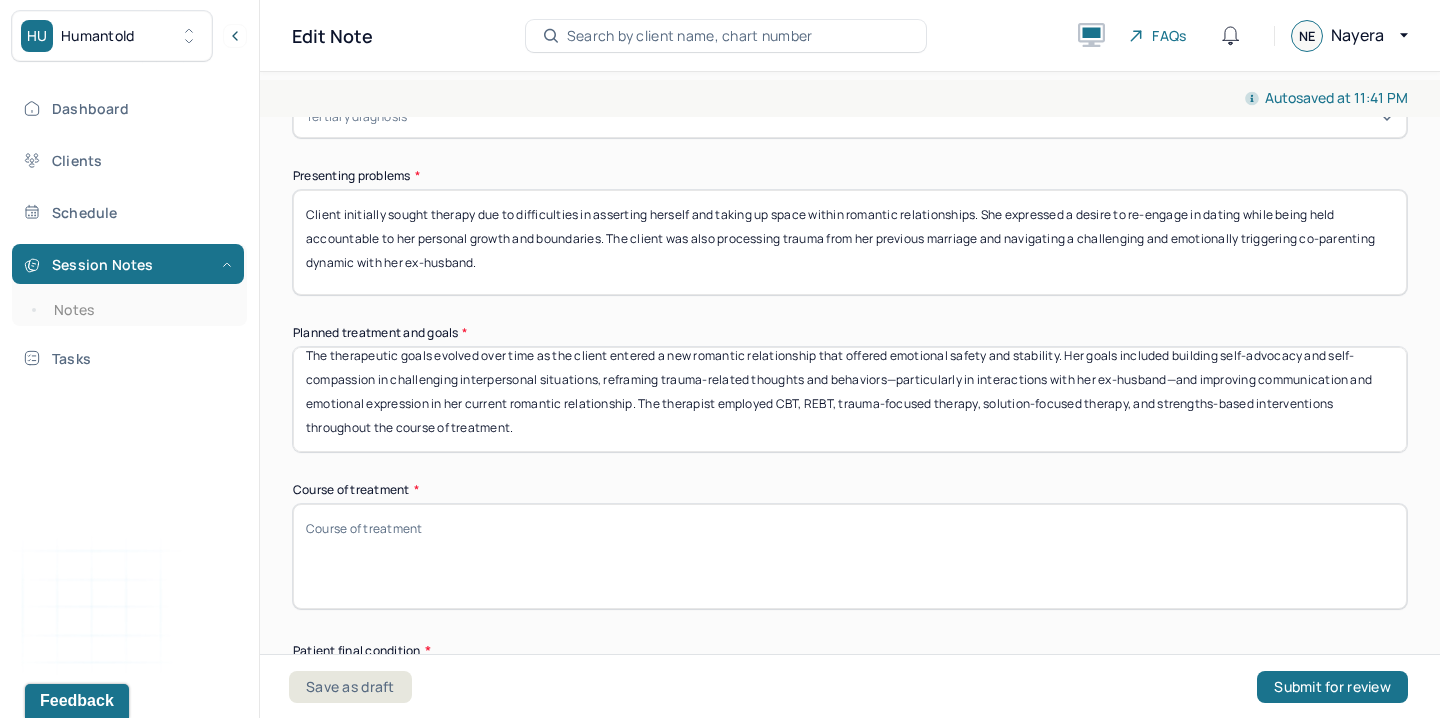 type on "The therapeutic goals evolved over time as the client entered a new romantic relationship that offered emotional safety and stability. Her goals included building self-advocacy and self-compassion in challenging interpersonal situations, reframing trauma-related thoughts and behaviors—particularly in interactions with her ex-husband—and improving communication and emotional expression in her current romantic relationship. The therapist employed CBT, REBT, trauma-focused therapy, solution-focused therapy, and strengths-based interventions throughout the course of treatment." 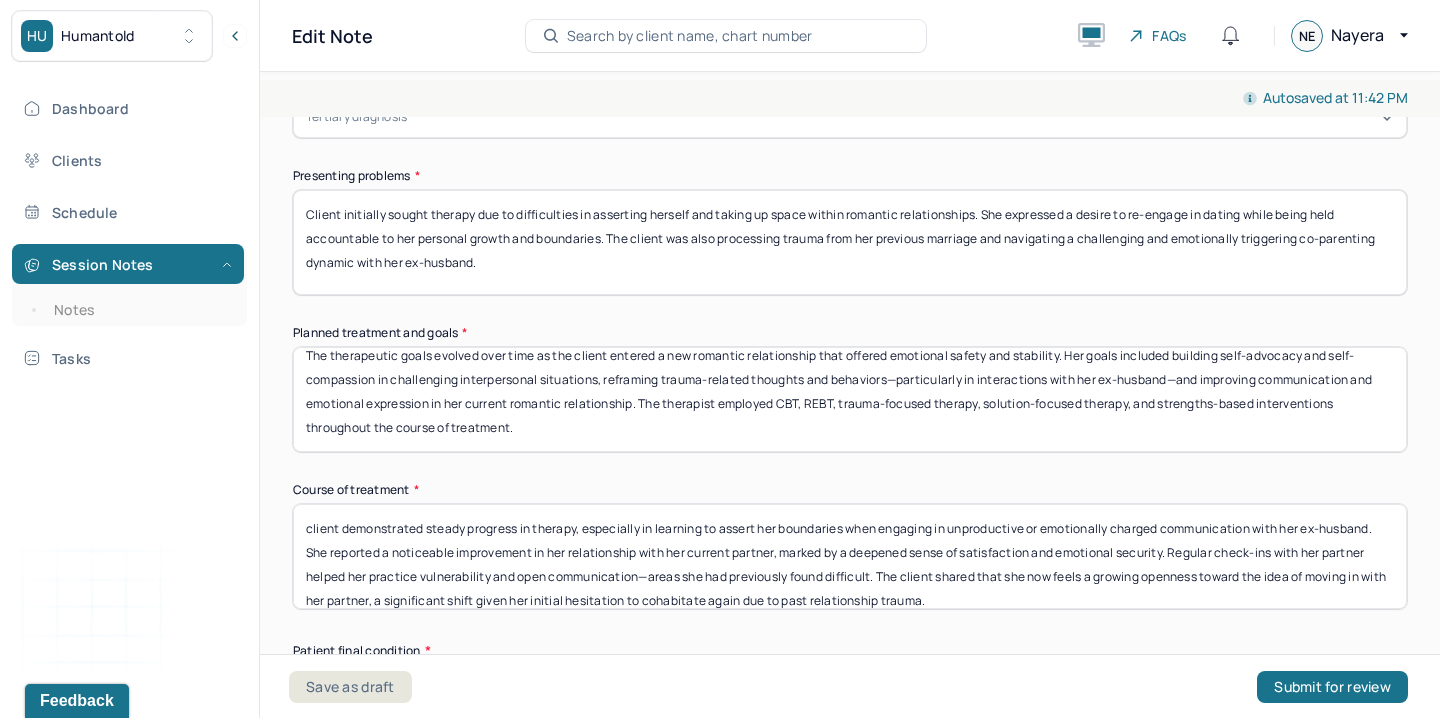 click on "C" at bounding box center (850, 556) 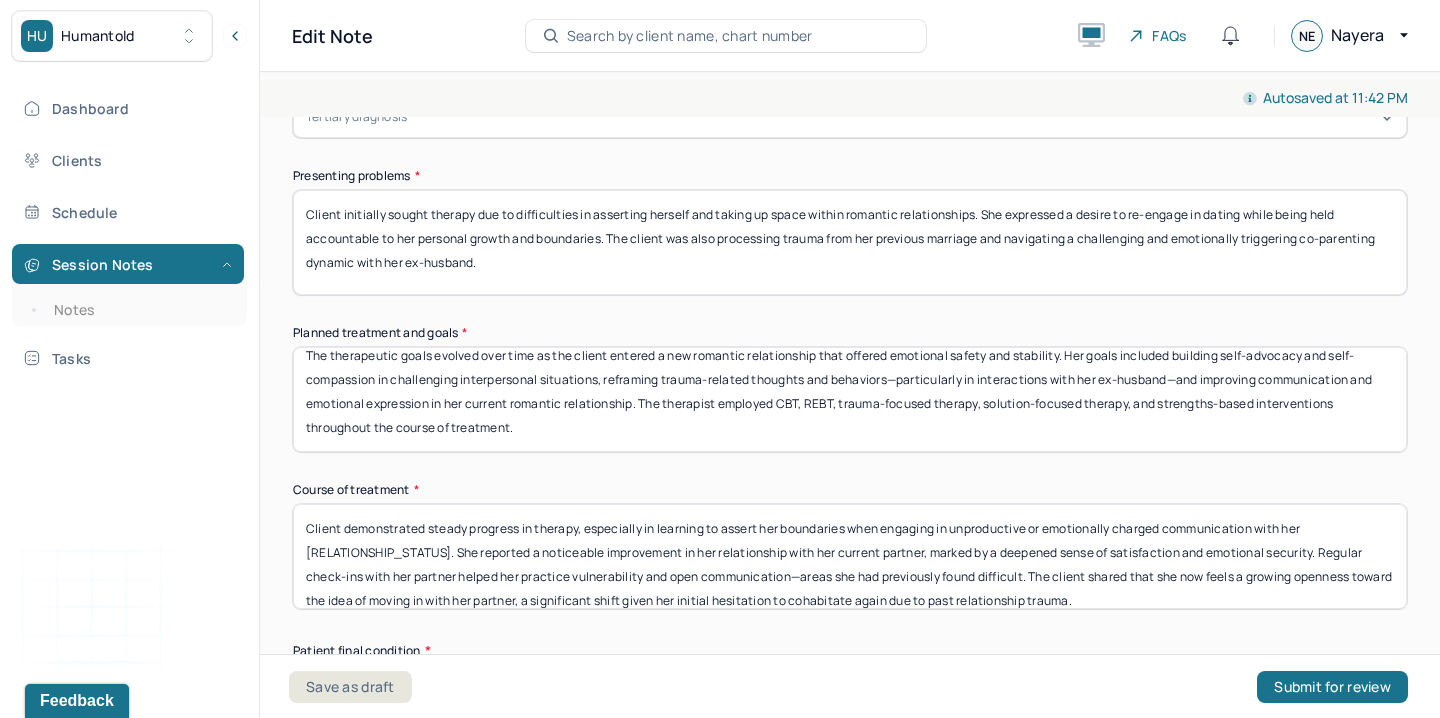 scroll, scrollTop: 16, scrollLeft: 0, axis: vertical 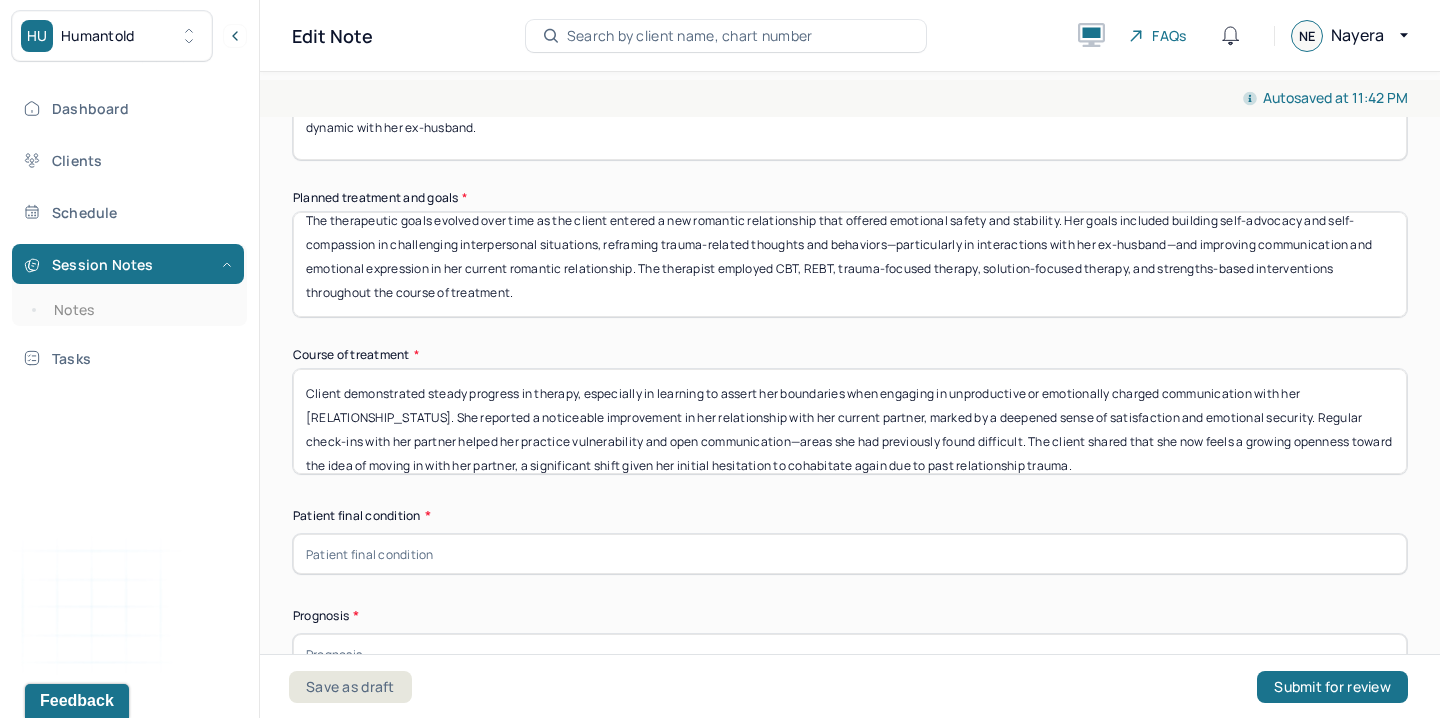 click on "Client demonstrated steady progress in therapy, especially in learning to assert her boundaries when engaging in unproductive or emotionally charged communication with her [RELATIONSHIP_STATUS]. She reported a noticeable improvement in her relationship with her current partner, marked by a deepened sense of satisfaction and emotional security. Regular check-ins with her partner helped her practice vulnerability and open communication—areas she had previously found difficult. The client shared that she now feels a growing openness toward the idea of moving in with her partner, a significant shift given her initial hesitation to cohabitate again due to past relationship trauma." at bounding box center [850, 421] 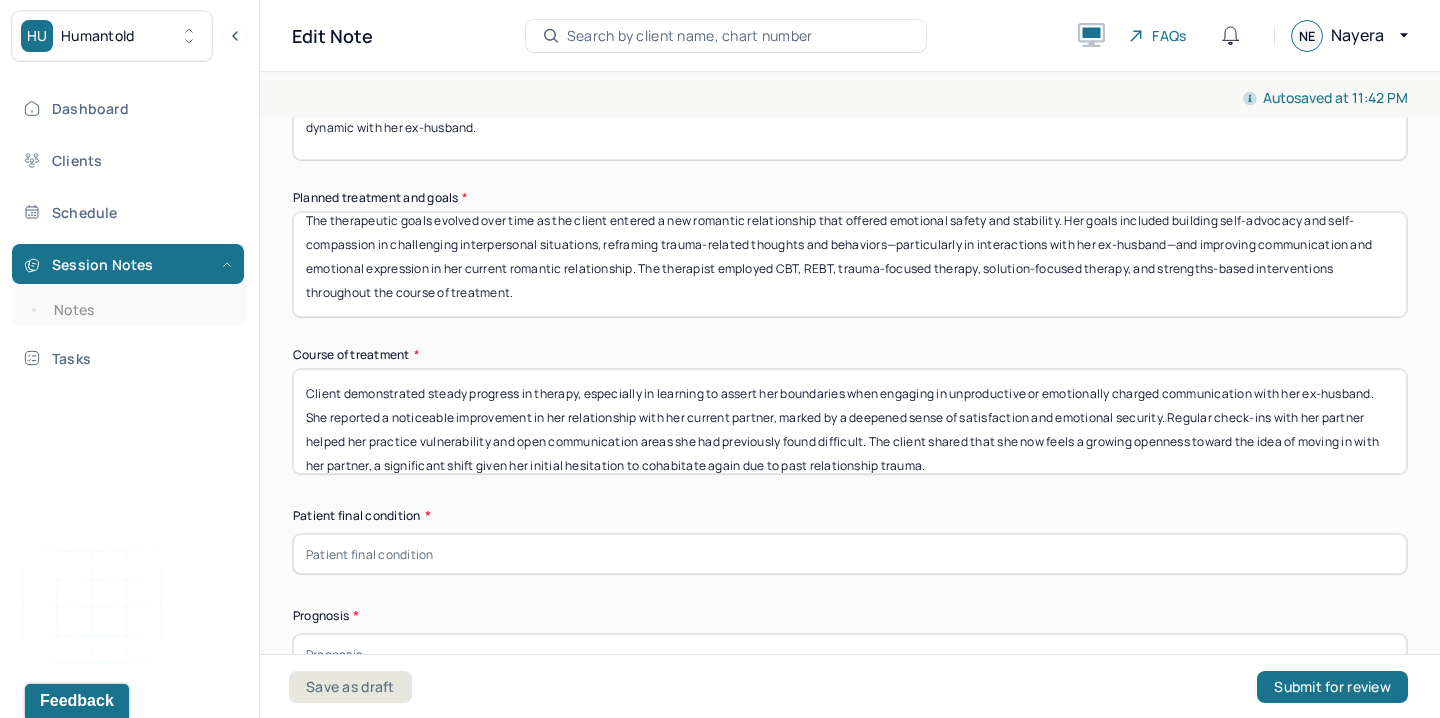 scroll, scrollTop: 16, scrollLeft: 0, axis: vertical 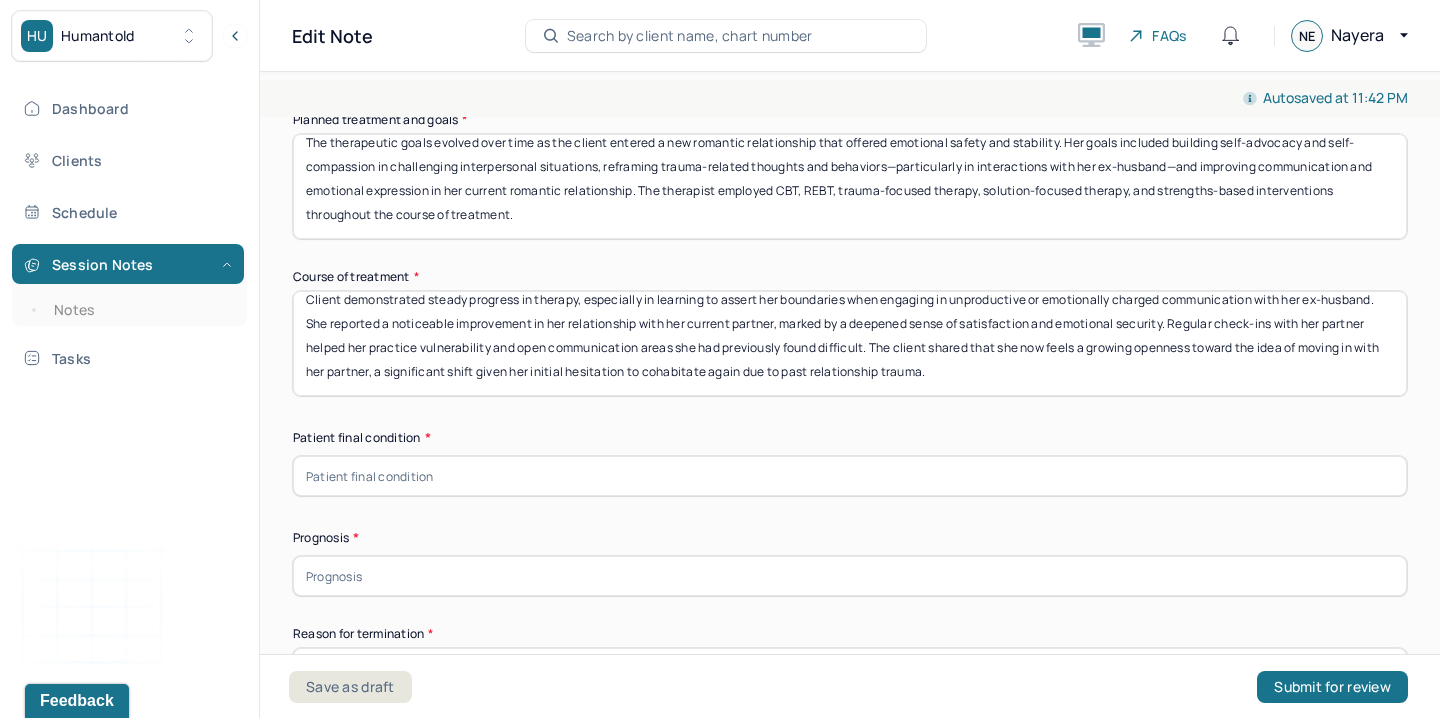 type on "Client demonstrated steady progress in therapy, especially in learning to assert her boundaries when engaging in unproductive or emotionally charged communication with her ex-husband. She reported a noticeable improvement in her relationship with her current partner, marked by a deepened sense of satisfaction and emotional security. Regular check-ins with her partner helped her practice vulnerability and open communication areas she had previously found difficult. The client shared that she now feels a growing openness toward the idea of moving in with her partner, a significant shift given her initial hesitation to cohabitate again due to past relationship trauma." 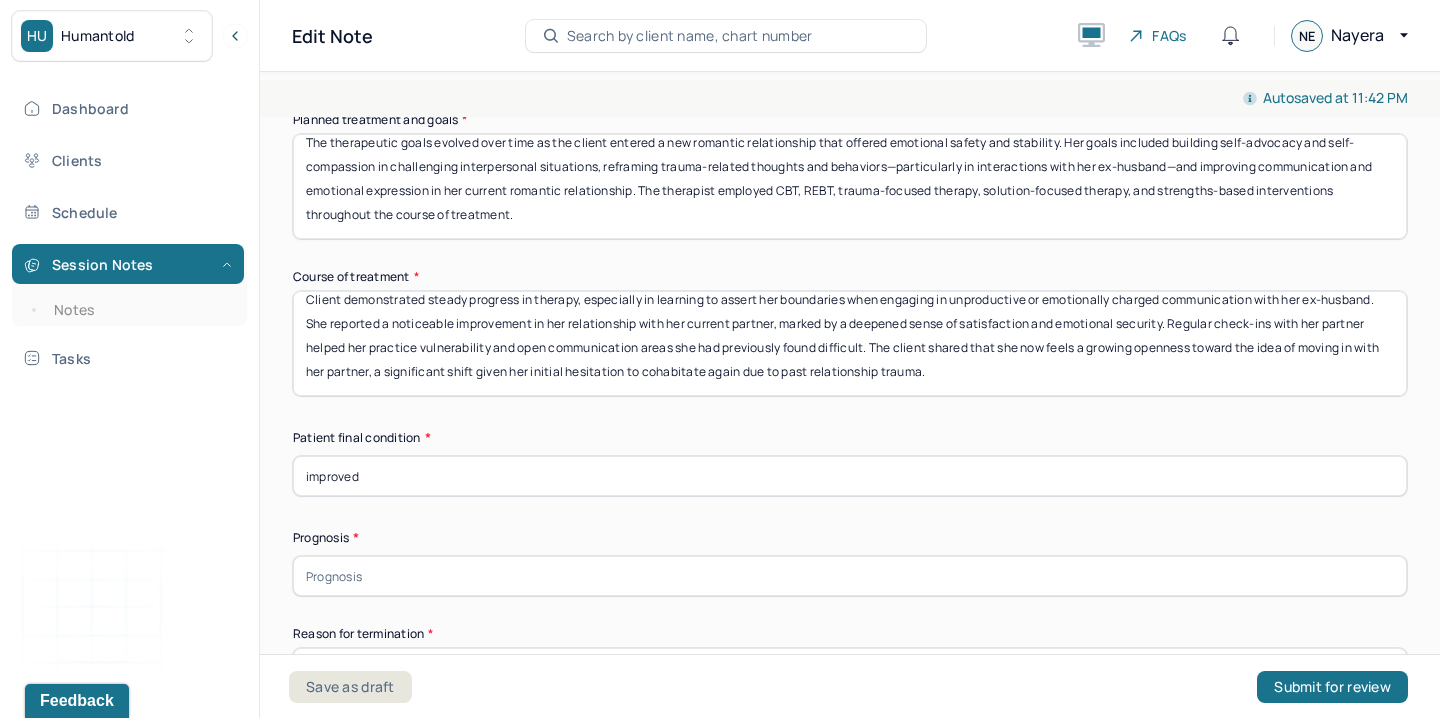 click on "Appointment location * Teletherapy Client Teletherapy Location Home Office Other Provider Teletherapy Location Home Office Other Consent was received for the teletherapy session The teletherapy session was conducted via video First session date * [DATE] Last session date * [DATE] Total number of sessions * 73 Primary diagnosis * F41.1 GENERALIZED ANXIETY DISORDER Secondary diagnosis (optional) Secondary diagnosis Tertiary diagnosis (optional) Tertiary diagnosis Presenting problems * Client initially sought therapy due to difficulties in asserting herself and taking up space within romantic relationships. She expressed a desire to re-engage in dating while being held accountable to her personal growth and boundaries. The client was also processing trauma from her previous marriage and navigating a challenging and emotionally triggering co-parenting dynamic with her [RELATIONSHIP_STATUS]. Planned treatment and goals * Course of treatment * Patient final condition * improved Prognosis * Reason for termination * * *" at bounding box center (850, 216) 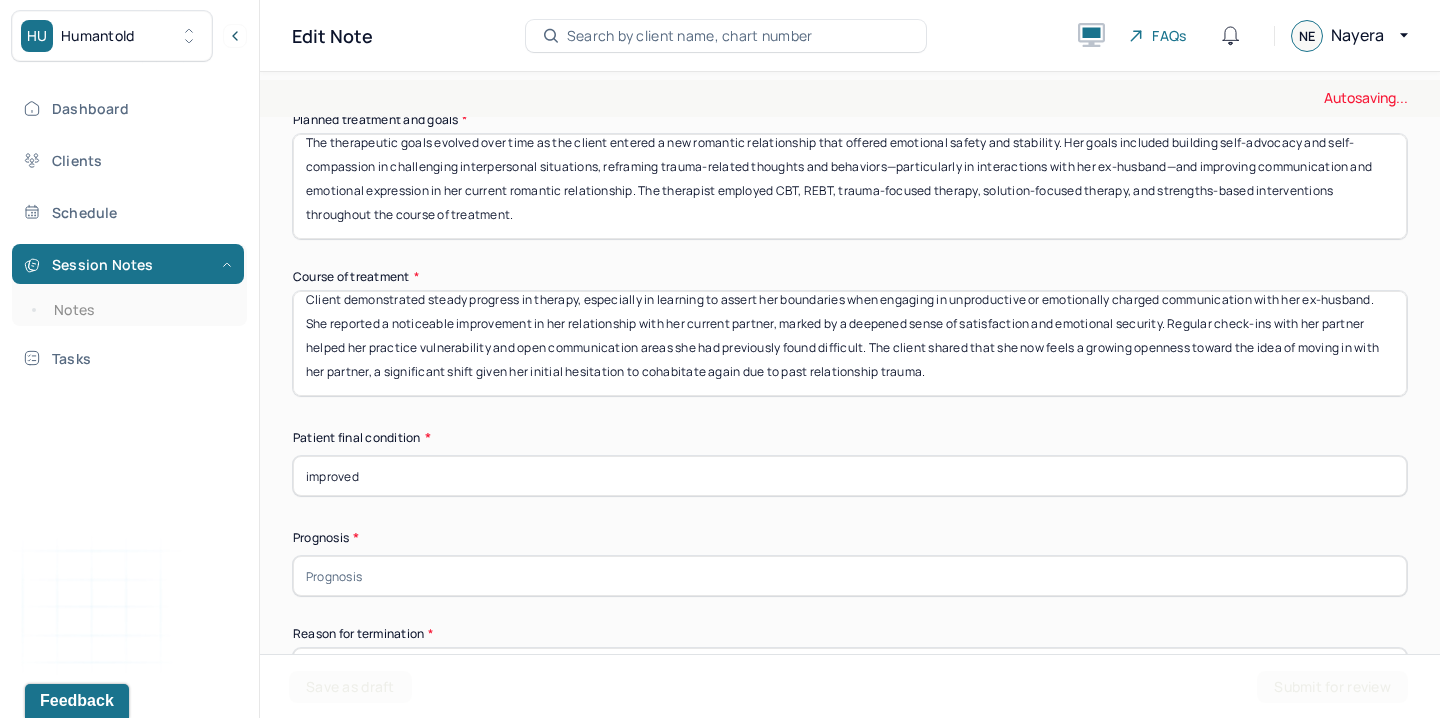 click at bounding box center (850, 576) 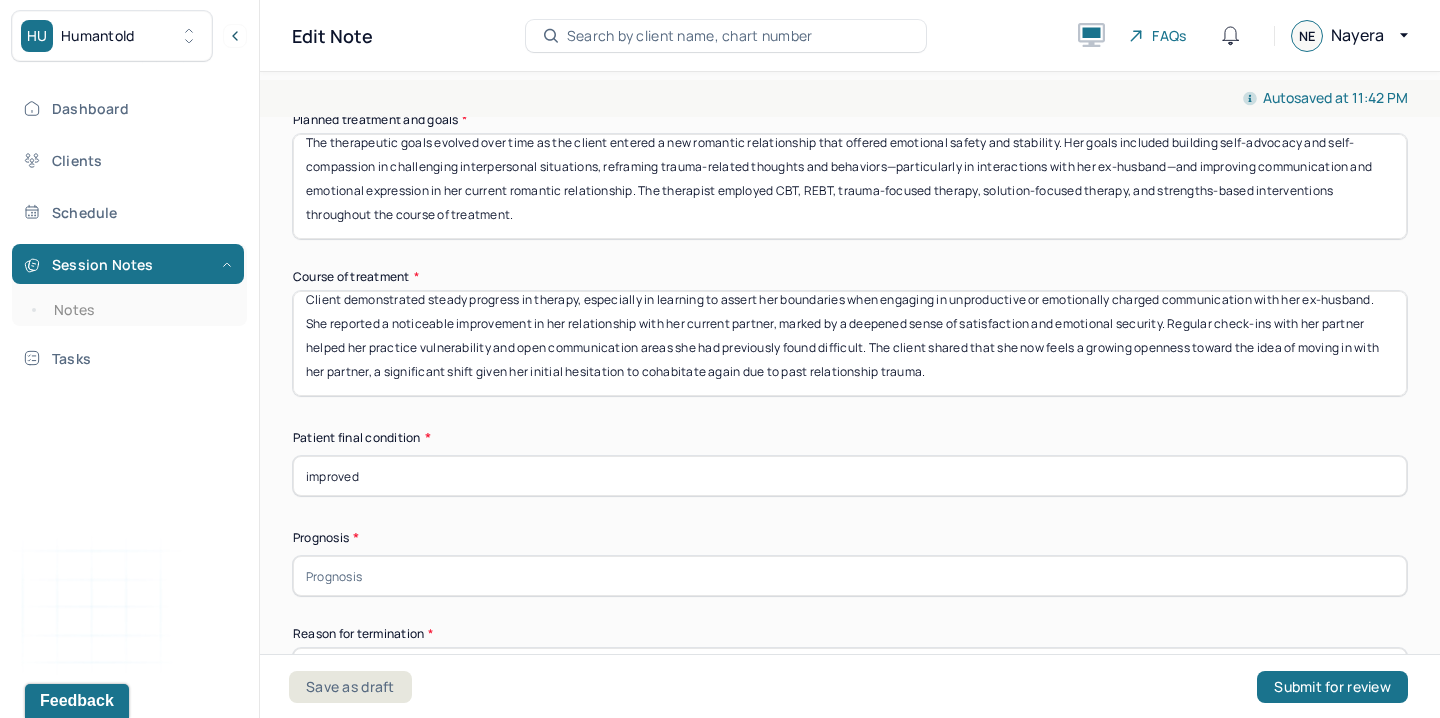 click at bounding box center [850, 576] 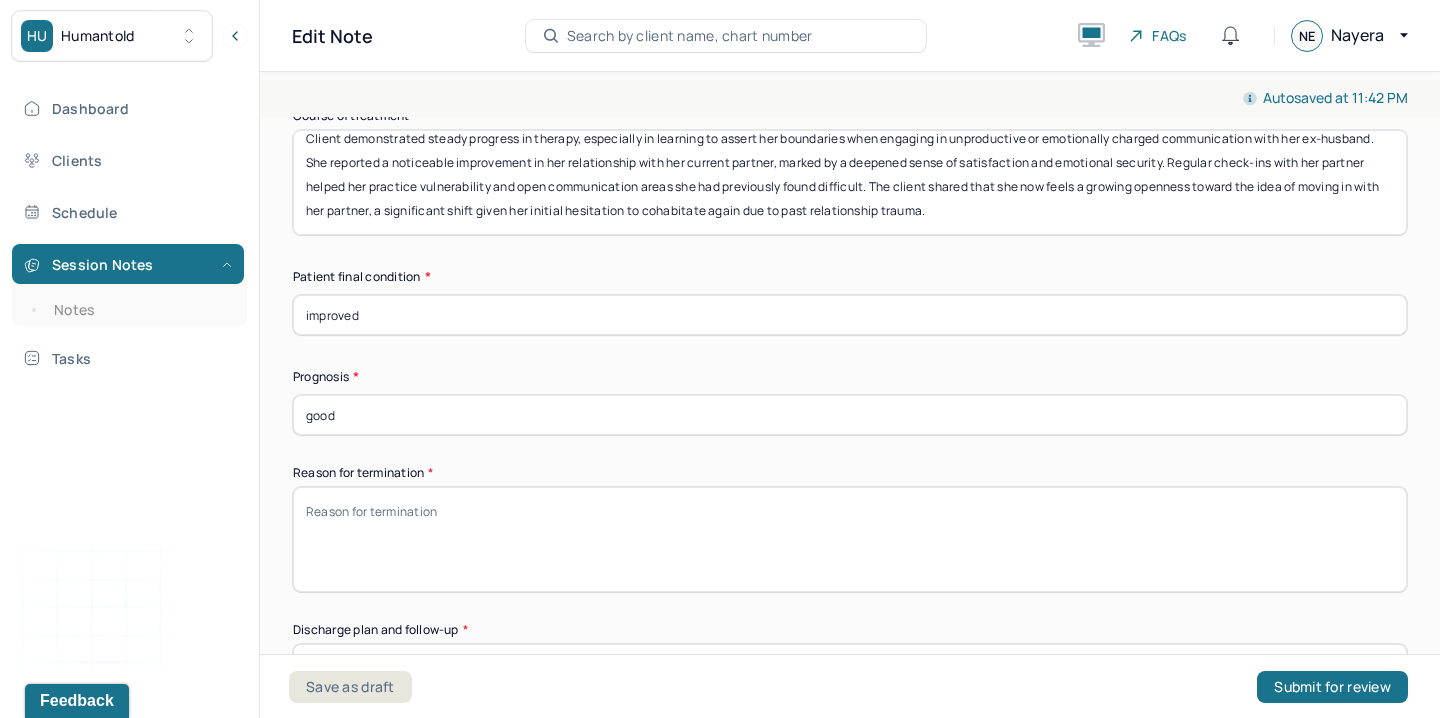 scroll, scrollTop: 1448, scrollLeft: 0, axis: vertical 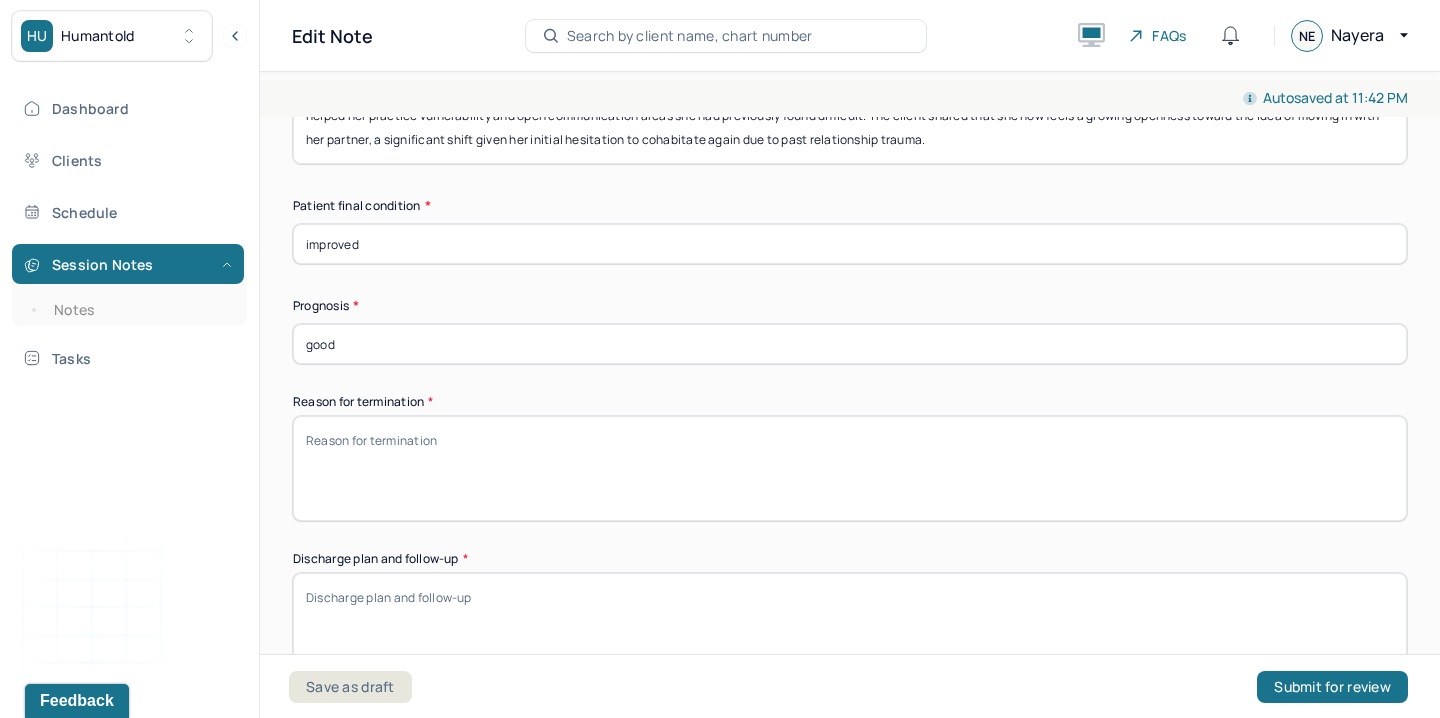 click on "Reason for termination *" at bounding box center (850, 468) 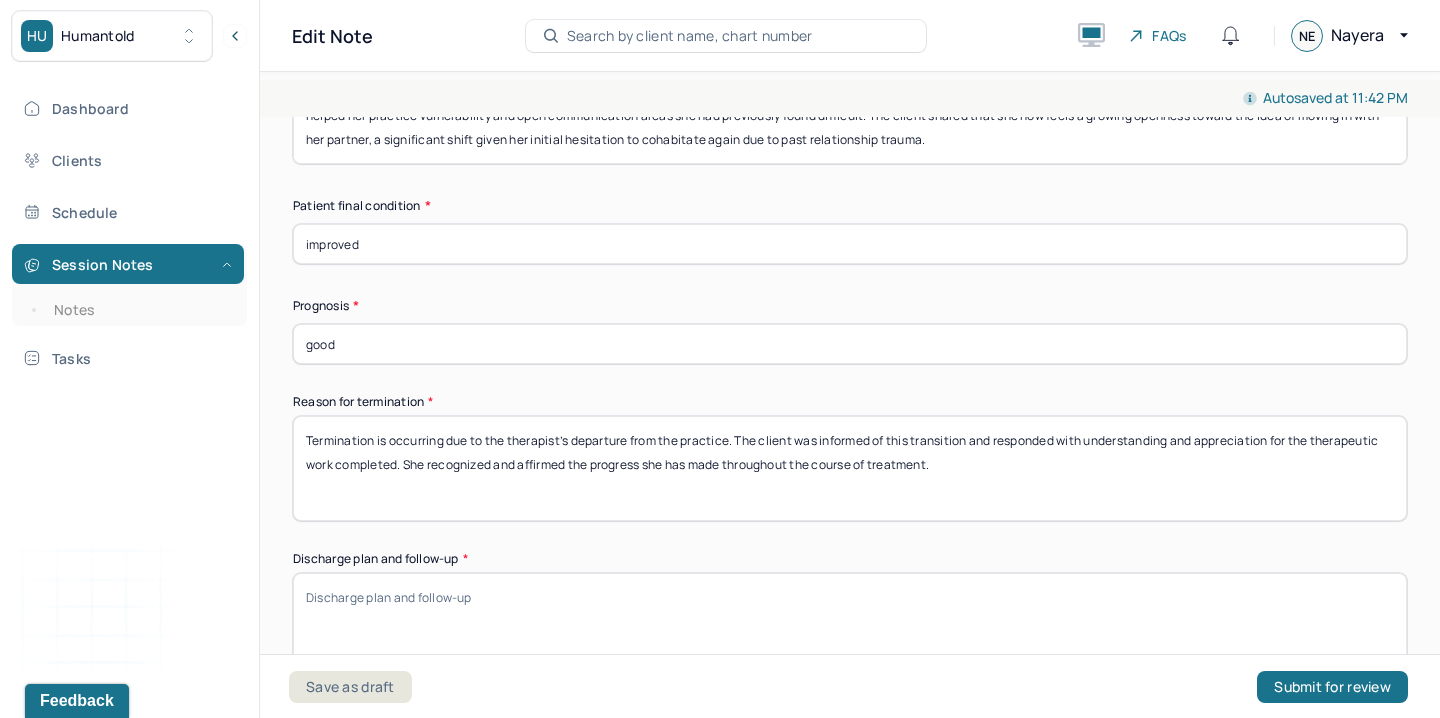 type on "Termination is occurring due to the therapist’s departure from the practice. The client was informed of this transition and responded with understanding and appreciation for the therapeutic work completed. She recognized and affirmed the progress she has made throughout the course of treatment." 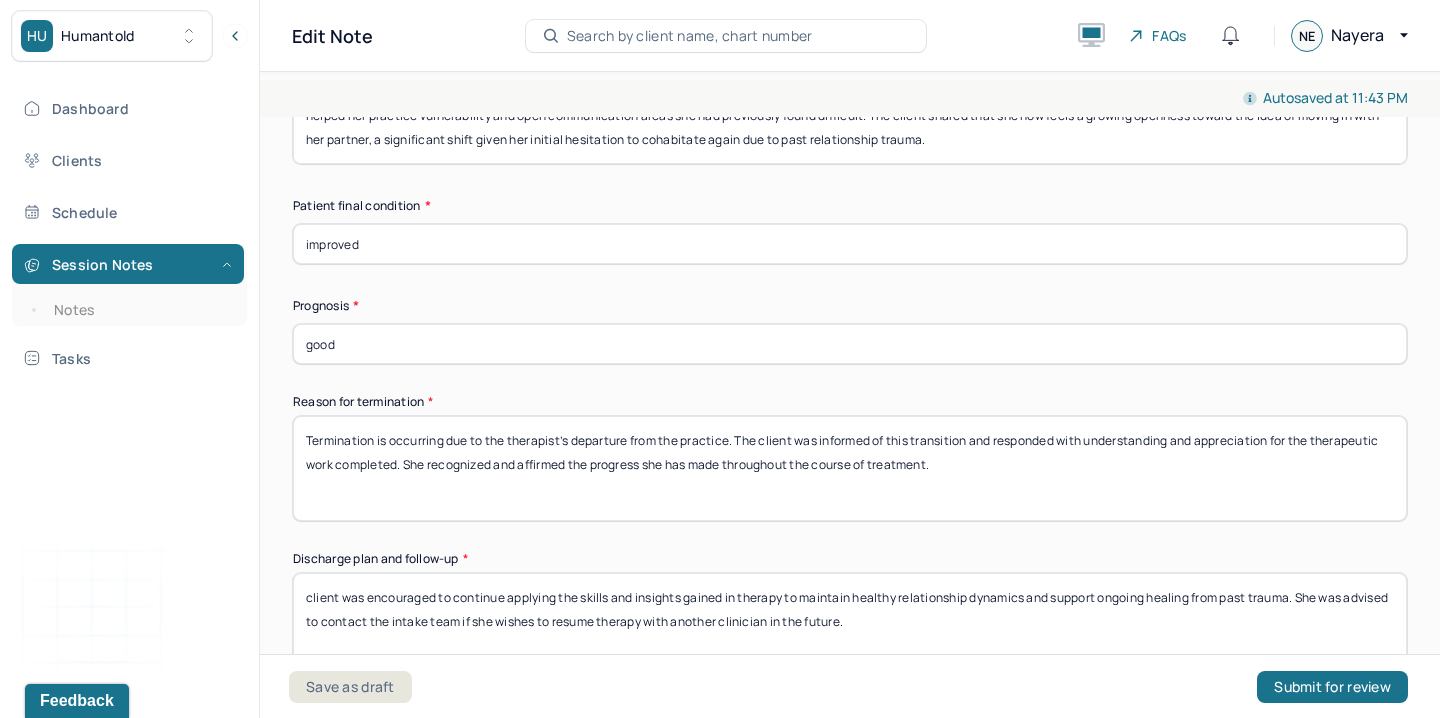 click on "C" at bounding box center [850, 625] 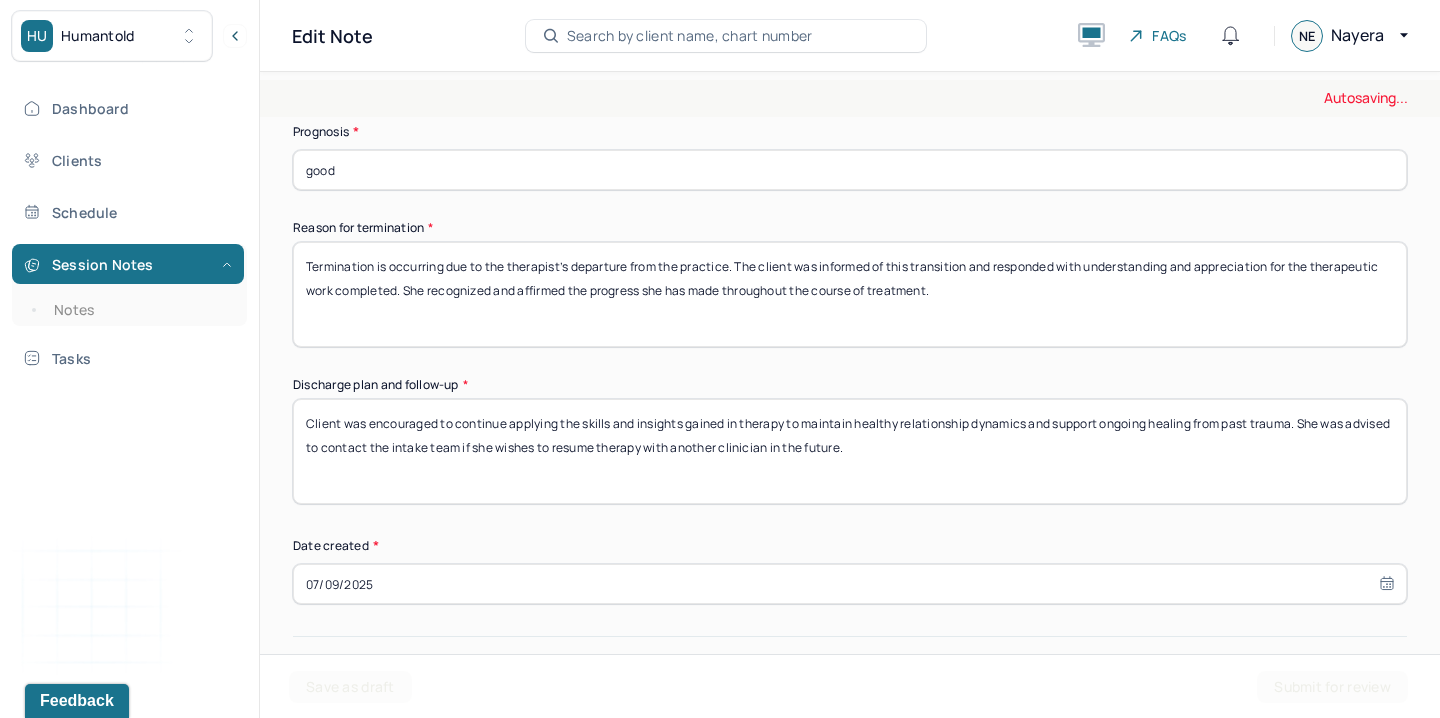 type on "Client was encouraged to continue applying the skills and insights gained in therapy to maintain healthy relationship dynamics and support ongoing healing from past trauma. She was advised to contact the intake team if she wishes to resume therapy with another clinician in the future." 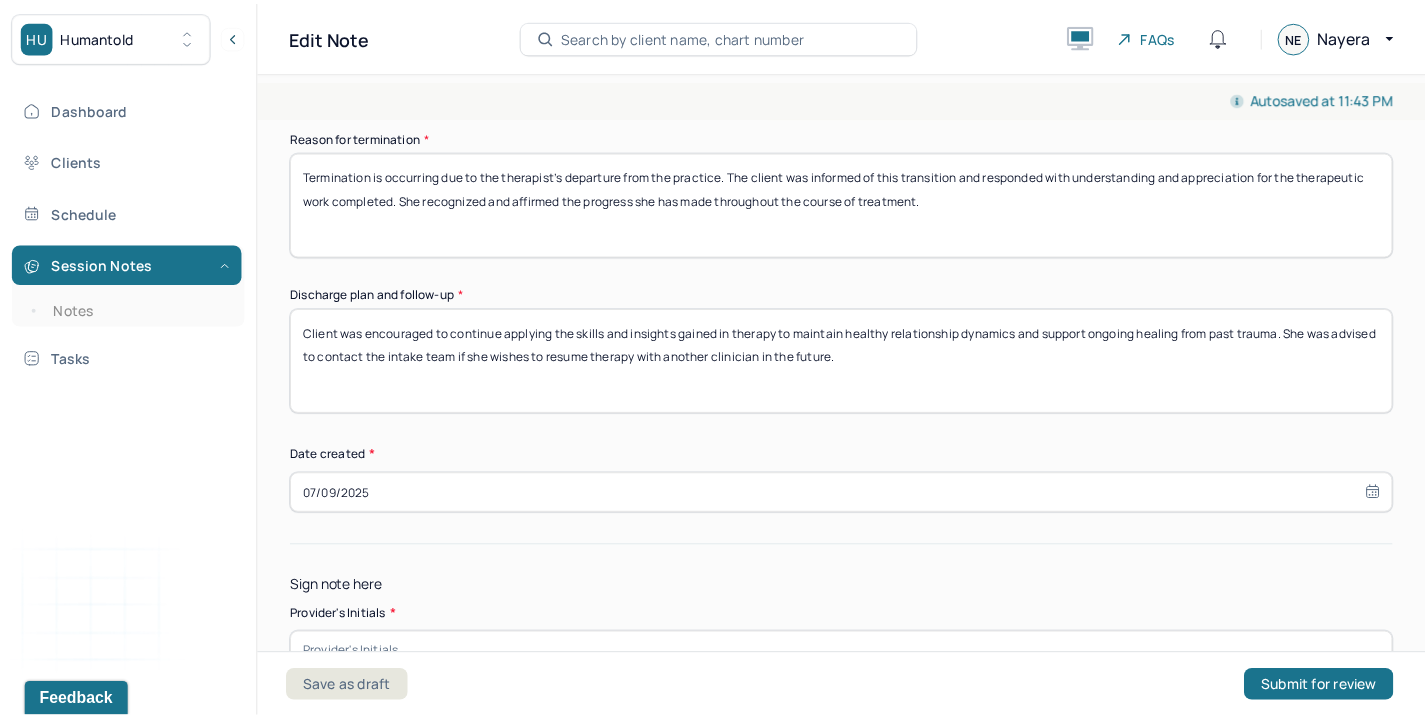 scroll, scrollTop: 1846, scrollLeft: 0, axis: vertical 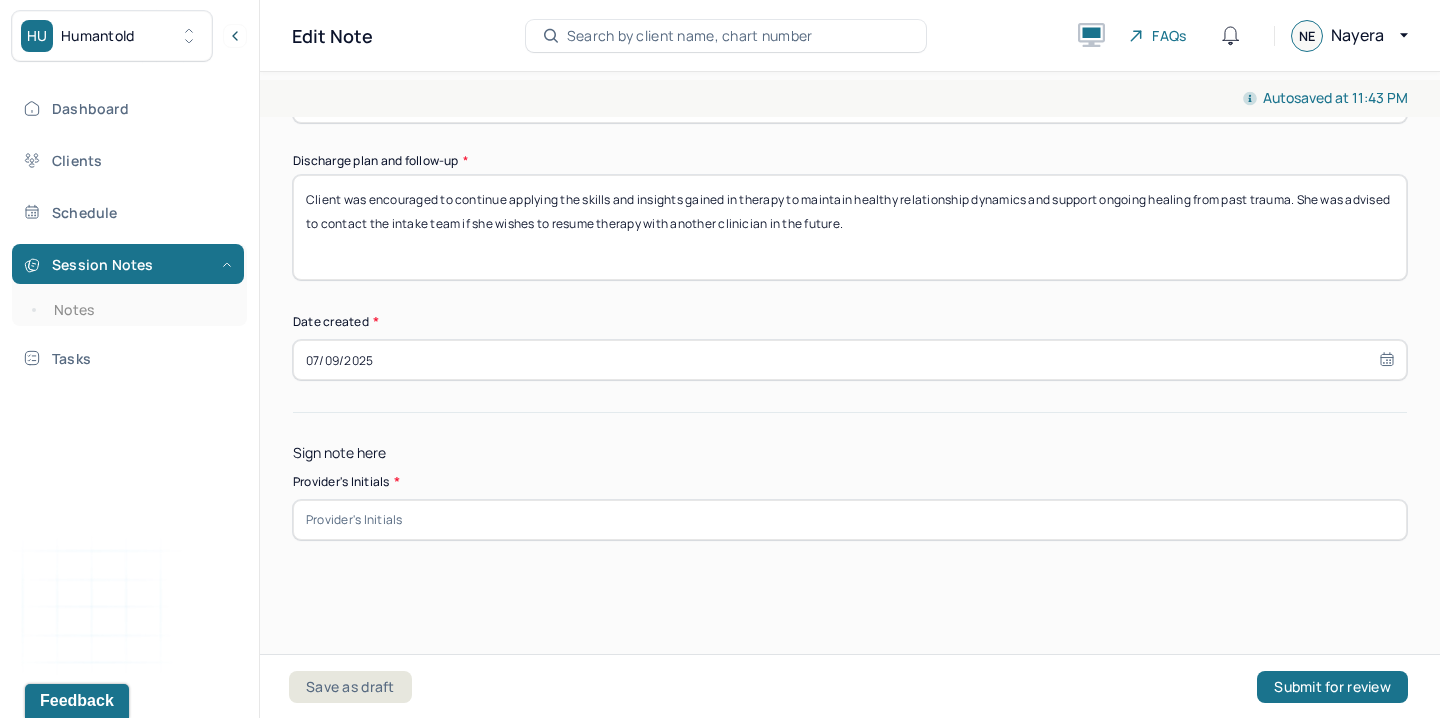 click at bounding box center (850, 520) 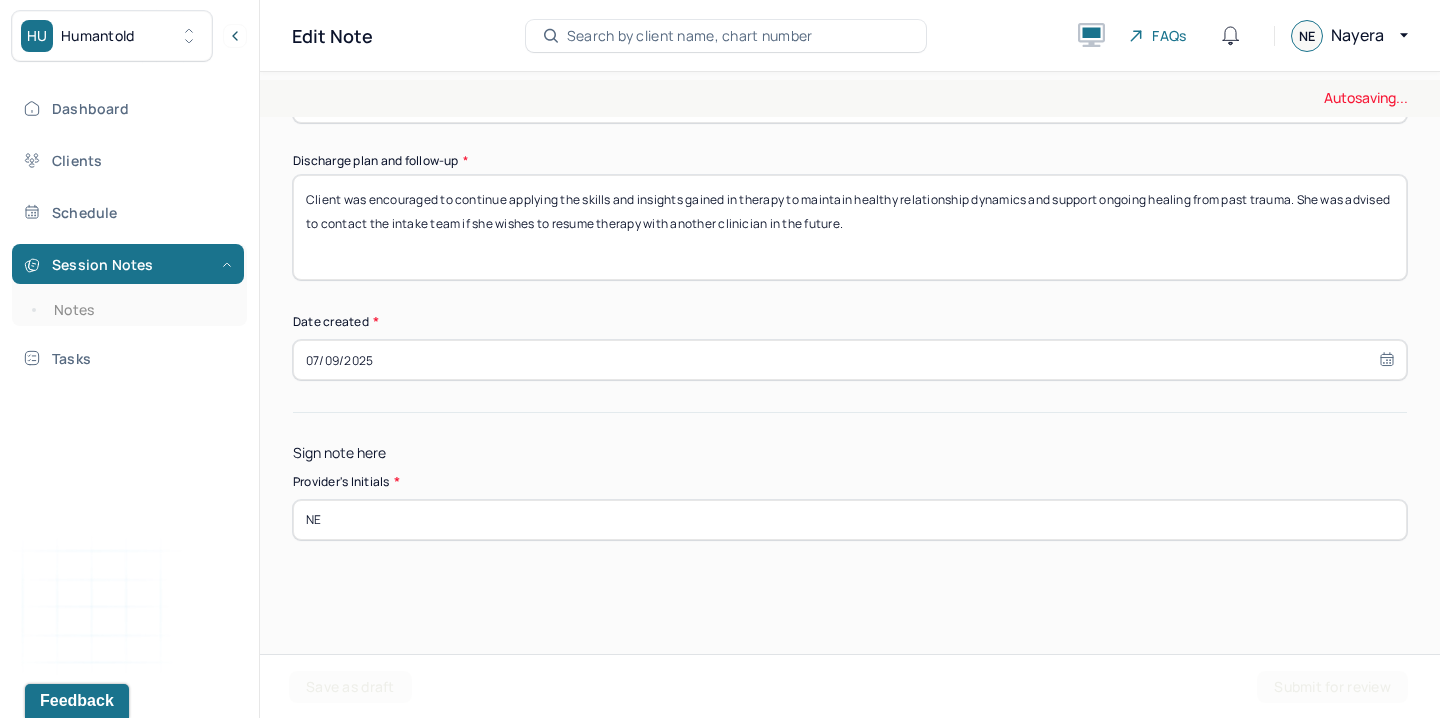 type on "NE" 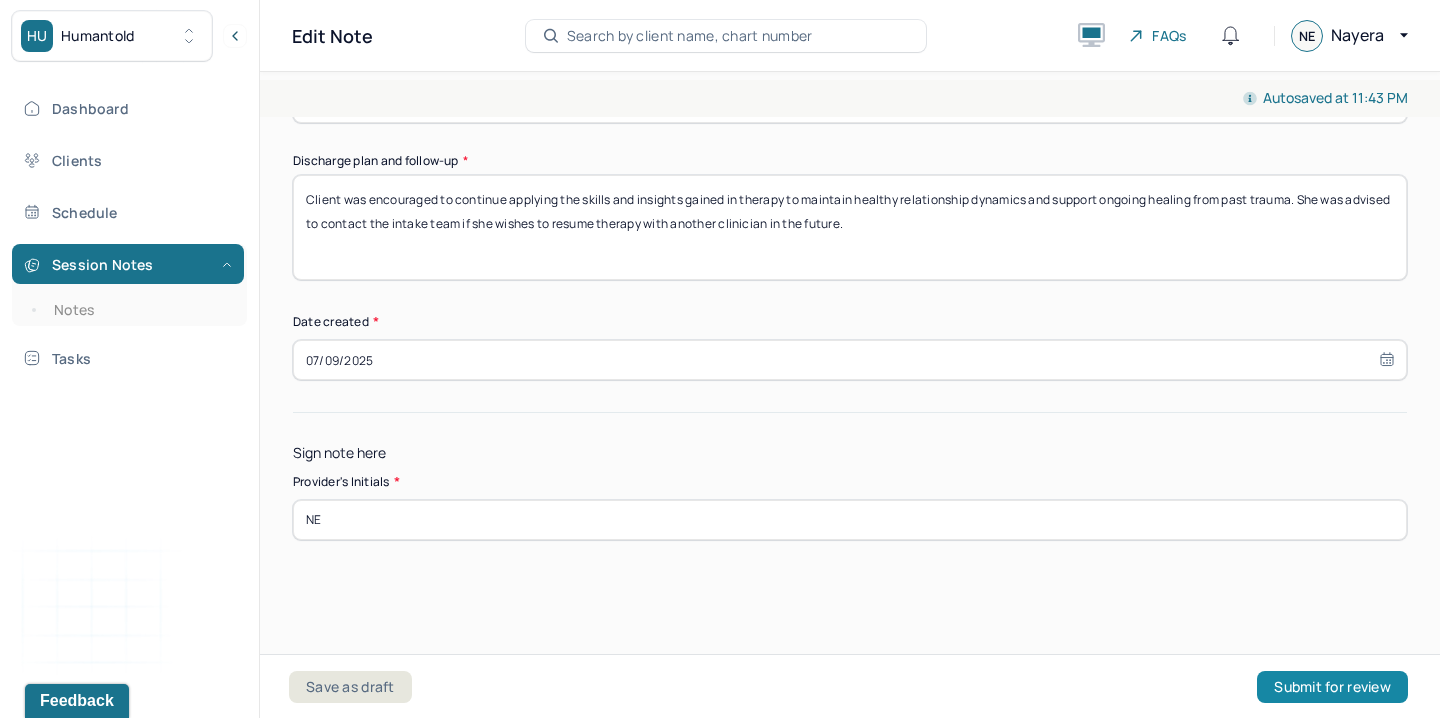 click on "Submit for review" at bounding box center (1332, 687) 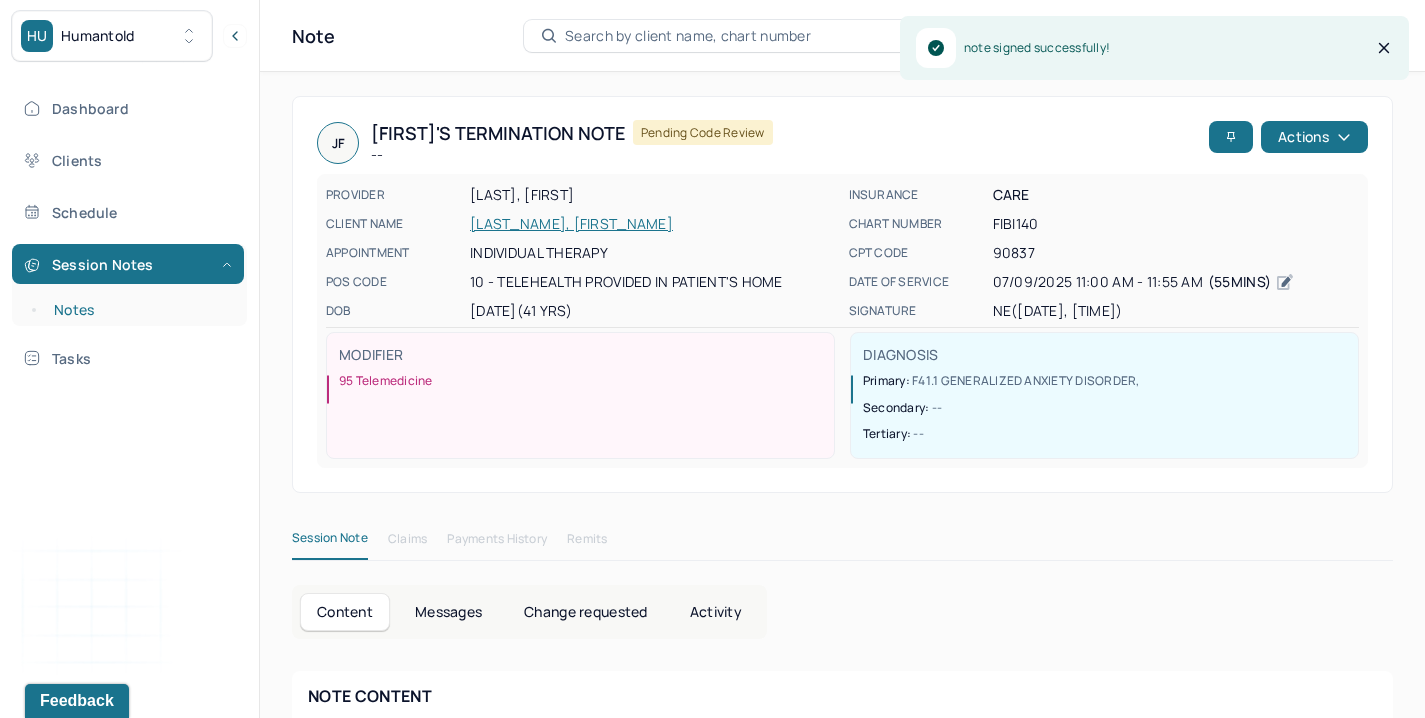click on "Notes" at bounding box center (139, 310) 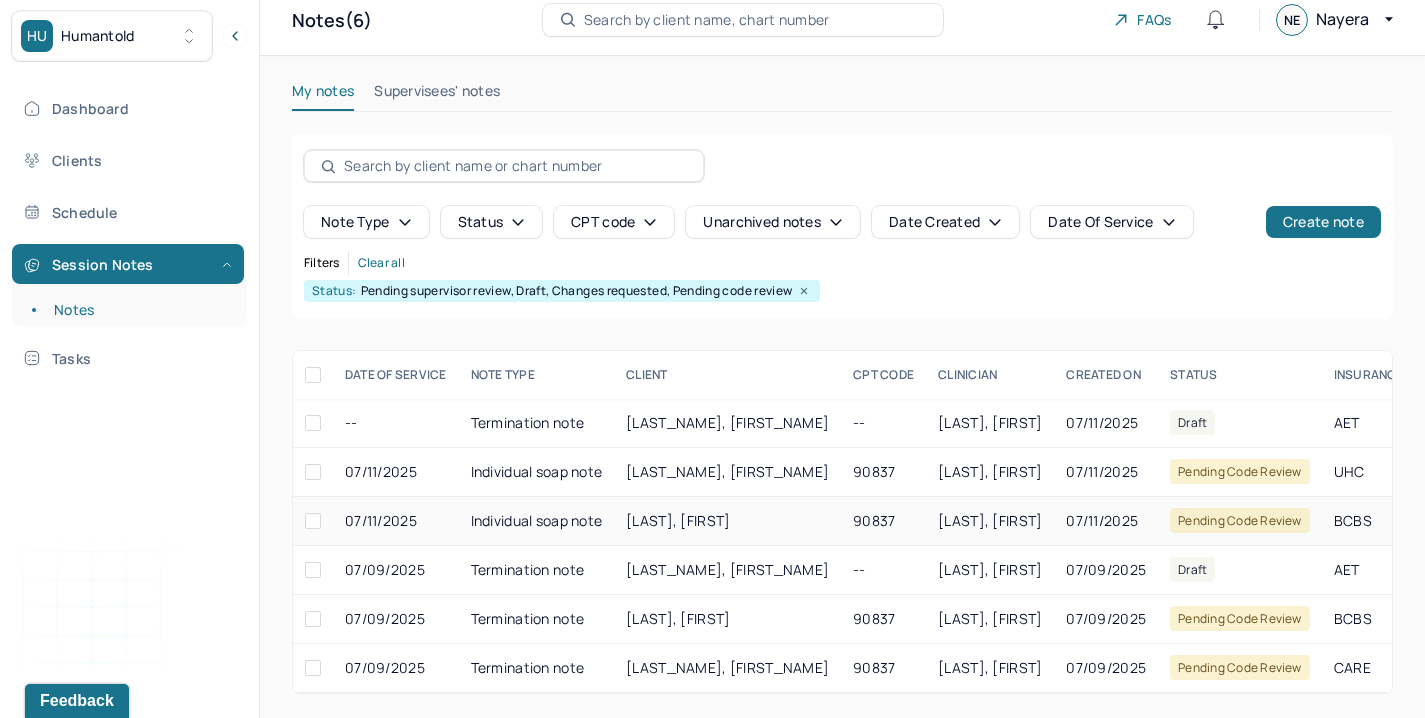scroll, scrollTop: 32, scrollLeft: 0, axis: vertical 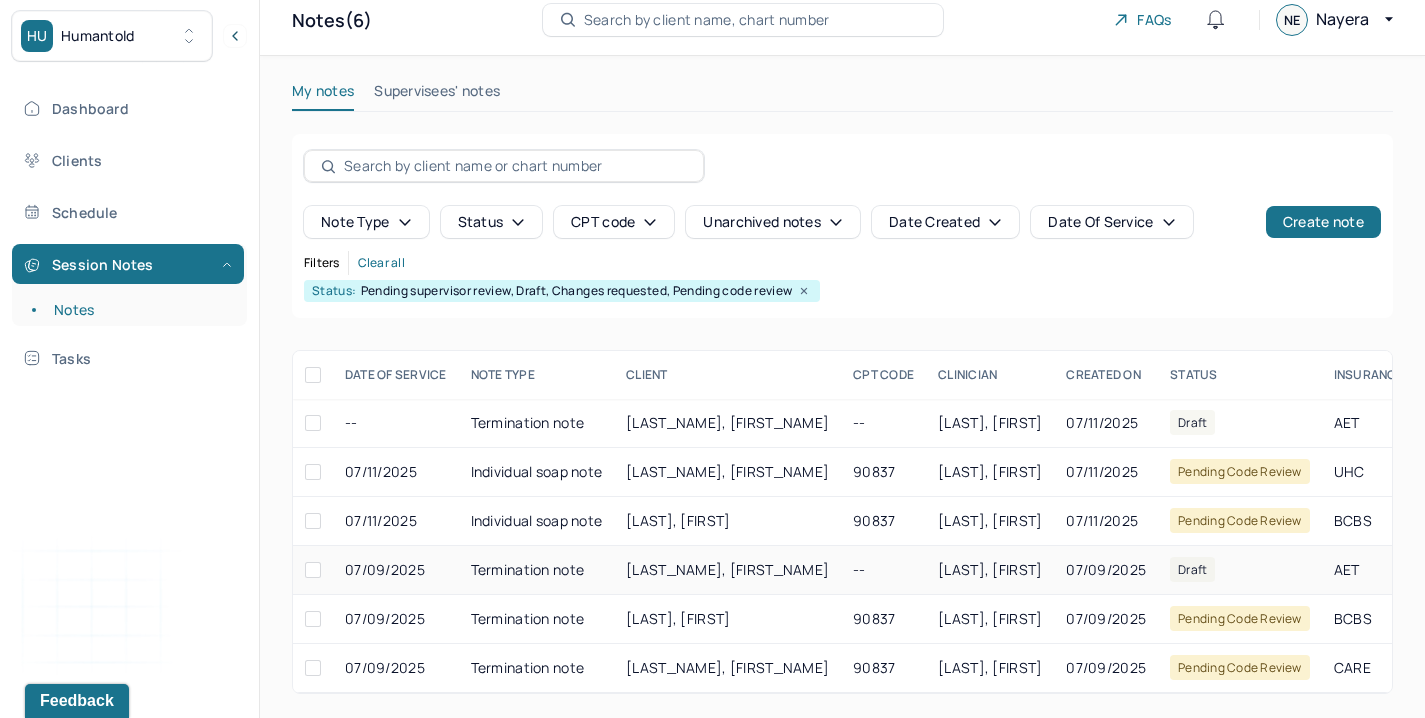 click on "Termination note" at bounding box center [537, 570] 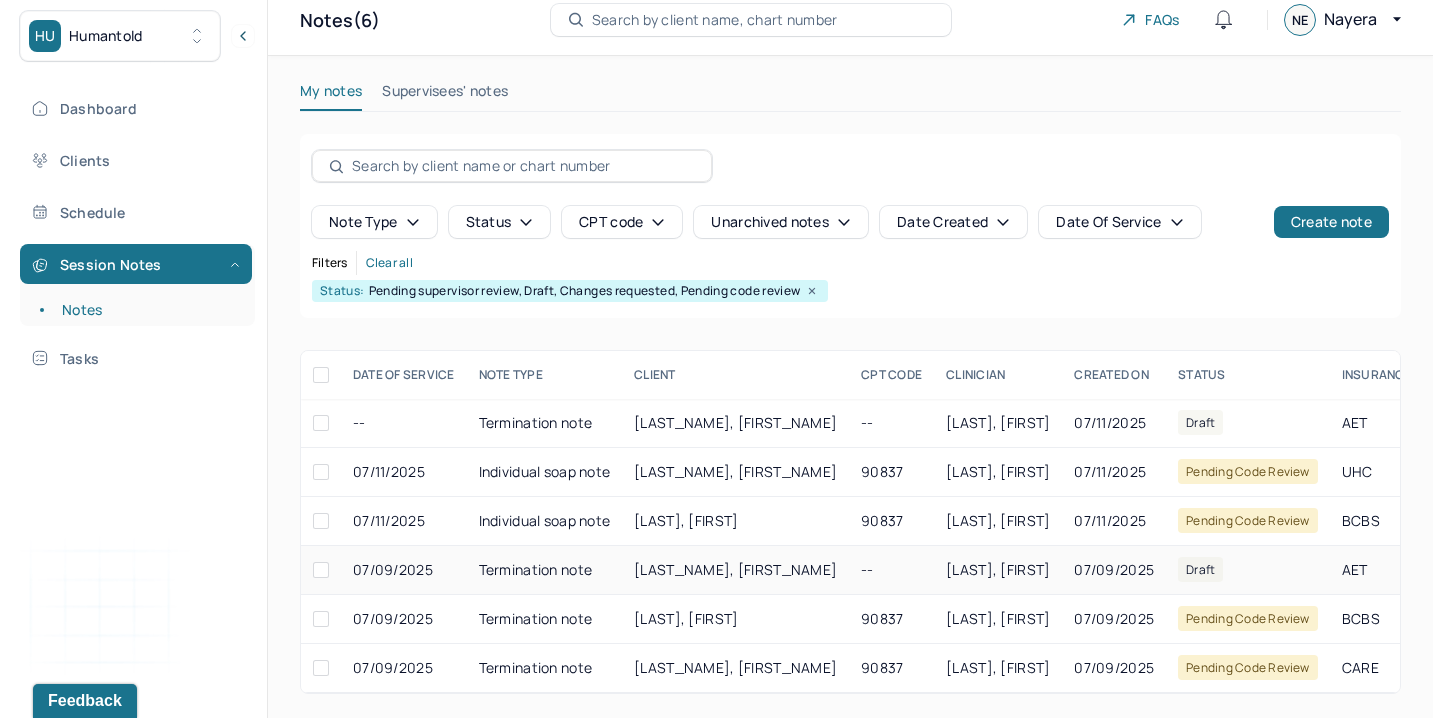 scroll, scrollTop: 0, scrollLeft: 0, axis: both 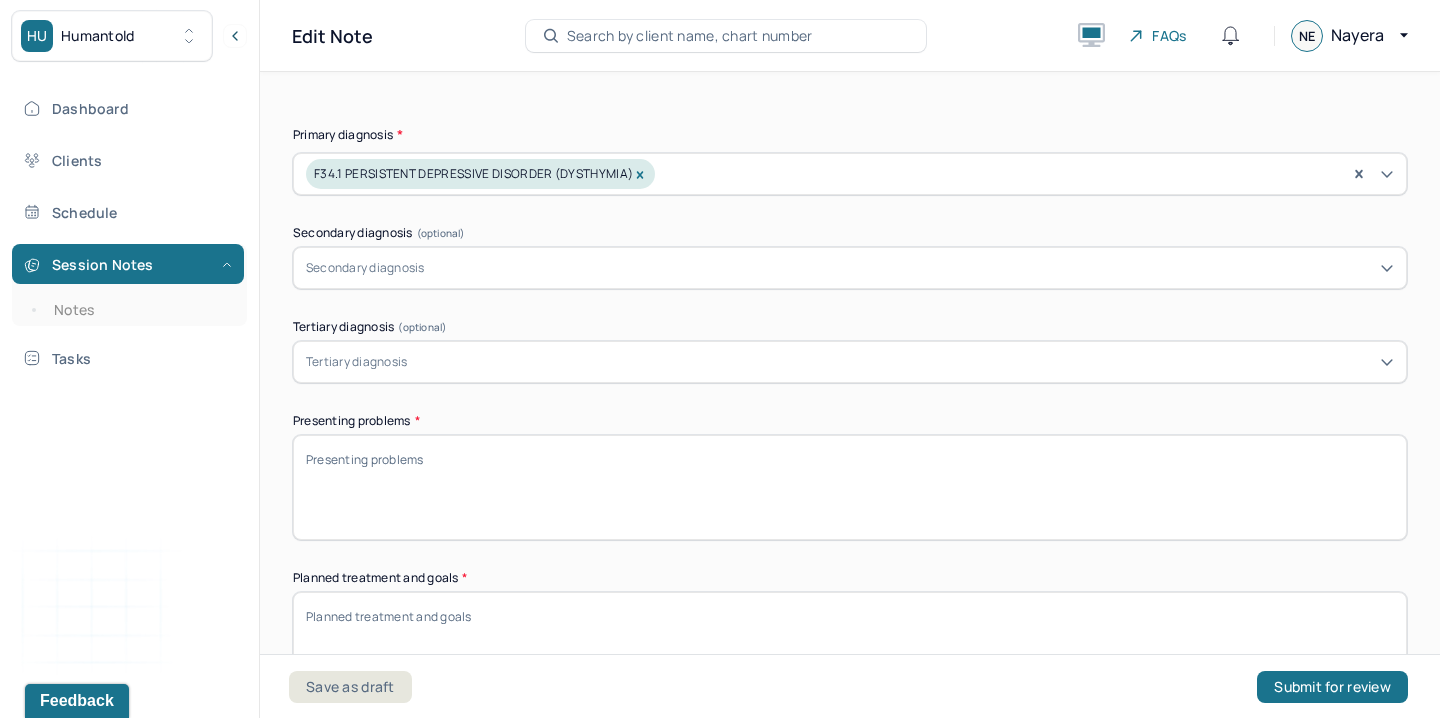 click on "Presenting problems *" at bounding box center [850, 487] 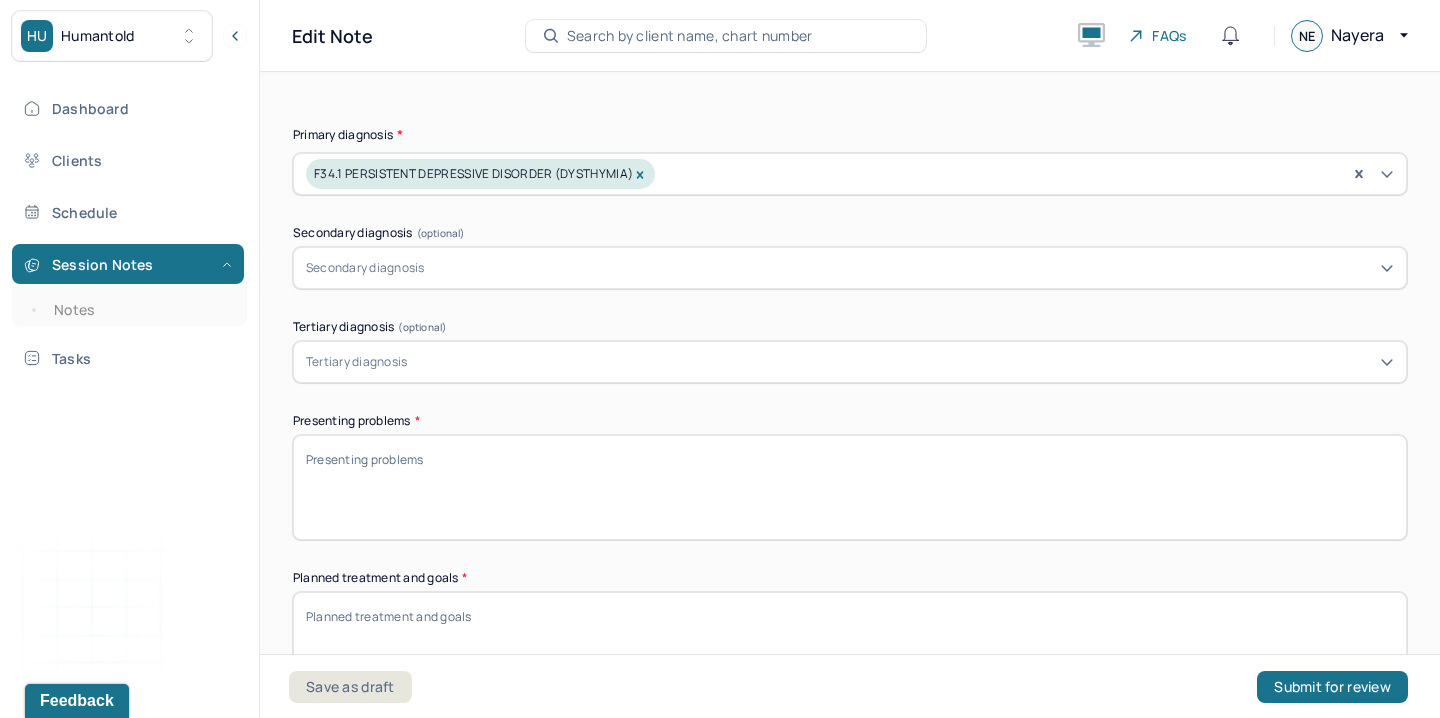paste on "client initiated therapy to address a history of sexual abuse, trauma related to abuse and neglect during her upbringing, and the ongoing emotional impact of grieving the loss of both her birth father and stepfather. She displayed insight into how these past traumas contributed to challenges in daily functioning and emotional regulation. The client also reported frequent episodes of anxiety and struggled with feelings of disconnection in her interpersonal relationships, including friendships, family, and romantic partnerships." 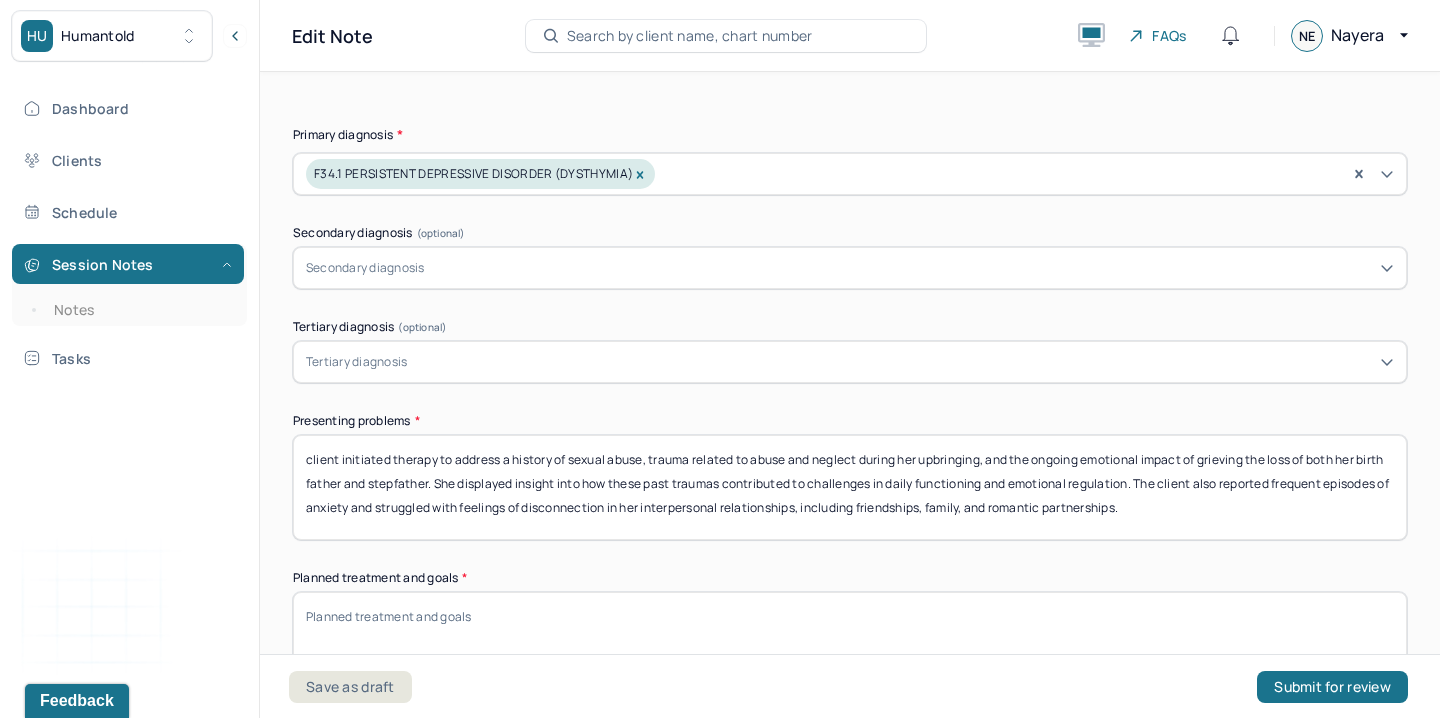 click on "client initiated therapy to address a history of sexual abuse, trauma related to abuse and neglect during her upbringing, and the ongoing emotional impact of grieving the loss of both her birth father and stepfather. She displayed insight into how these past traumas contributed to challenges in daily functioning and emotional regulation. The client also reported frequent episodes of anxiety and struggled with feelings of disconnection in her interpersonal relationships, including friendships, family, and romantic partnerships." at bounding box center [850, 487] 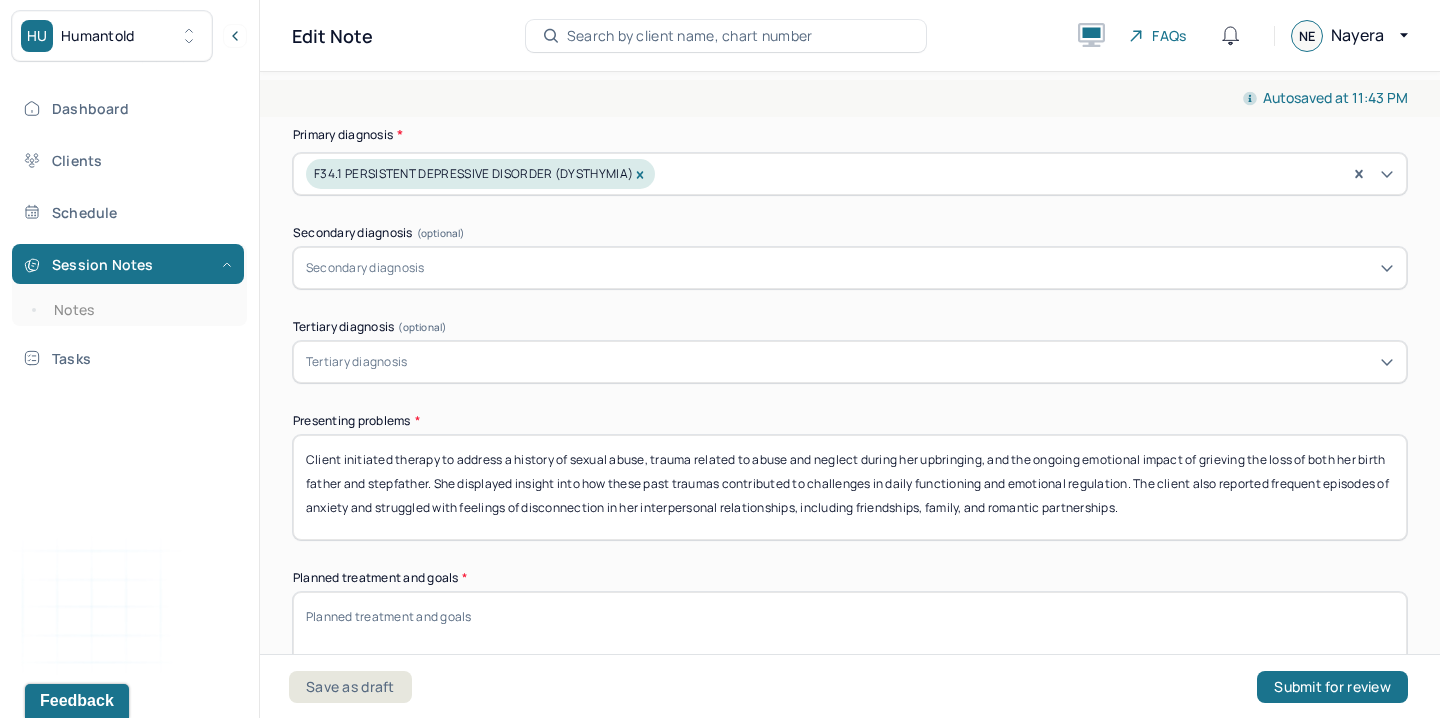 type on "Client initiated therapy to address a history of sexual abuse, trauma related to abuse and neglect during her upbringing, and the ongoing emotional impact of grieving the loss of both her birth father and stepfather. She displayed insight into how these past traumas contributed to challenges in daily functioning and emotional regulation. The client also reported frequent episodes of anxiety and struggled with feelings of disconnection in her interpersonal relationships, including friendships, family, and romantic partnerships." 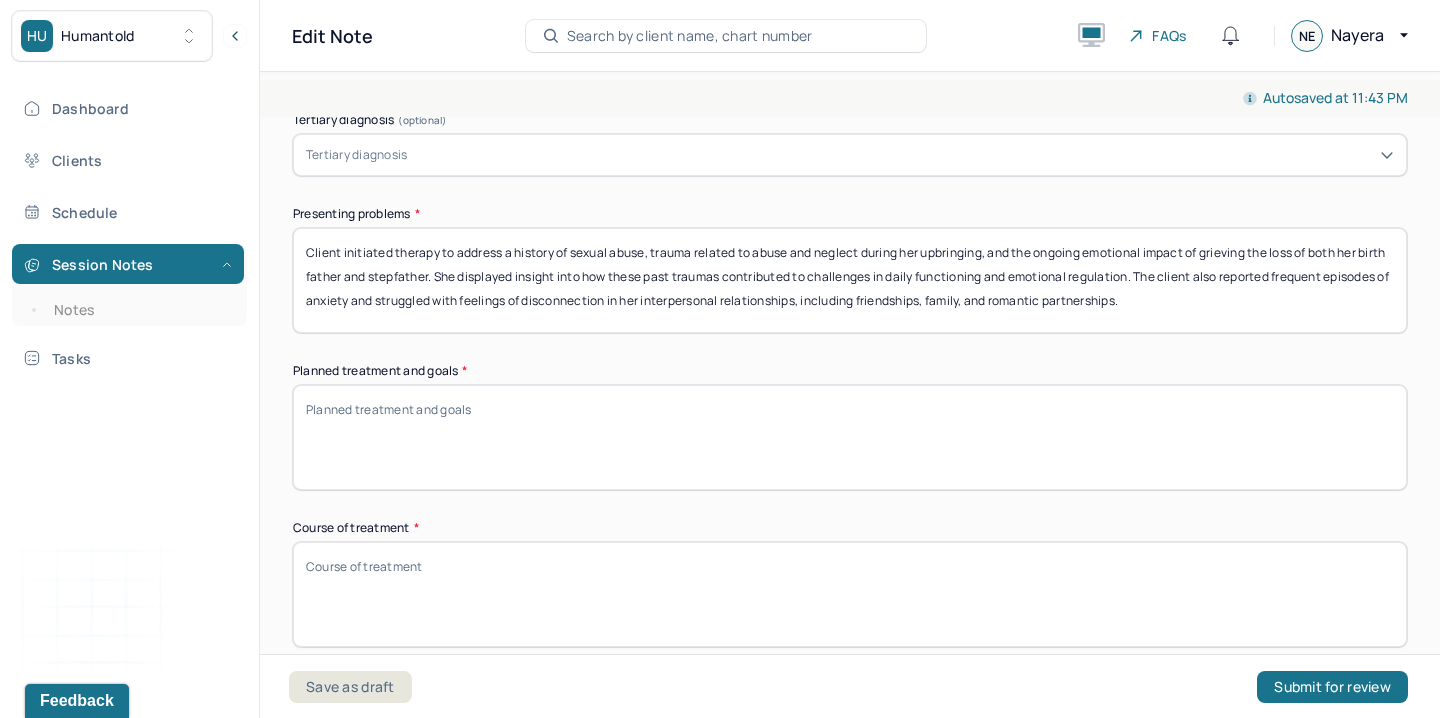 scroll, scrollTop: 998, scrollLeft: 0, axis: vertical 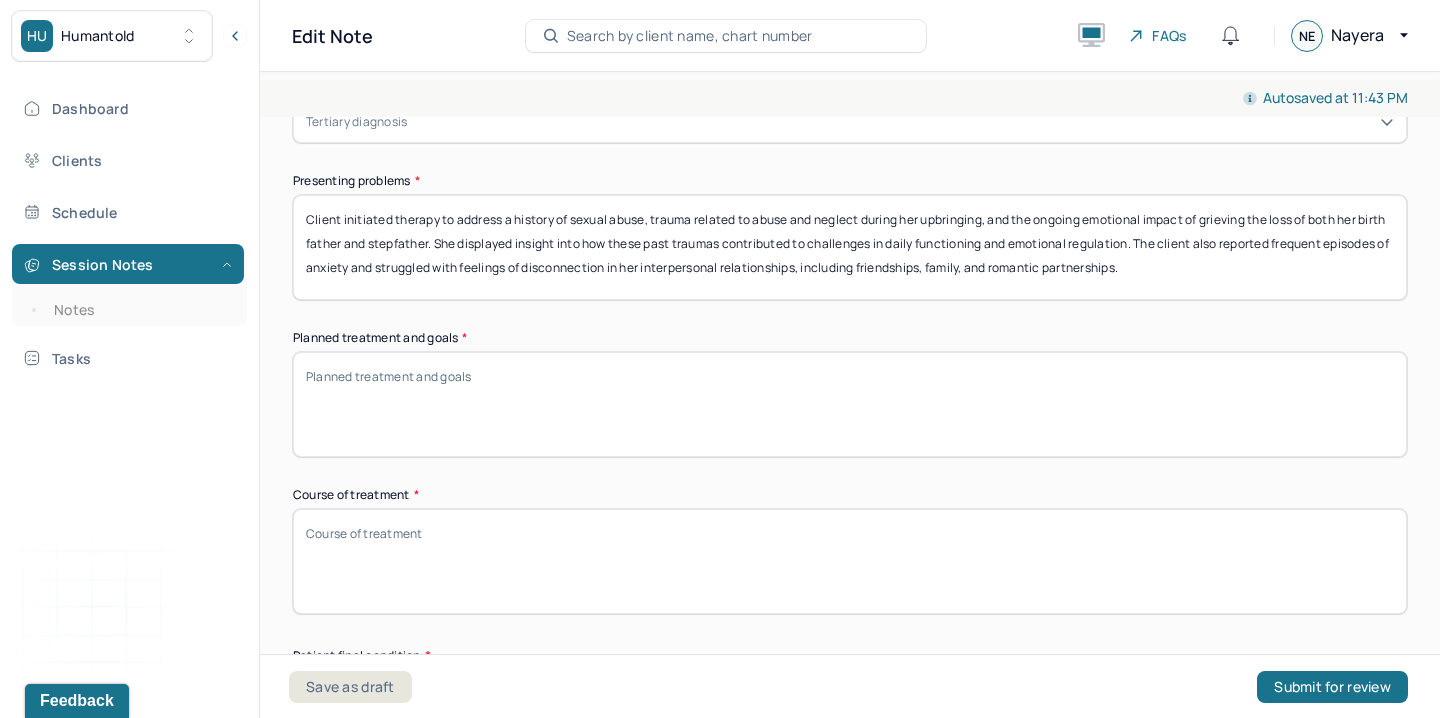 click on "Planned treatment and goals *" at bounding box center (850, 404) 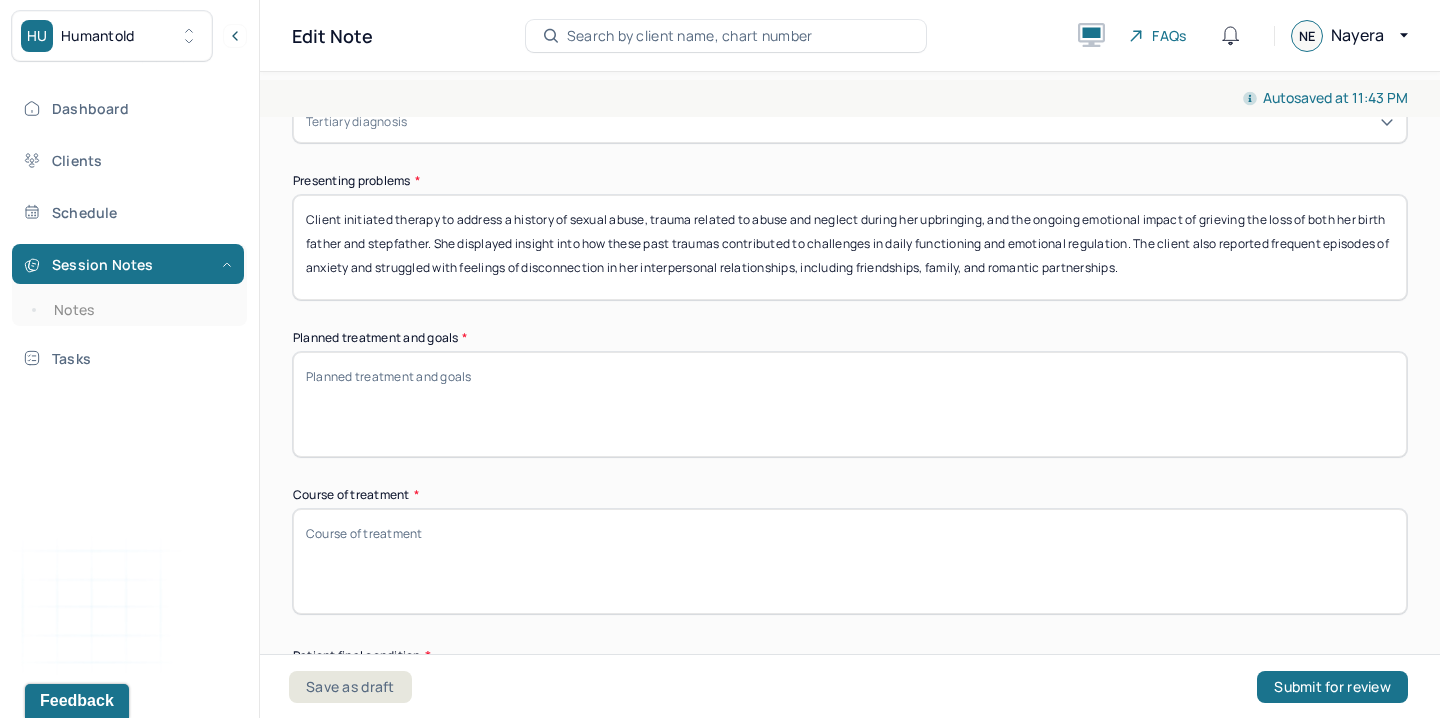 paste on "Over the course of therapy, the client’s goals evolved in response to life changes, including the passing of her aunt, a shift in her friendship dynamics, and a job change. Her more recent goals focused on acknowledging and processing grief related to evolving interpersonal relationships, addressing patterns of negative self-talk that surfaced when she felt judged or unsupported, and engaging in self-affirming practices that cultivate self-love, self-compassion, and inner fulfillment. Therapeutic approaches used included trauma-focused Cognitive Behavioral Therapy (CBT), Rational Emotive Behavior Therapy (REBT), motivational interviewing, grief therapy, and narrative therapy." 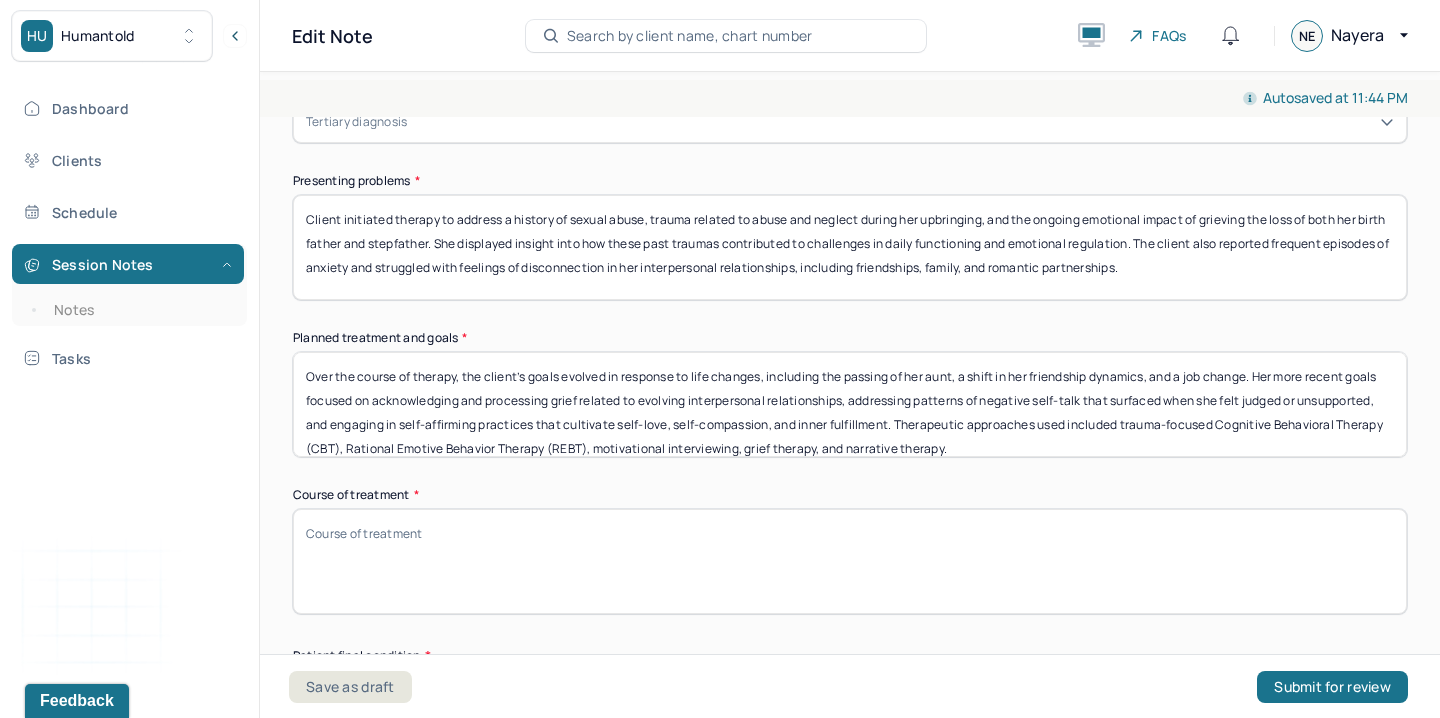 click on "Over the course of therapy, the client’s goals evolved in response to life changes, including the passing of her aunt, a shift in her friendship dynamics, and a job change. Her more recent goals focused on acknowledging and processing grief related to evolving interpersonal relationships, addressing patterns of negative self-talk that surfaced when she felt judged or unsupported, and engaging in self-affirming practices that cultivate self-love, self-compassion, and inner fulfillment. Therapeutic approaches used included trauma-focused Cognitive Behavioral Therapy (CBT), Rational Emotive Behavior Therapy (REBT), motivational interviewing, grief therapy, and narrative therapy." at bounding box center [850, 404] 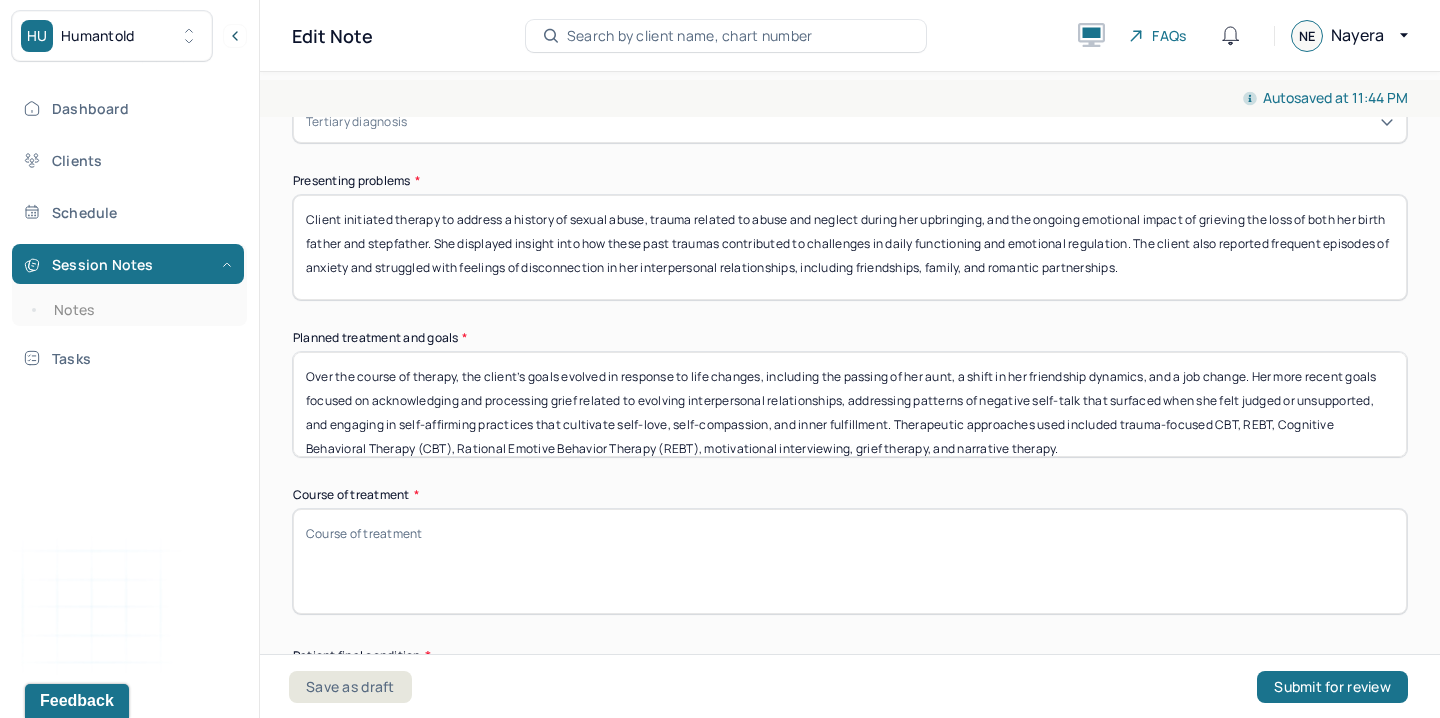 click on "Over the course of therapy, the client’s goals evolved in response to life changes, including the passing of her aunt, a shift in her friendship dynamics, and a job change. Her more recent goals focused on acknowledging and processing grief related to evolving interpersonal relationships, addressing patterns of negative self-talk that surfaced when she felt judged or unsupported, and engaging in self-affirming practices that cultivate self-love, self-compassion, and inner fulfillment. Therapeutic approaches used included trauma-focused CBT, REBTCognitive Behavioral Therapy (CBT), Rational Emotive Behavior Therapy (REBT), motivational interviewing, grief therapy, and narrative therapy." at bounding box center (850, 404) 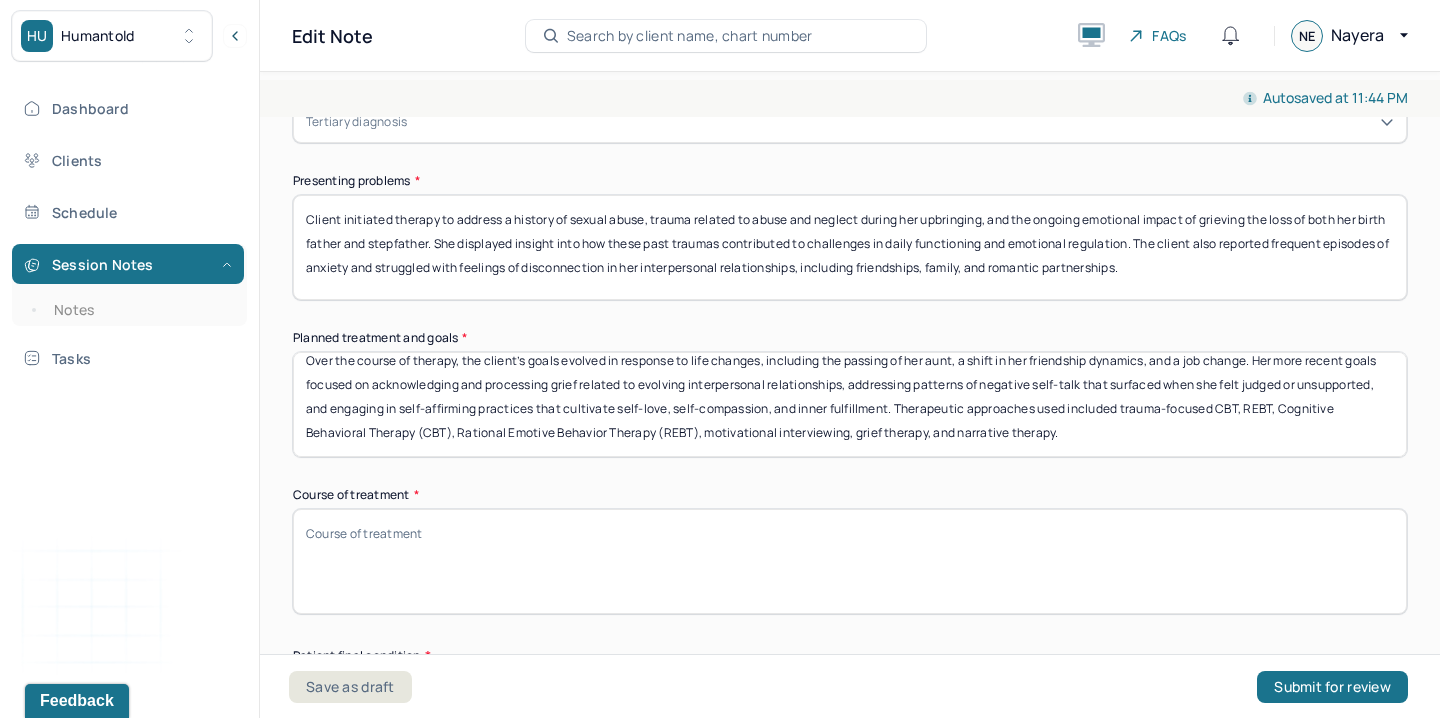 drag, startPoint x: 763, startPoint y: 441, endPoint x: 189, endPoint y: 436, distance: 574.0218 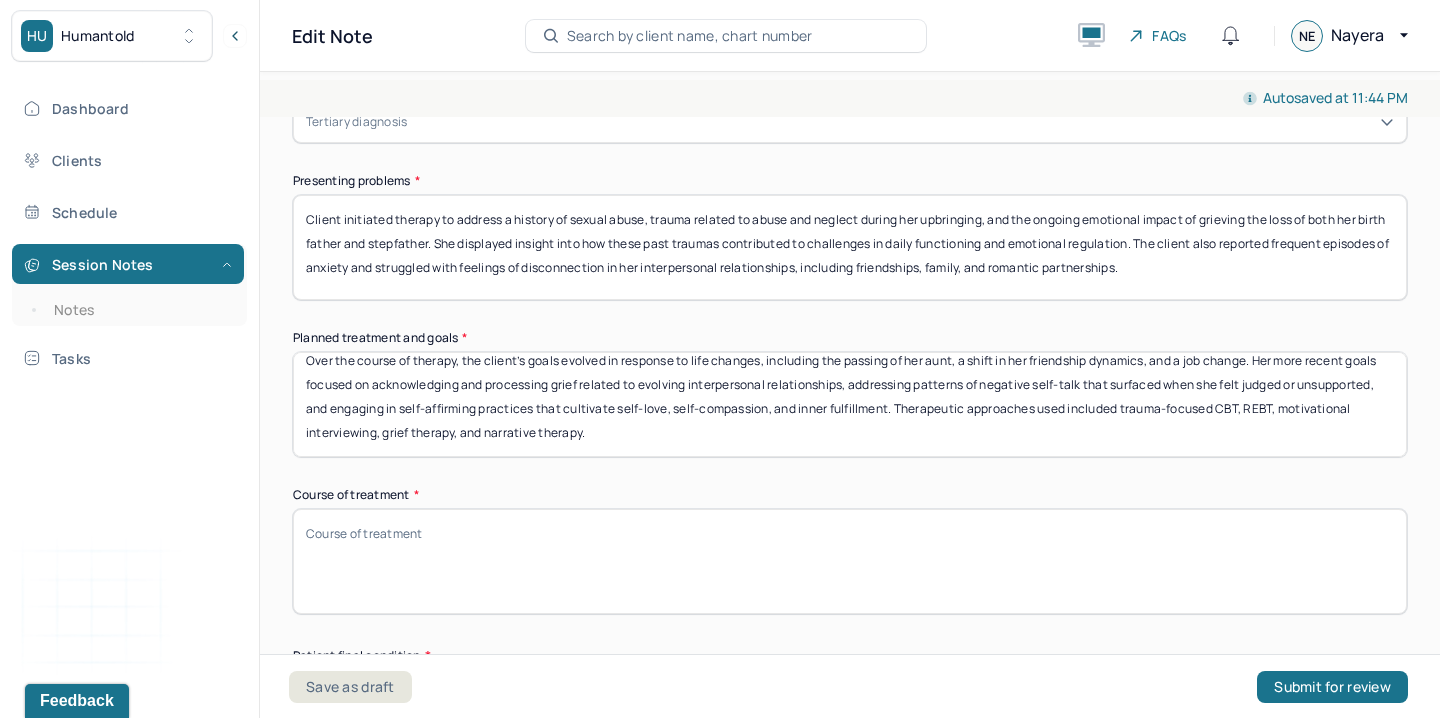 type on "Over the course of therapy, the client’s goals evolved in response to life changes, including the passing of her aunt, a shift in her friendship dynamics, and a job change. Her more recent goals focused on acknowledging and processing grief related to evolving interpersonal relationships, addressing patterns of negative self-talk that surfaced when she felt judged or unsupported, and engaging in self-affirming practices that cultivate self-love, self-compassion, and inner fulfillment. Therapeutic approaches used included trauma-focused CBT, REBT, motivational interviewing, grief therapy, and narrative therapy." 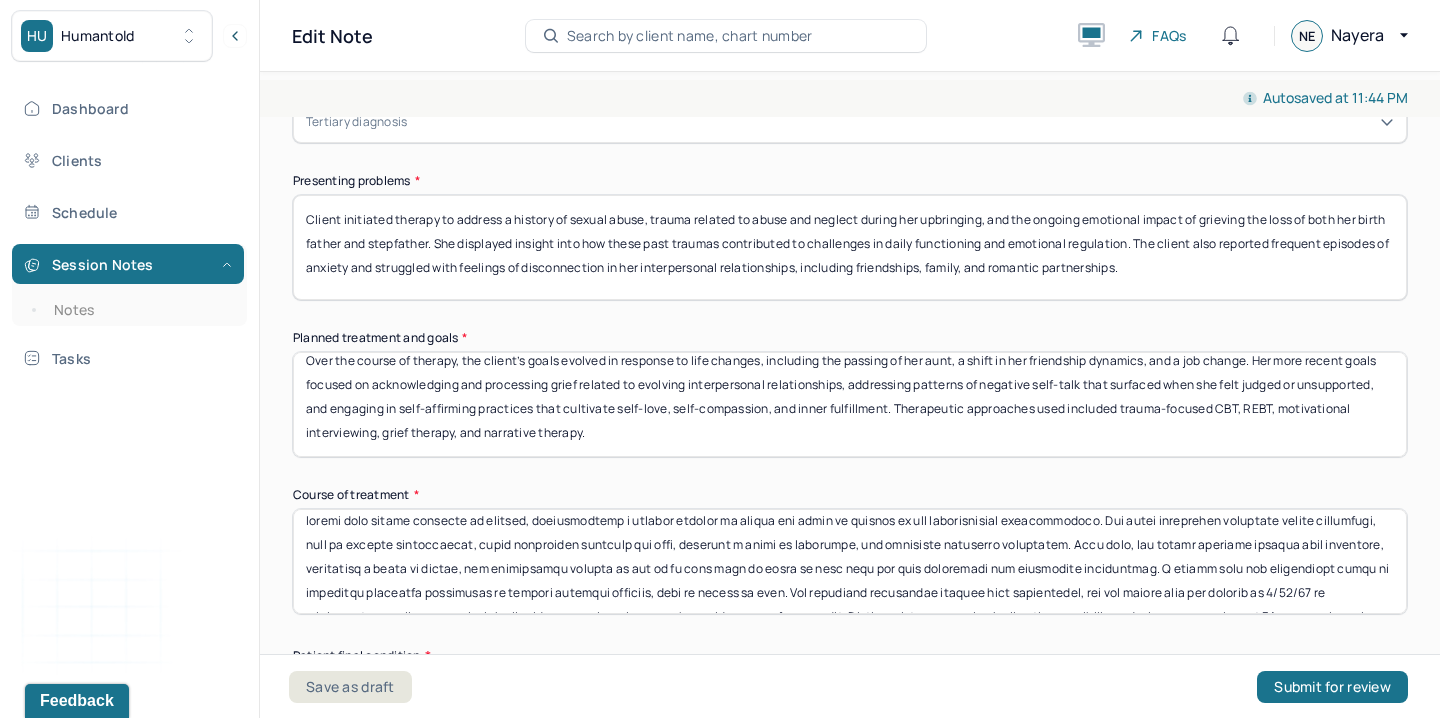 scroll, scrollTop: 0, scrollLeft: 0, axis: both 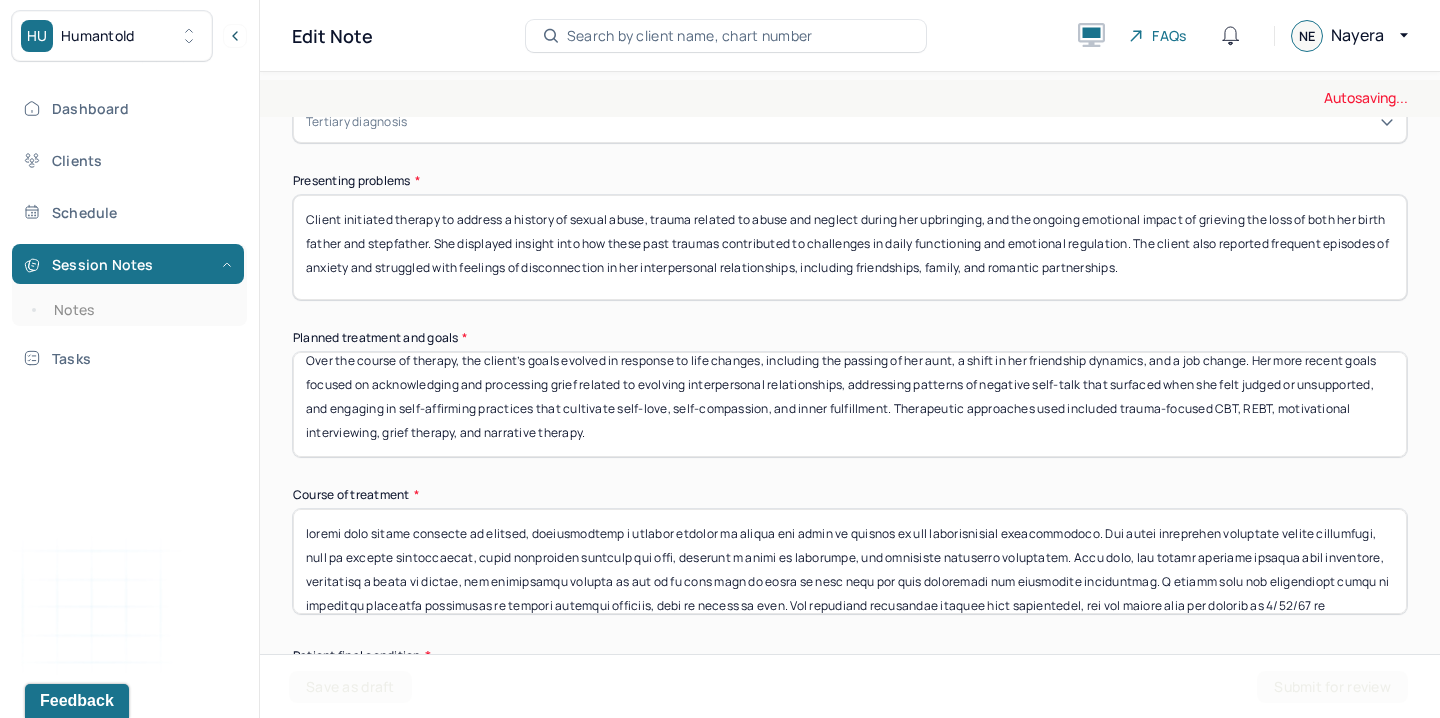 click on "Course of treatment *" at bounding box center (850, 561) 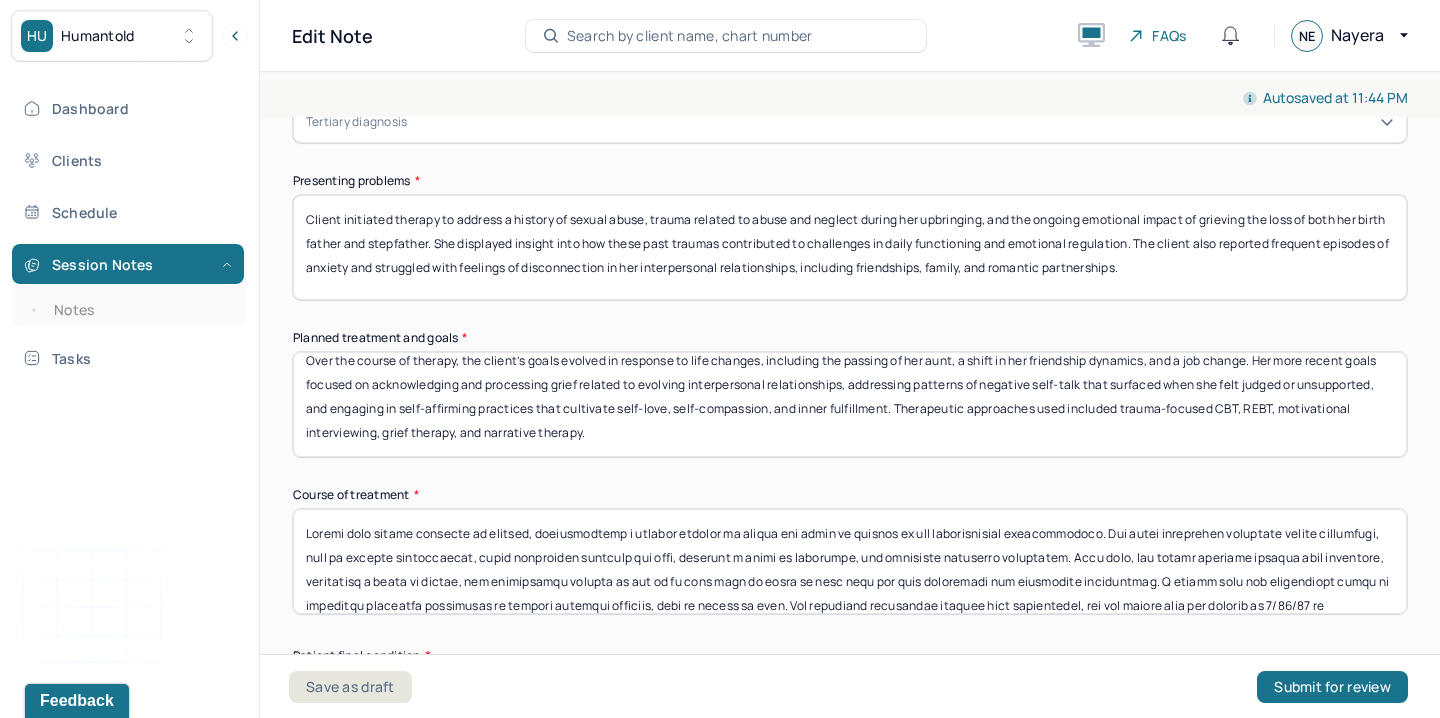 scroll, scrollTop: 88, scrollLeft: 0, axis: vertical 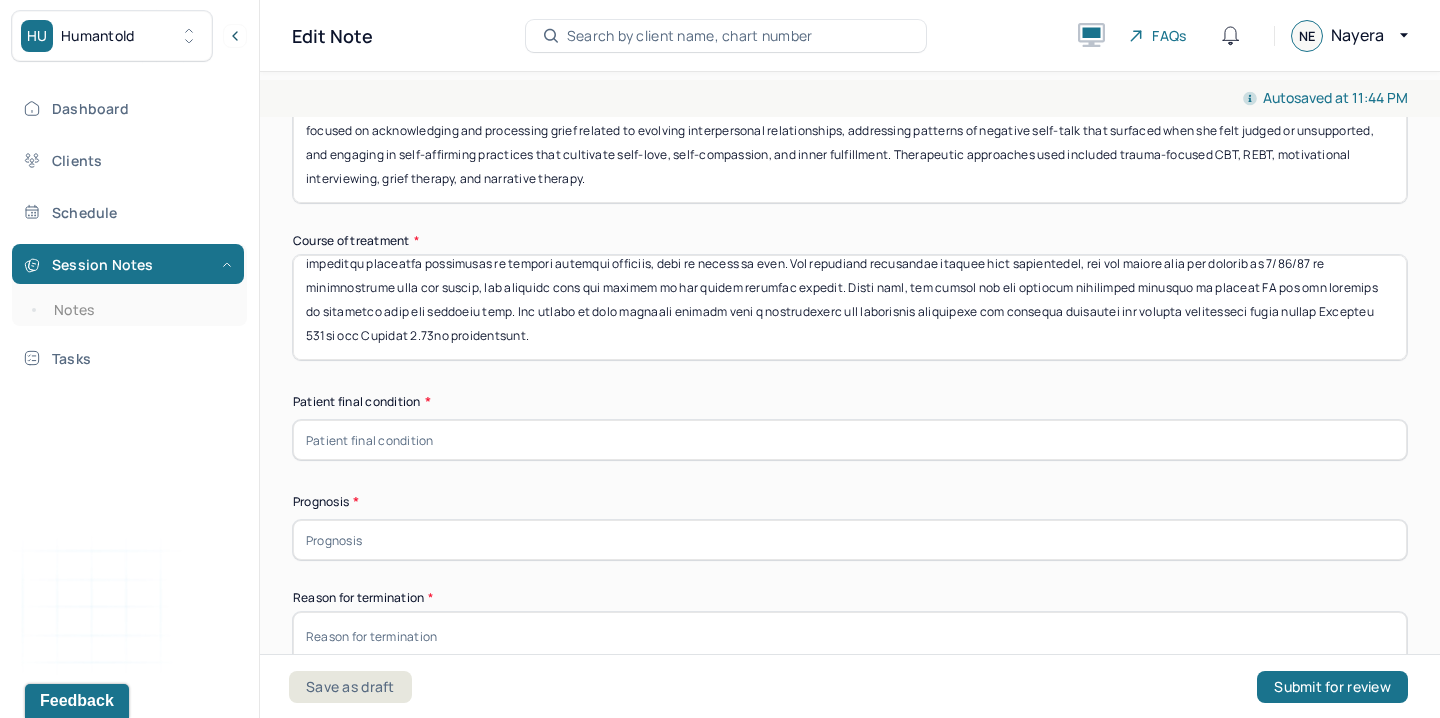type on "Client made steady progress in therapy, demonstrating a growing ability to accept and adapt to changes in her interpersonal relationships. She began developing healthier coping mechanisms, such as running consistently, which positively impacted her mood, provided a sense of community, and supported emotional resilience. Over time, the client reported feeling more empowered, reclaiming a sense of agency, and consciously working to let go of past pain in order to make room for more meaningful and fulfilling experiences. A safety plan was established early in treatment following disclosure of passive suicidal ideation, with no intent or plan. The therapist maintained regular risk assessments, and the safety plan was renewed on [DATE] in collaboration with the client, who remained open and engaged in the safety planning process. Since then, the client has not reported additional episodes of passive SI and has remained in agreement with the existing plan. The client is also actively meeting with a psychiatrist..." 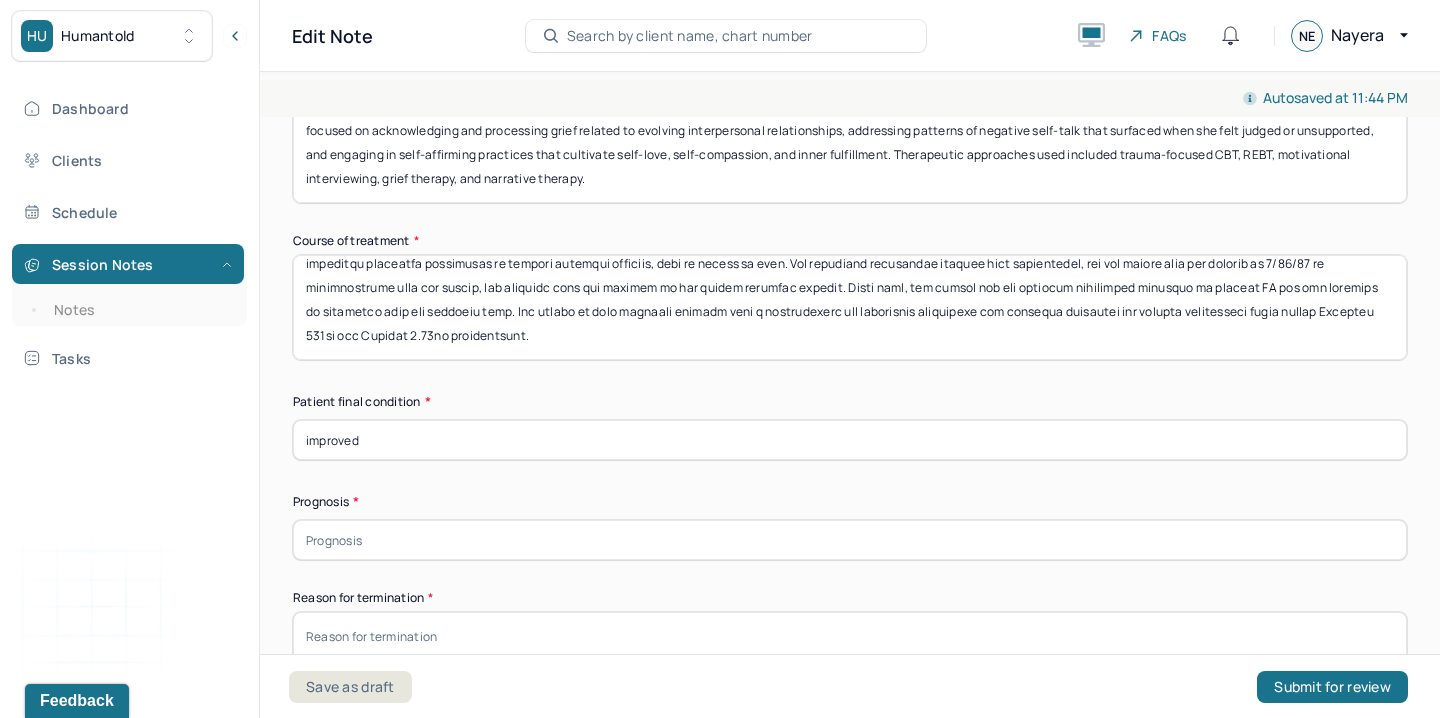 click at bounding box center [850, 540] 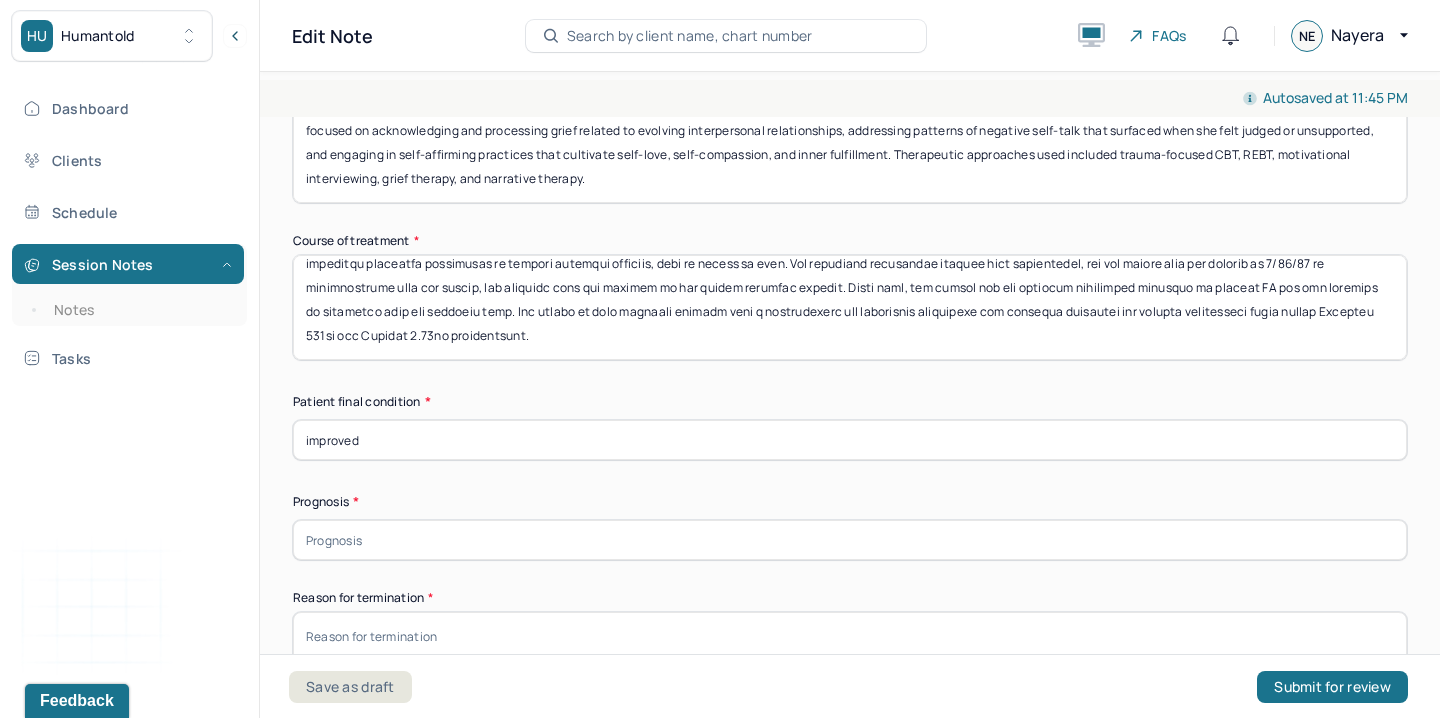 click at bounding box center [850, 540] 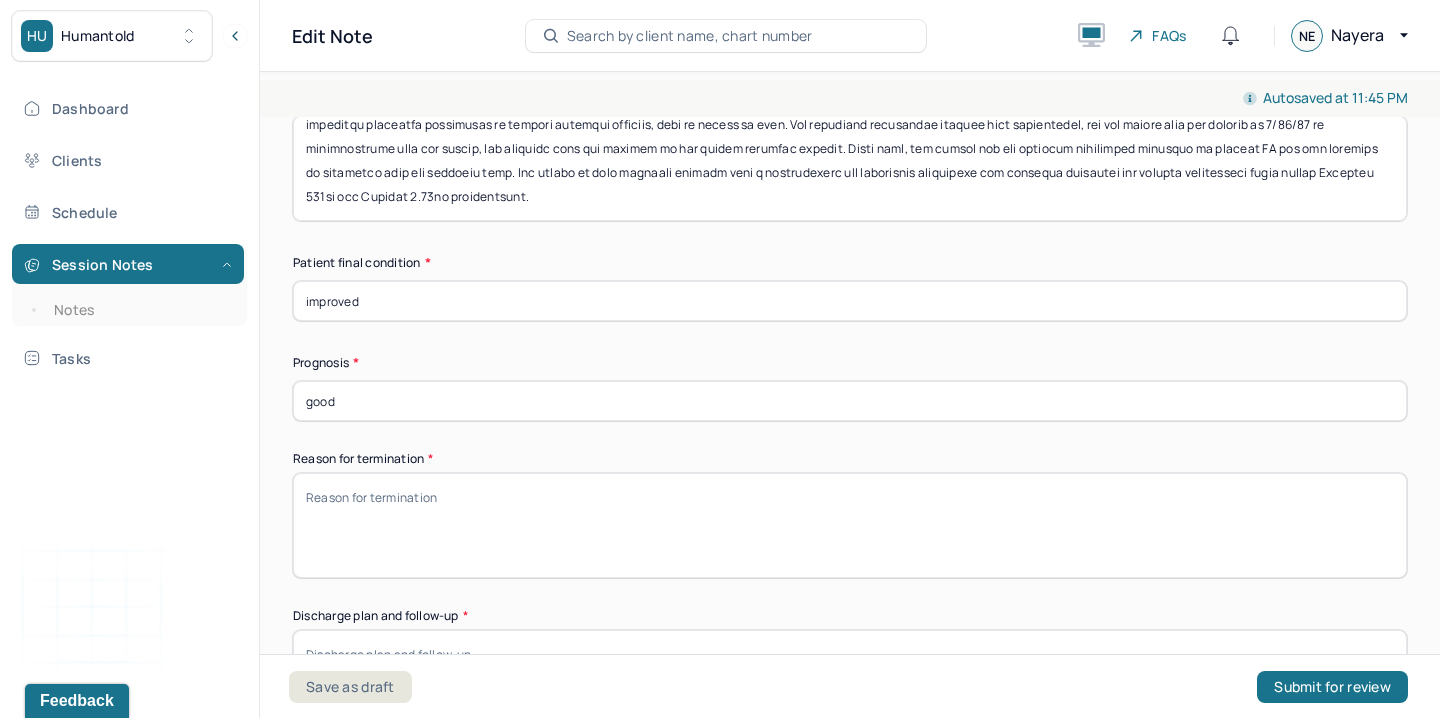 scroll, scrollTop: 1458, scrollLeft: 0, axis: vertical 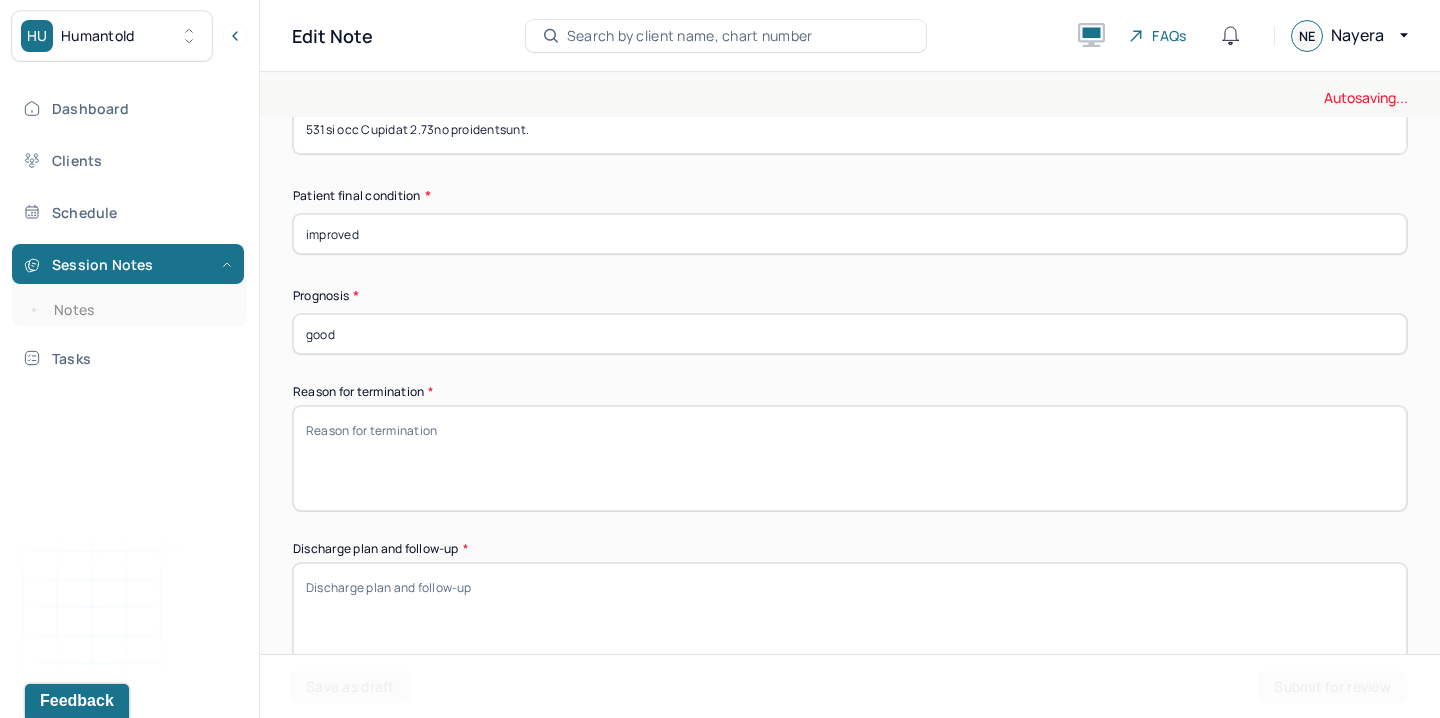 click on "Reason for termination *" at bounding box center (850, 458) 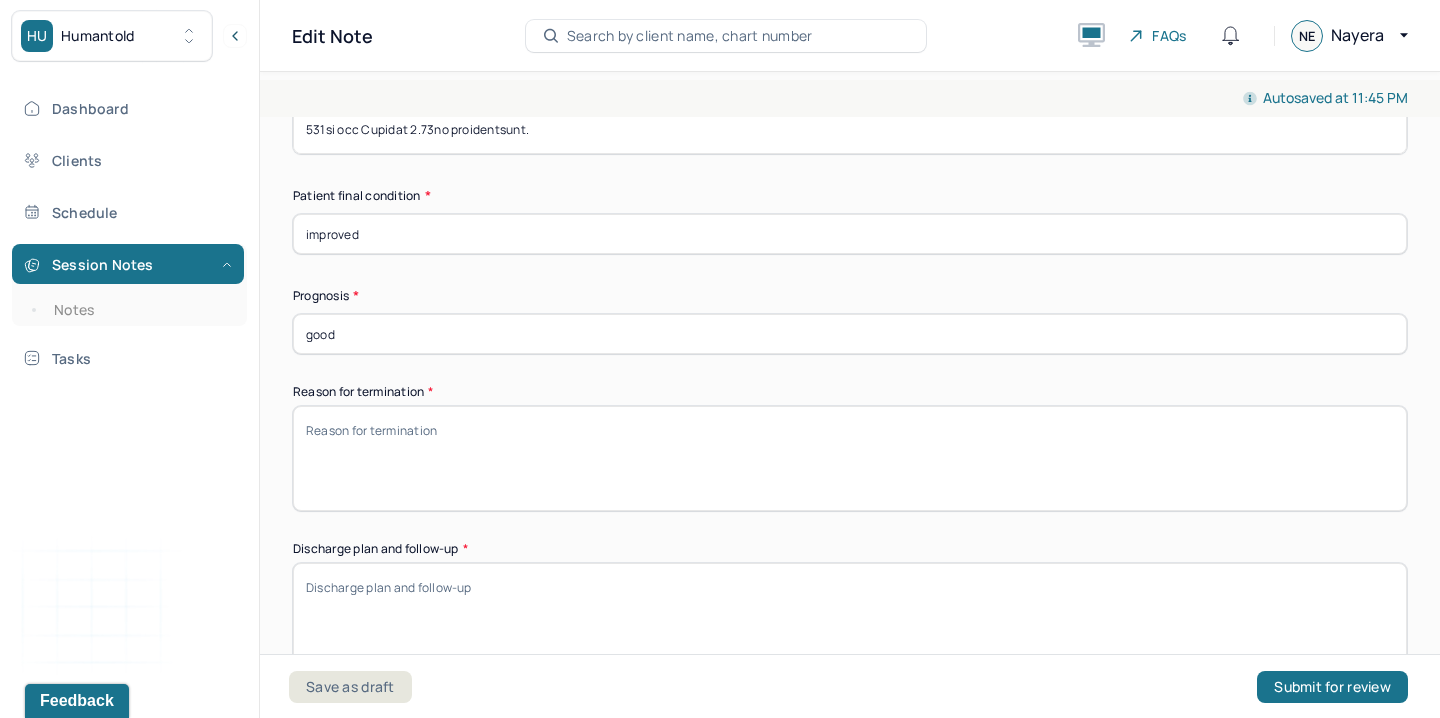 paste on "Termination is occurring due to the therapist’s departure from the practice. The client was informed of the upcoming transition and responded with understanding and gratitude for the therapeutic work completed. She acknowledged her personal growth and the meaningful progress she made during her time in treatment." 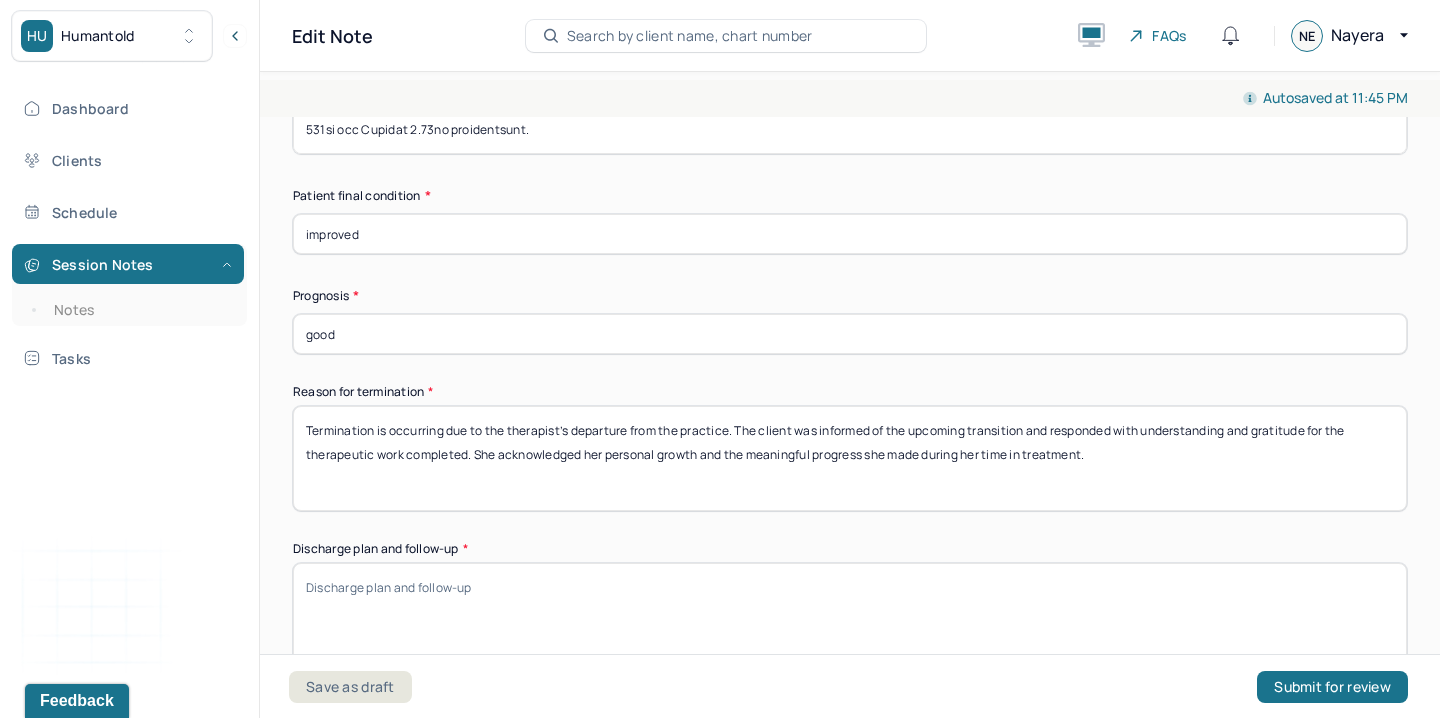 type on "Termination is occurring due to the therapist’s departure from the practice. The client was informed of the upcoming transition and responded with understanding and gratitude for the therapeutic work completed. She acknowledged her personal growth and the meaningful progress she made during her time in treatment." 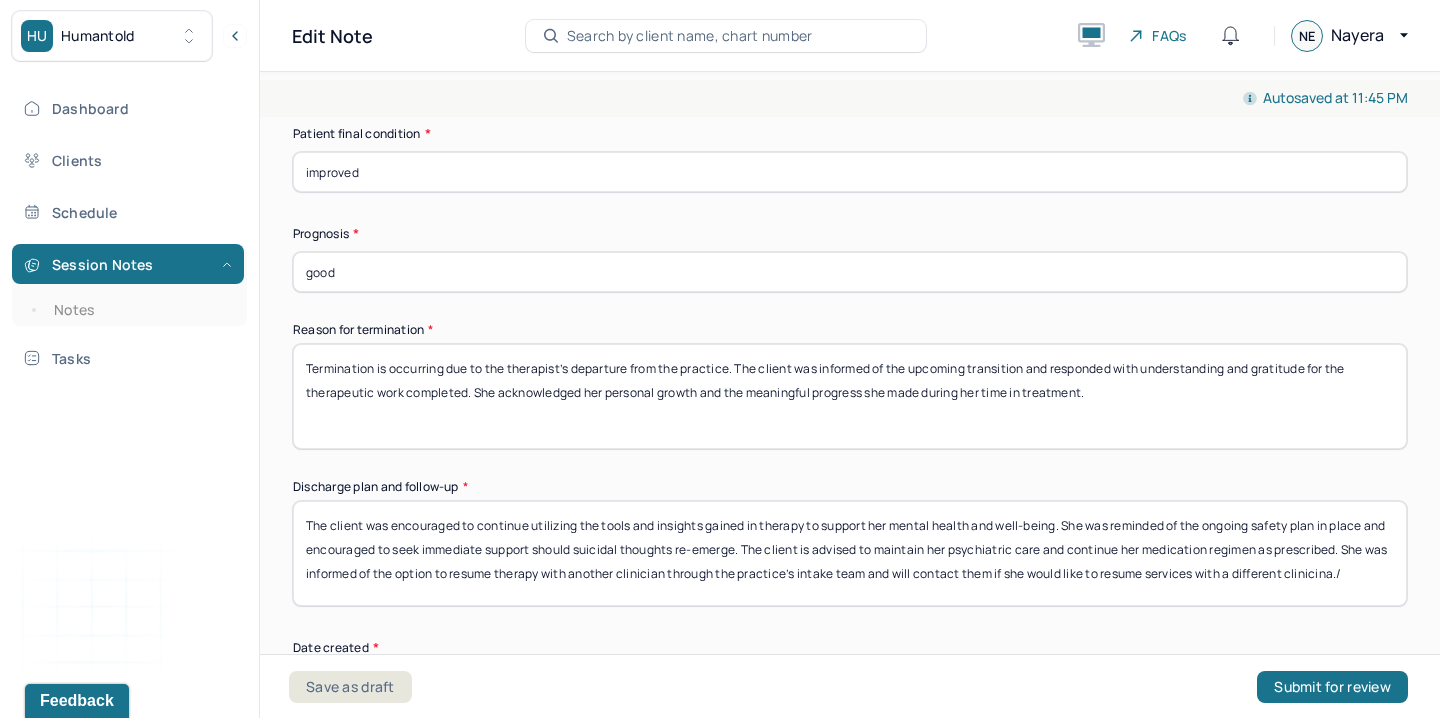 scroll, scrollTop: 1524, scrollLeft: 0, axis: vertical 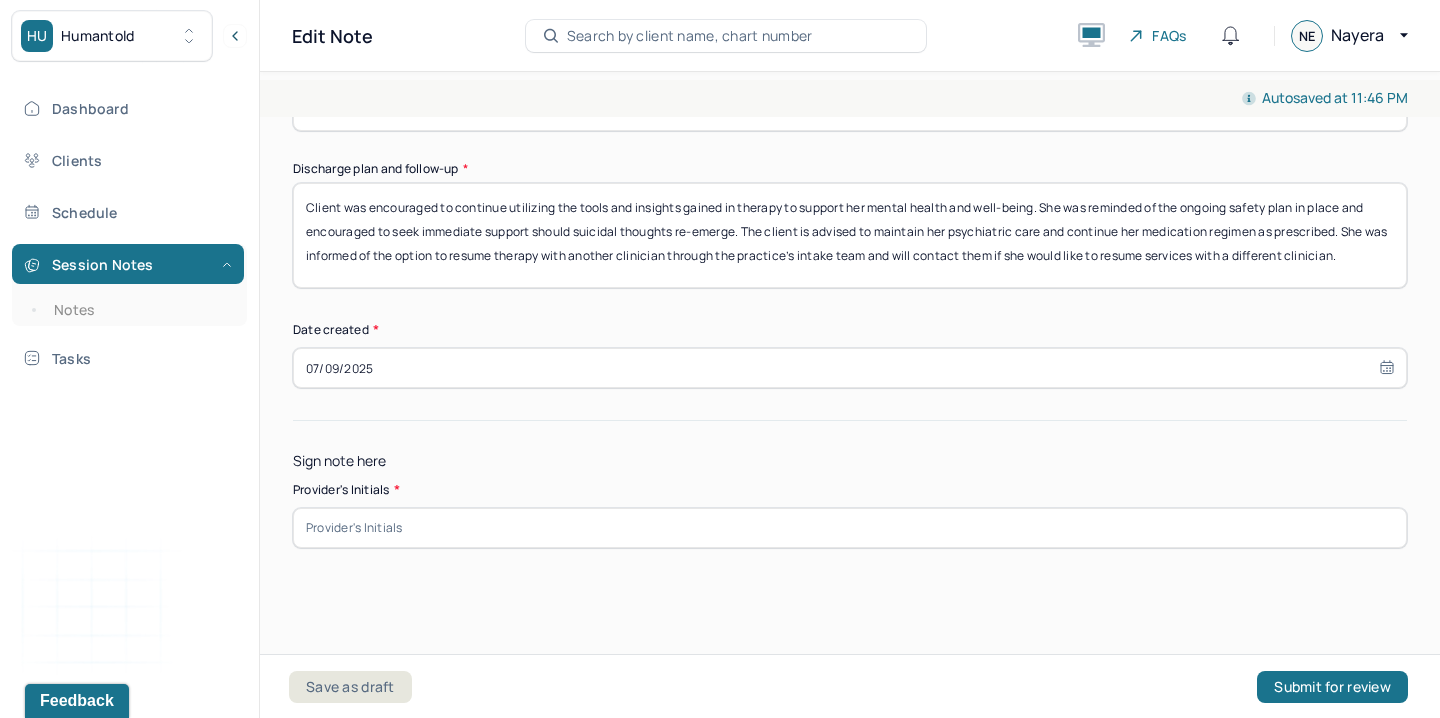type on "Client was encouraged to continue utilizing the tools and insights gained in therapy to support her mental health and well-being. She was reminded of the ongoing safety plan in place and encouraged to seek immediate support should suicidal thoughts re-emerge. The client is advised to maintain her psychiatric care and continue her medication regimen as prescribed. She was informed of the option to resume therapy with another clinician through the practice’s intake team and will contact them if she would like to resume services with a different clinician." 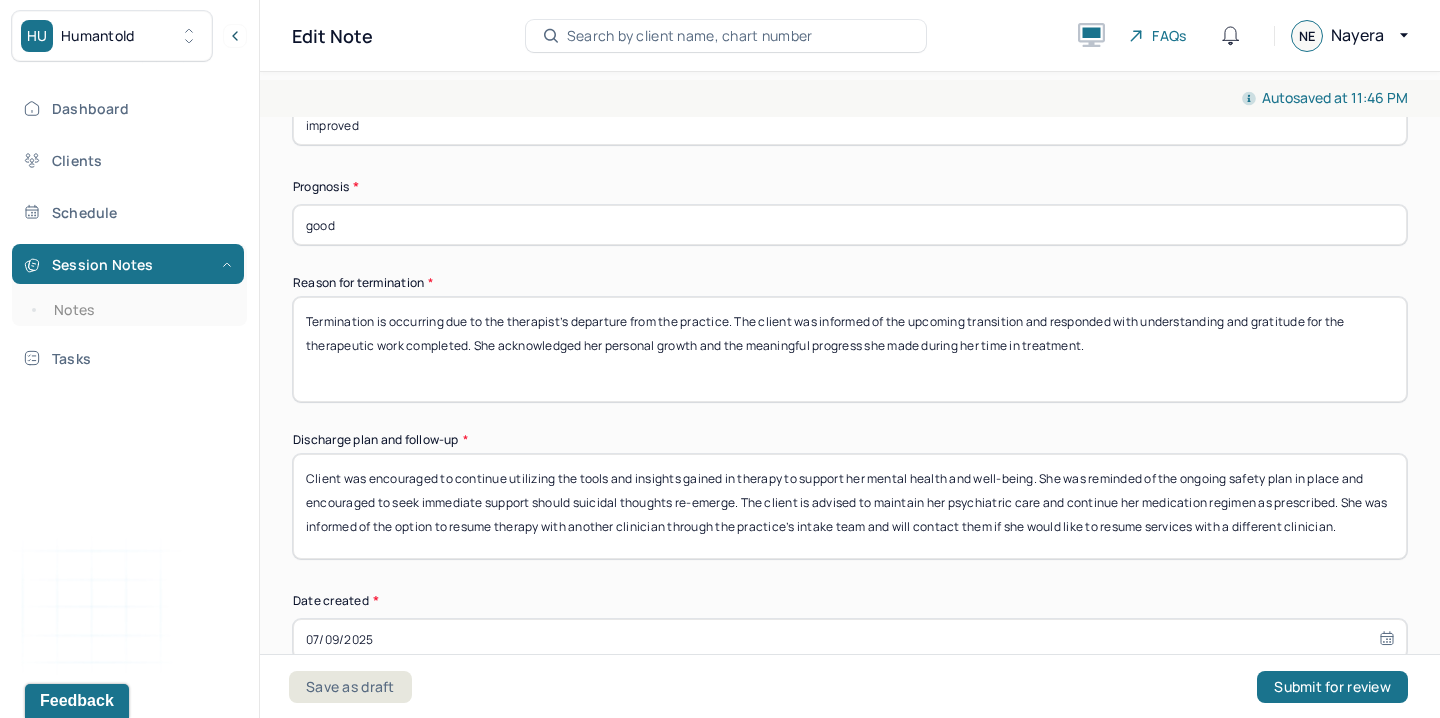 scroll, scrollTop: 1496, scrollLeft: 0, axis: vertical 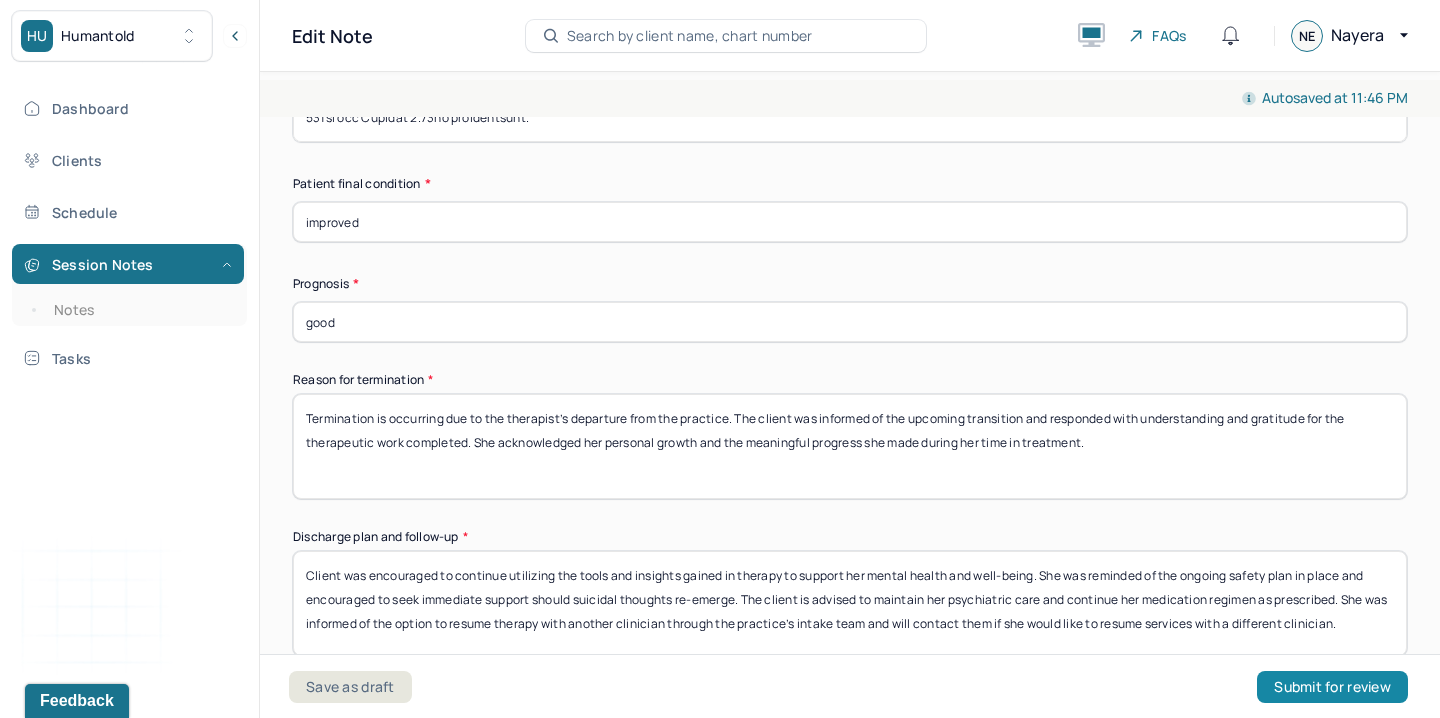 type on "NE" 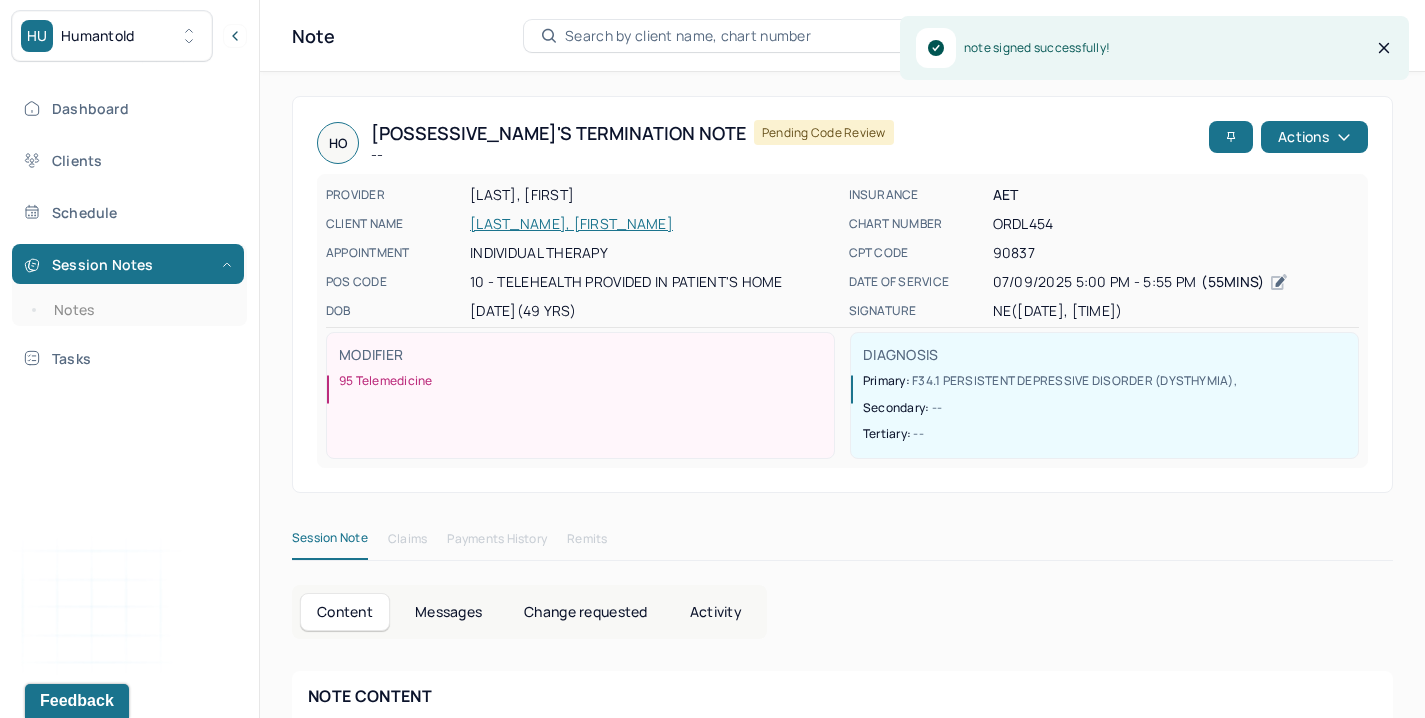 click on "Session Notes Notes" at bounding box center [129, 285] 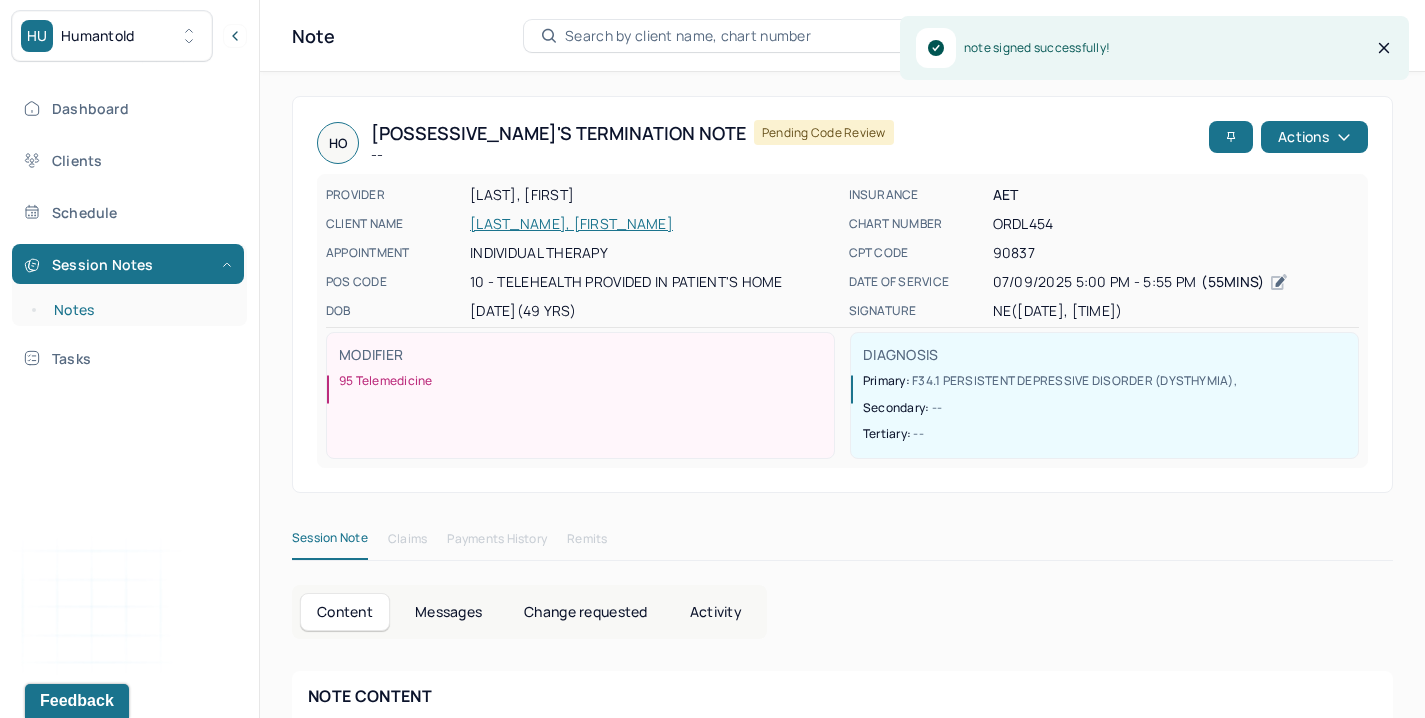 click on "Notes" at bounding box center (139, 310) 